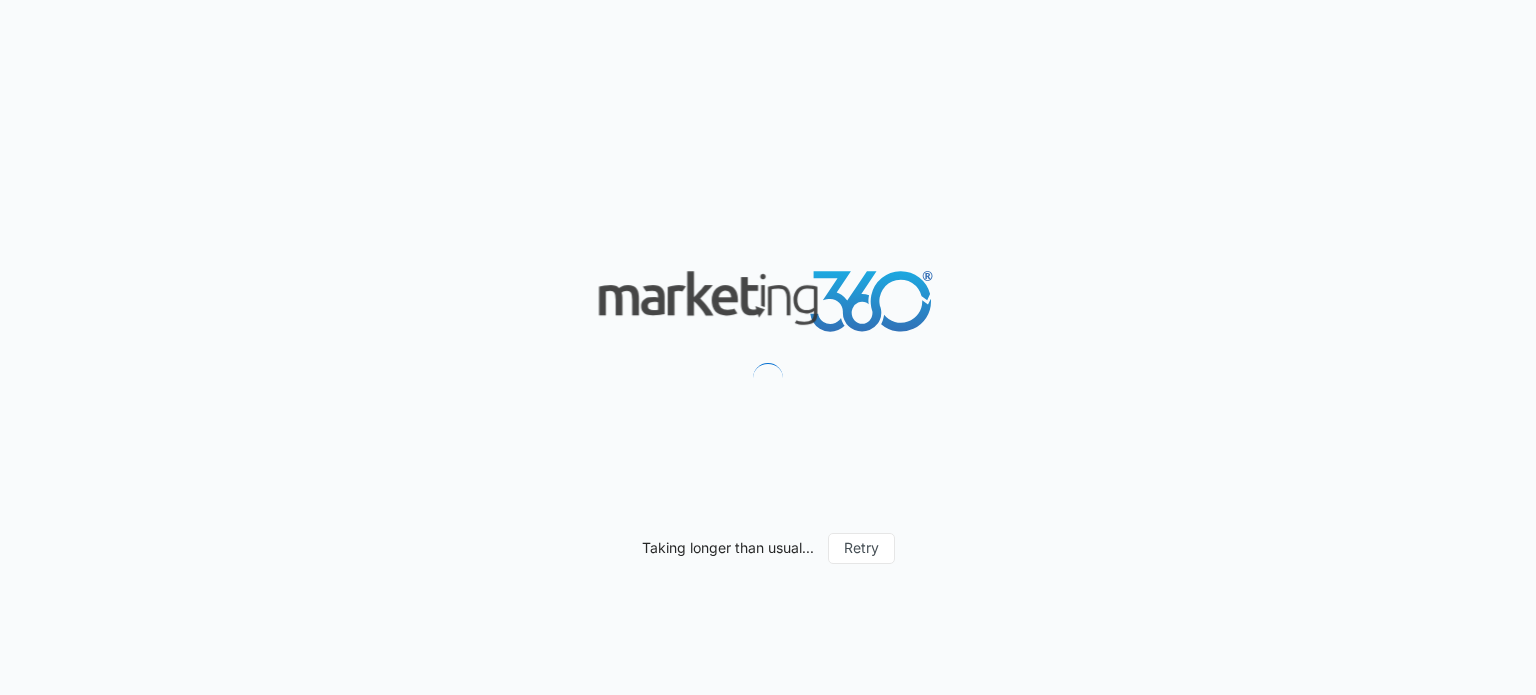 scroll, scrollTop: 0, scrollLeft: 0, axis: both 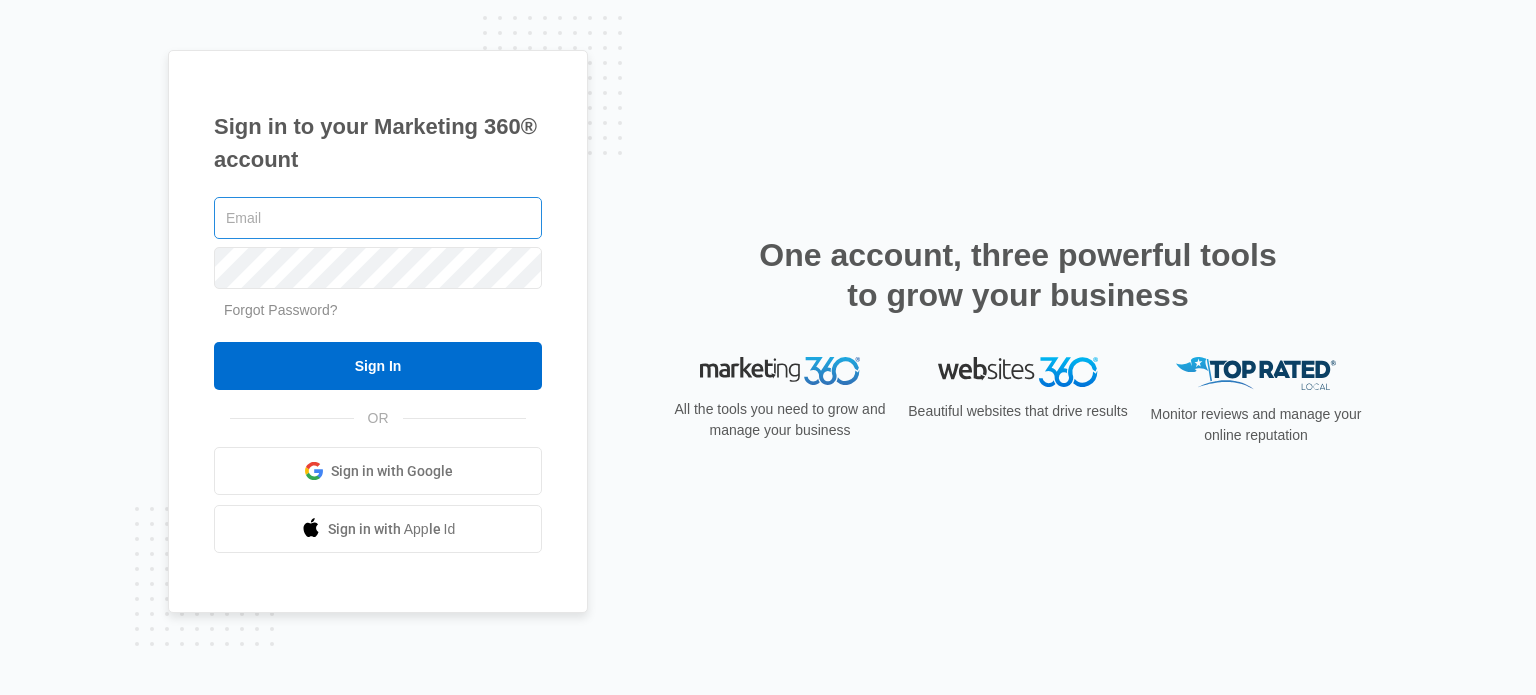 click at bounding box center (378, 218) 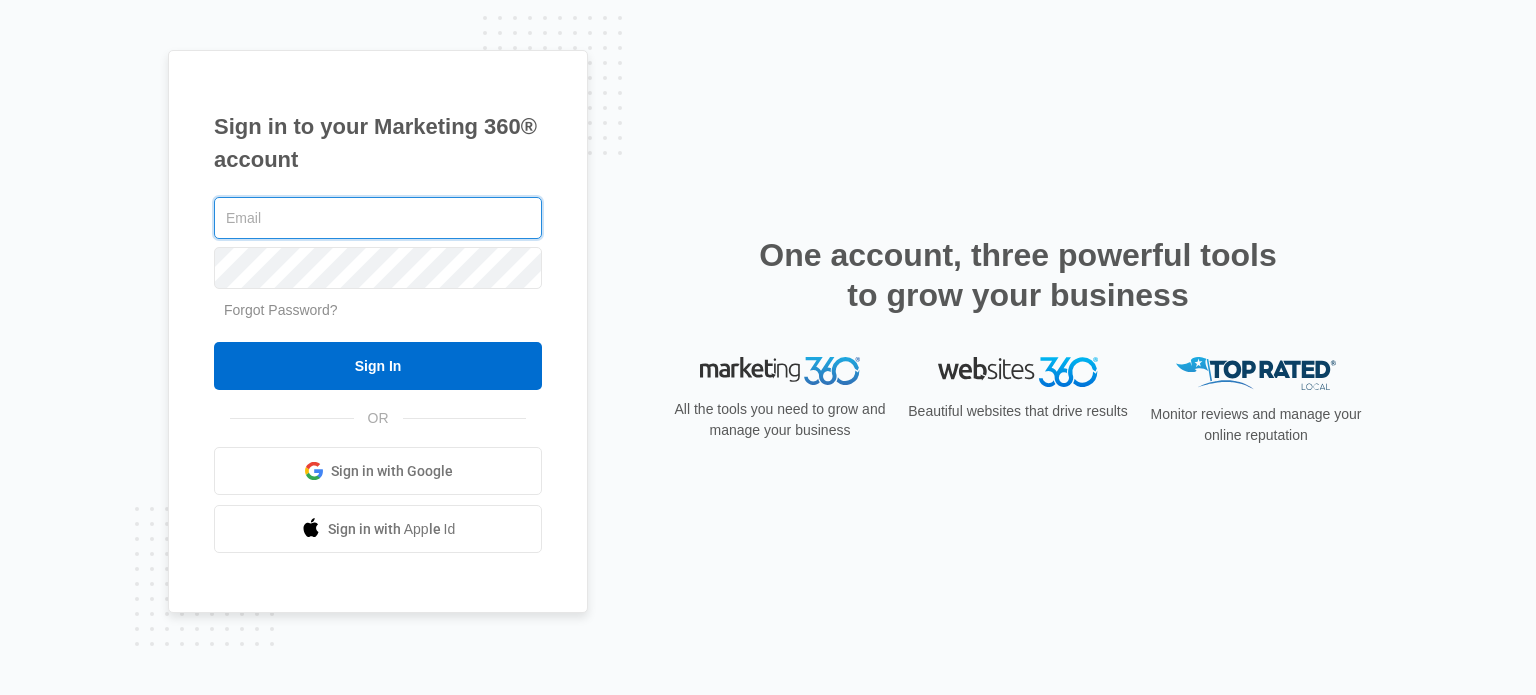 type on "mjenkins@empirebeautyschools.com" 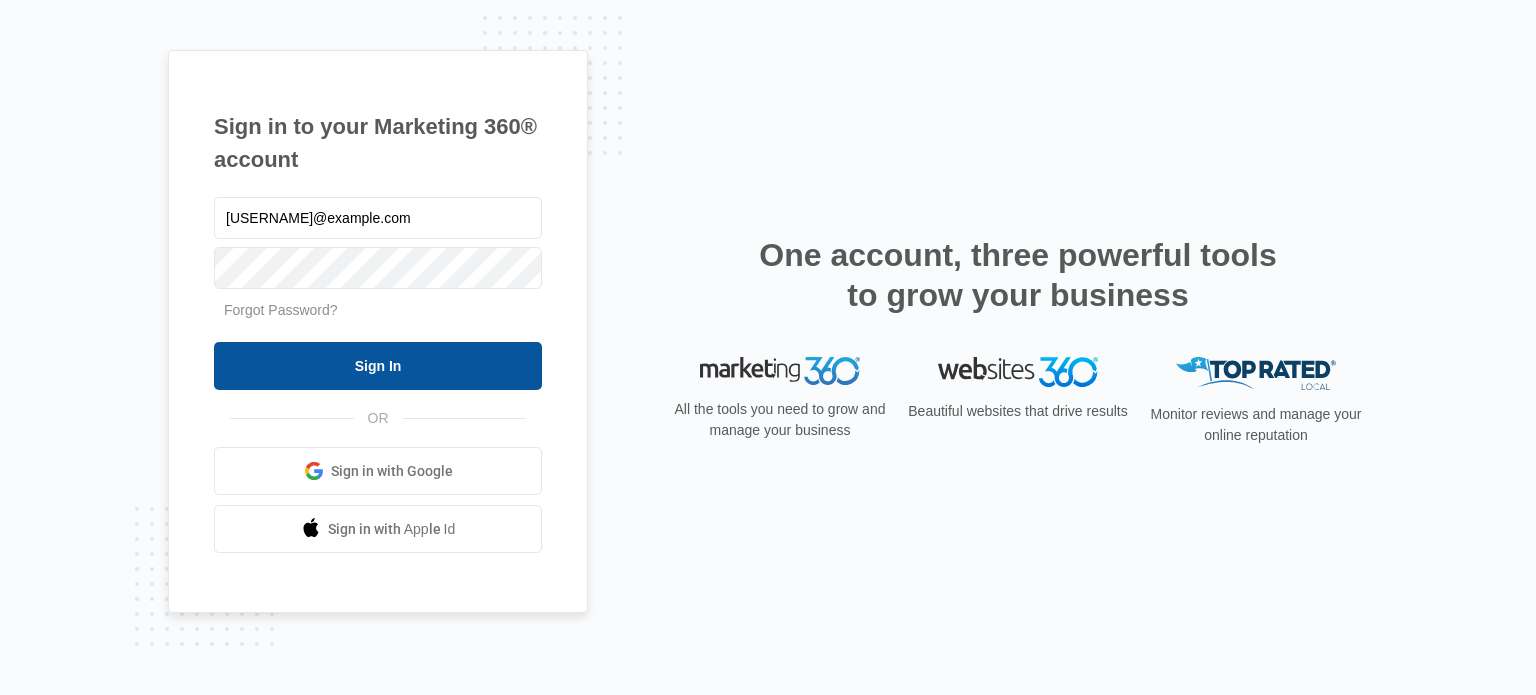 click on "Sign In" at bounding box center [378, 366] 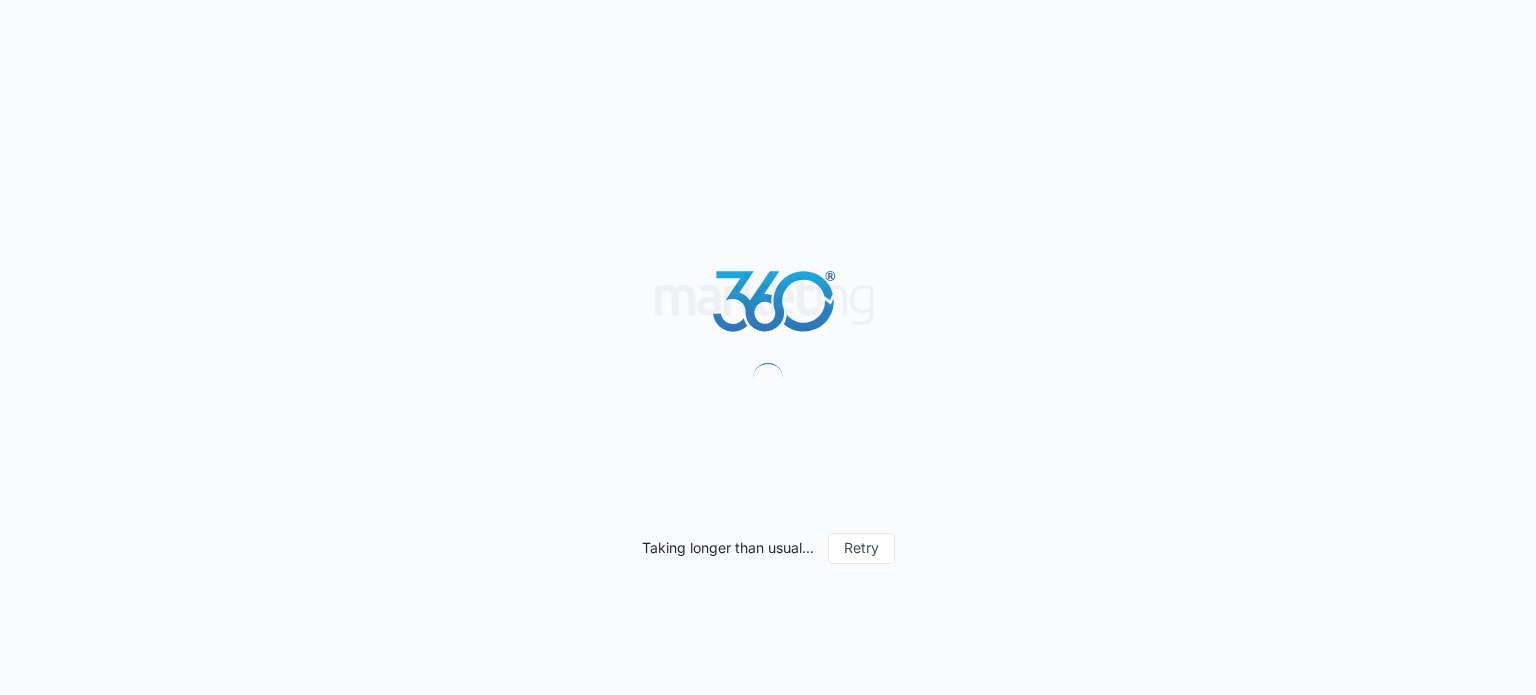 scroll, scrollTop: 0, scrollLeft: 0, axis: both 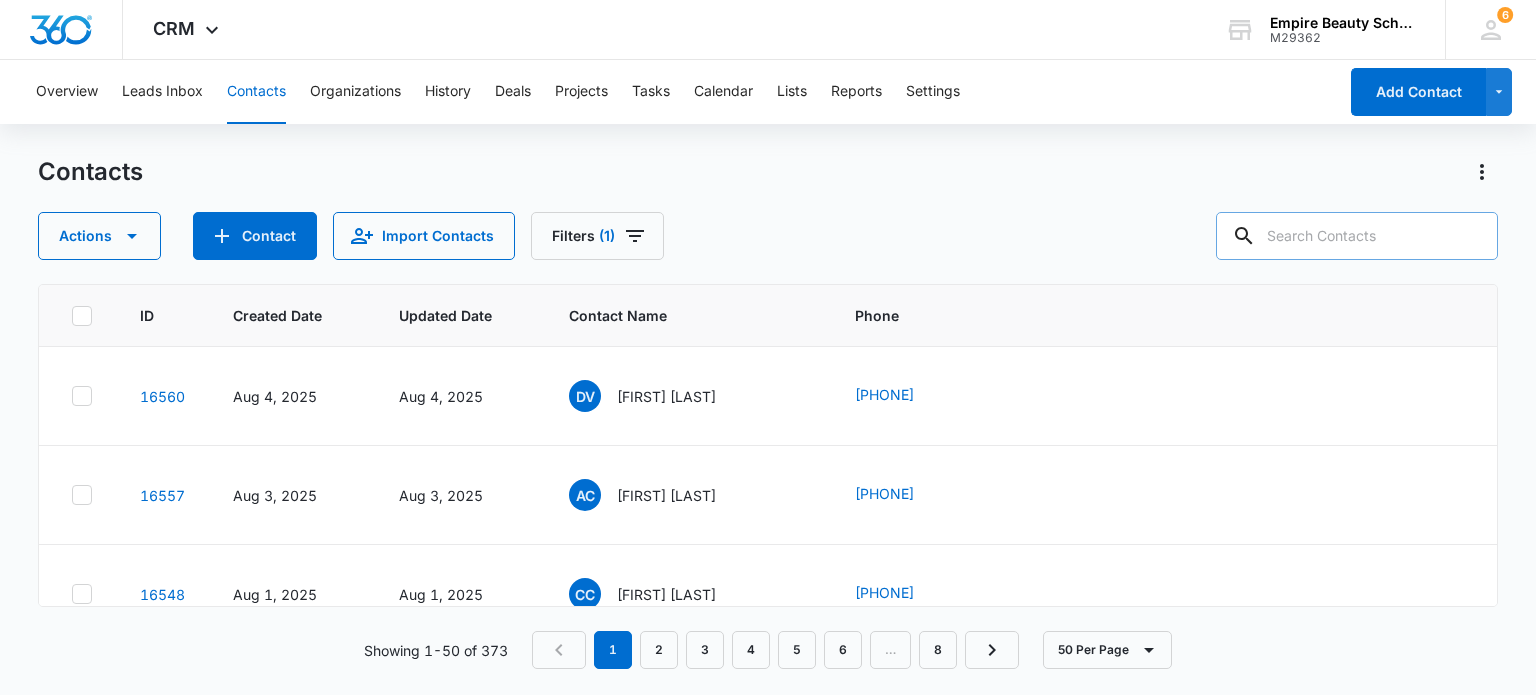 click at bounding box center [1357, 236] 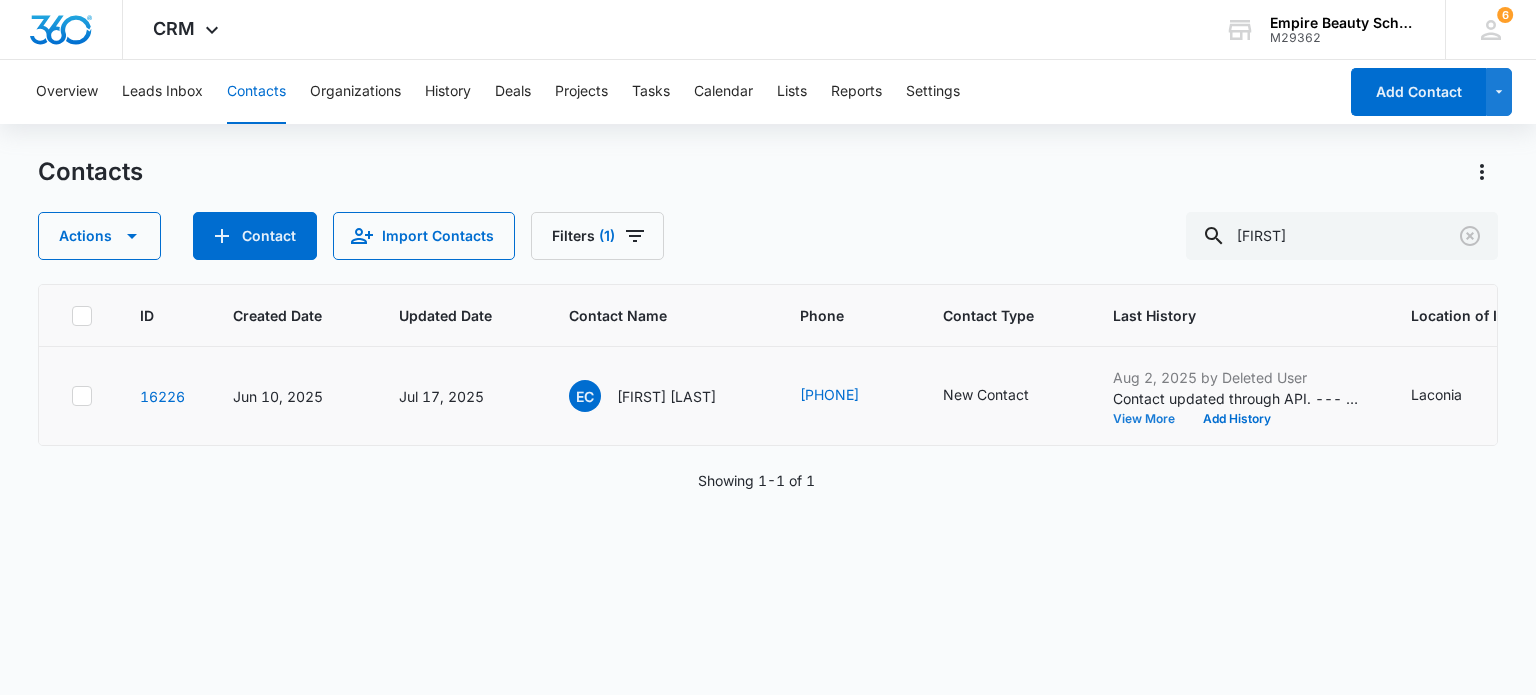 click on "View More" at bounding box center (1151, 419) 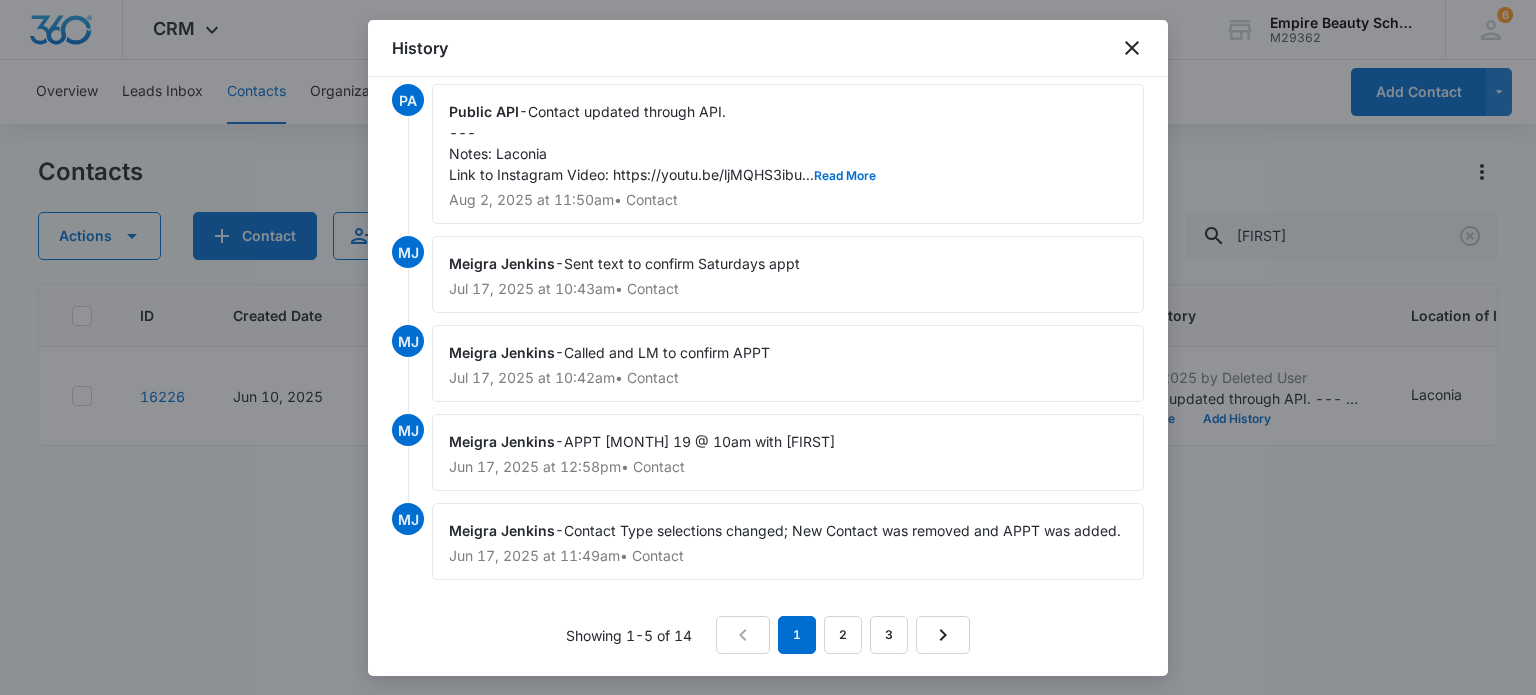 scroll, scrollTop: 0, scrollLeft: 0, axis: both 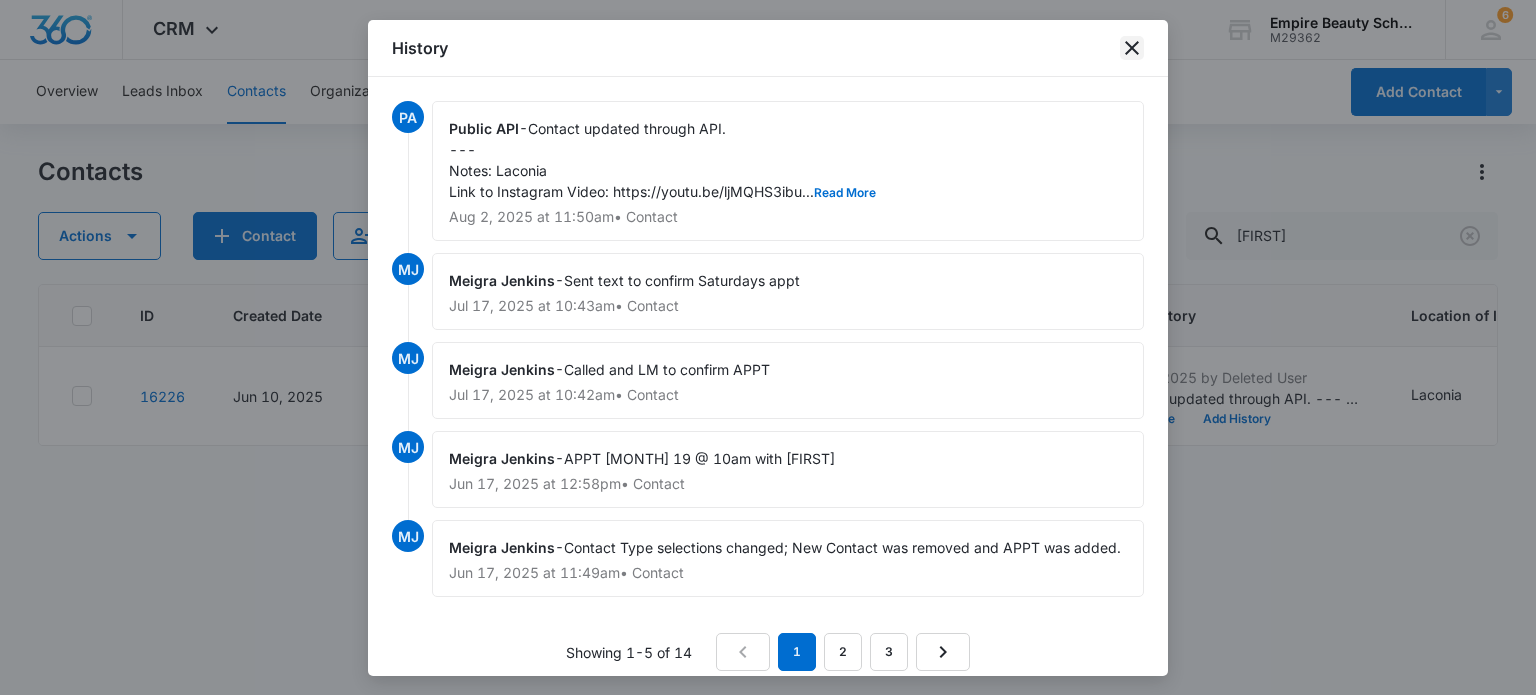 click 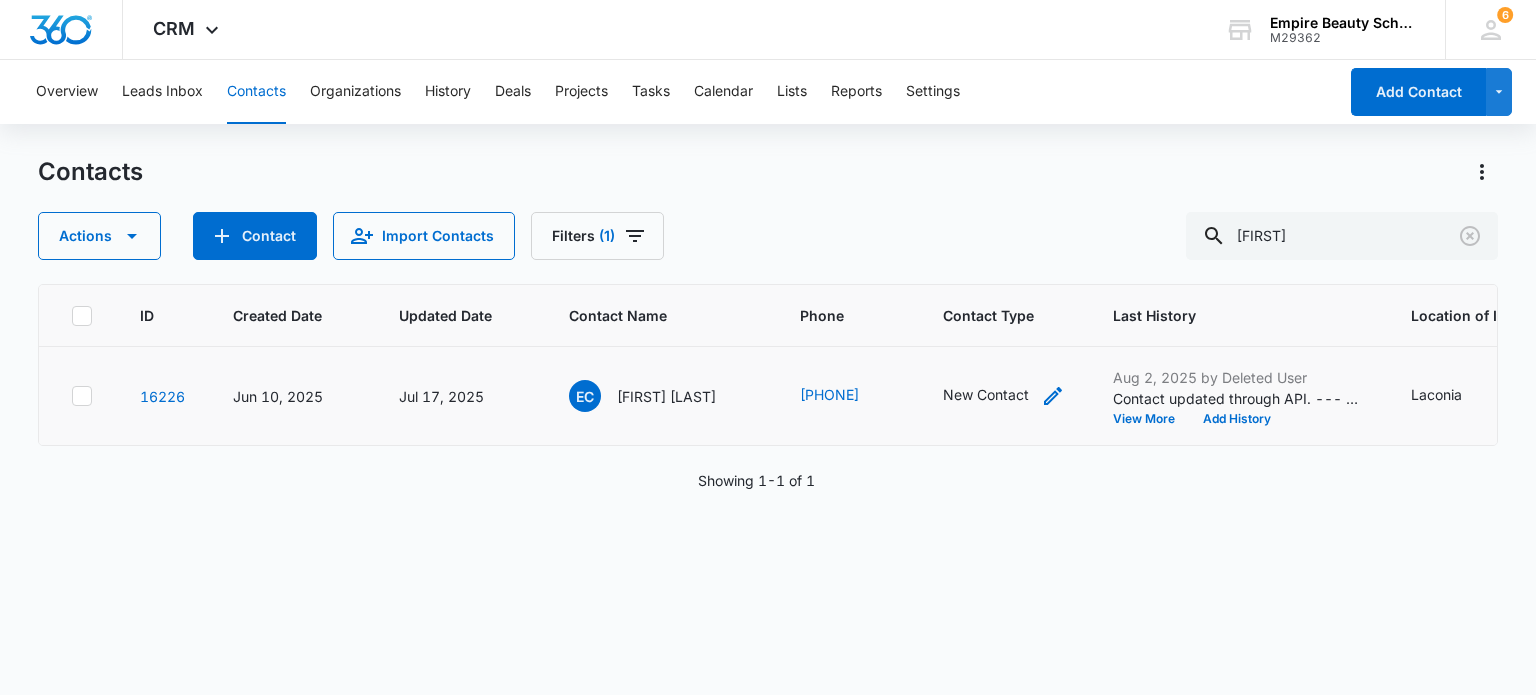 click on "New Contact" at bounding box center [986, 394] 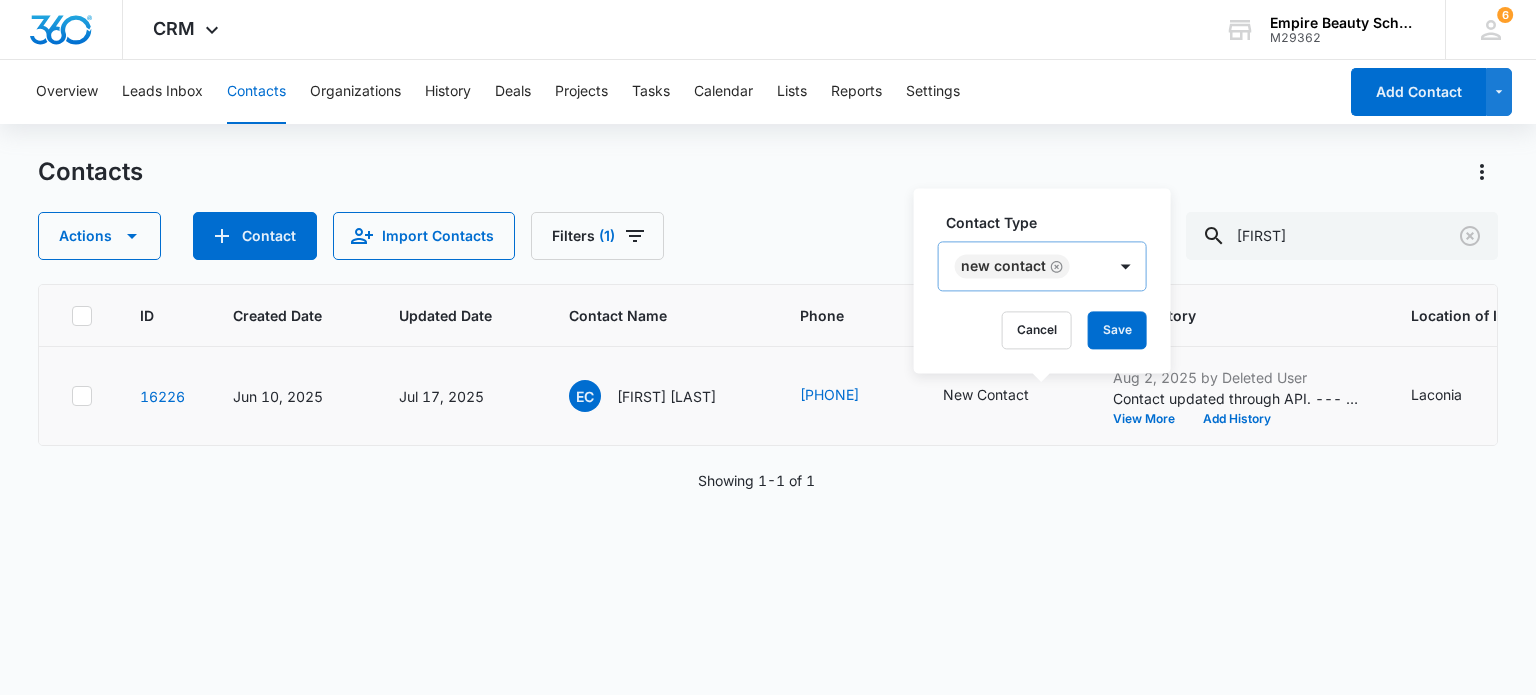click 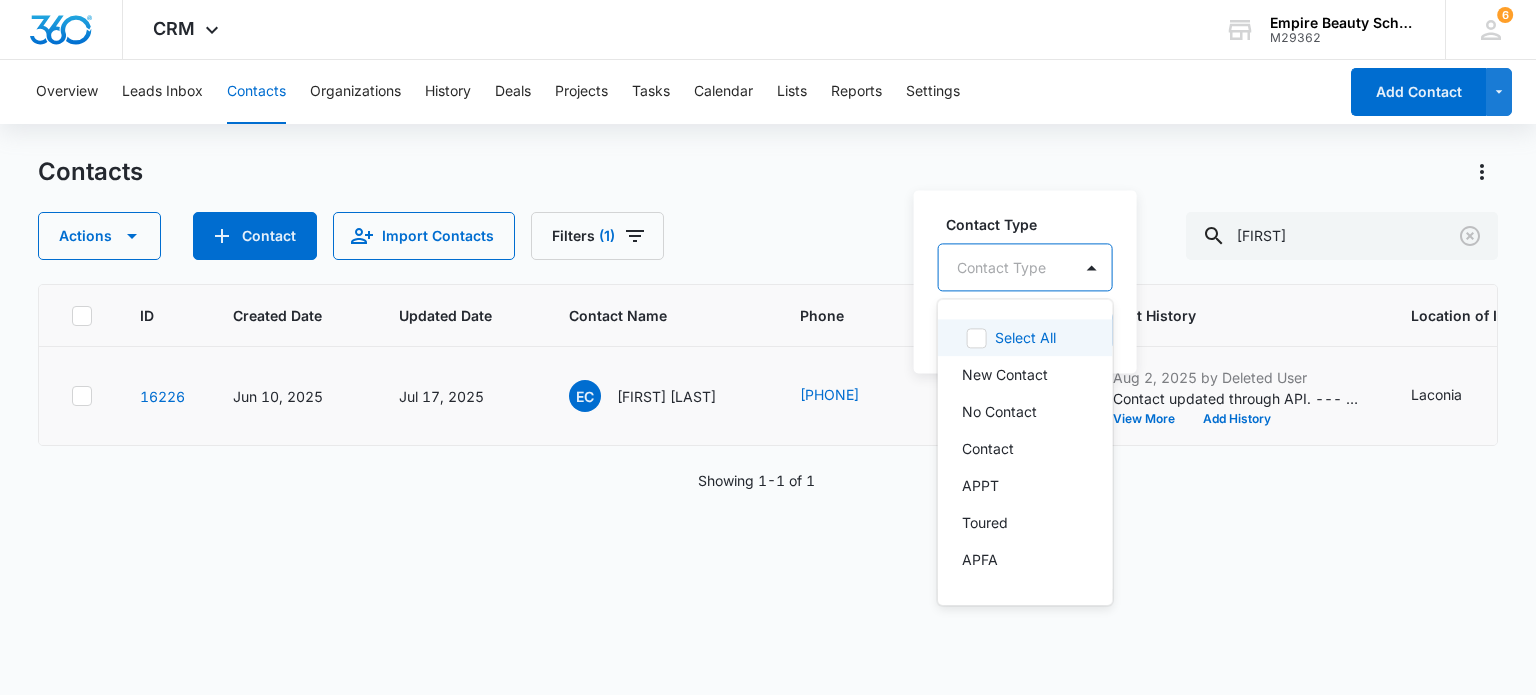 click at bounding box center (1001, 267) 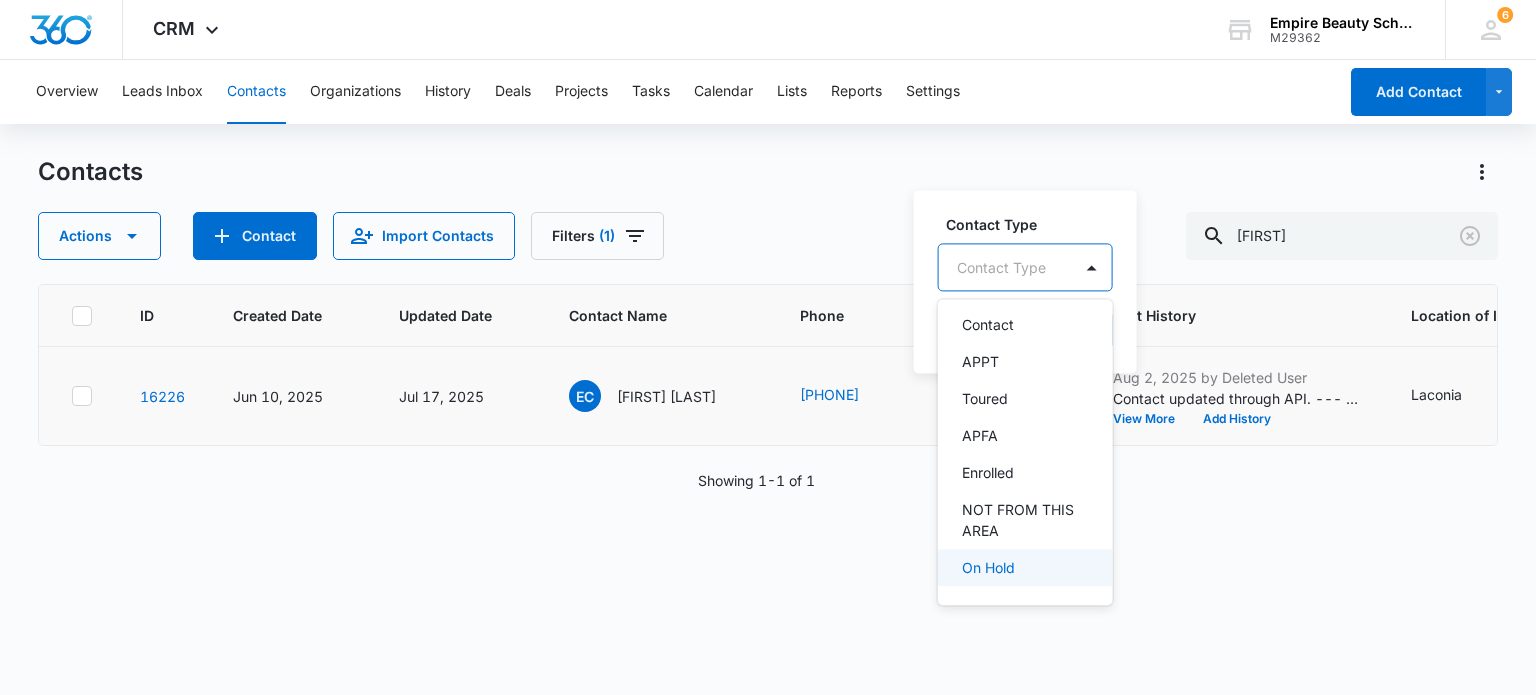 scroll, scrollTop: 68, scrollLeft: 0, axis: vertical 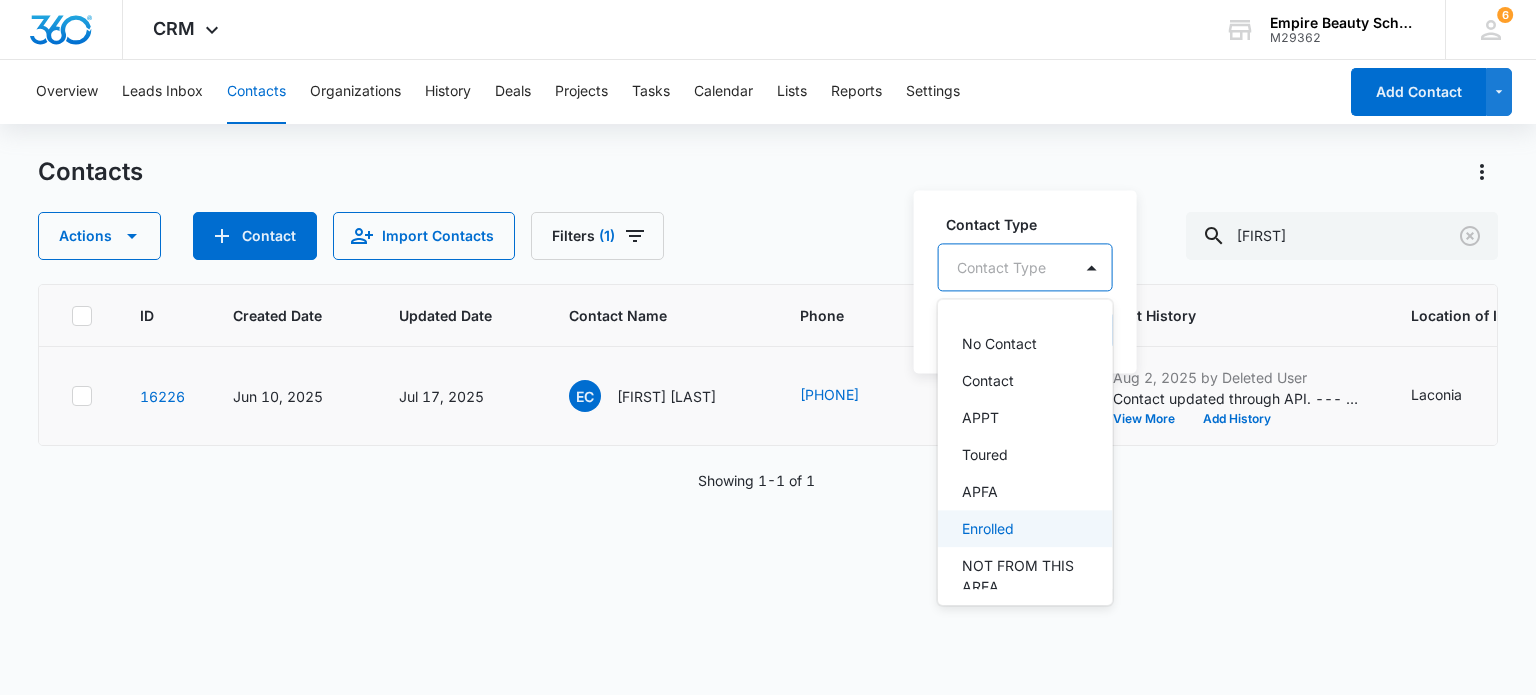 click on "Enrolled" at bounding box center (988, 528) 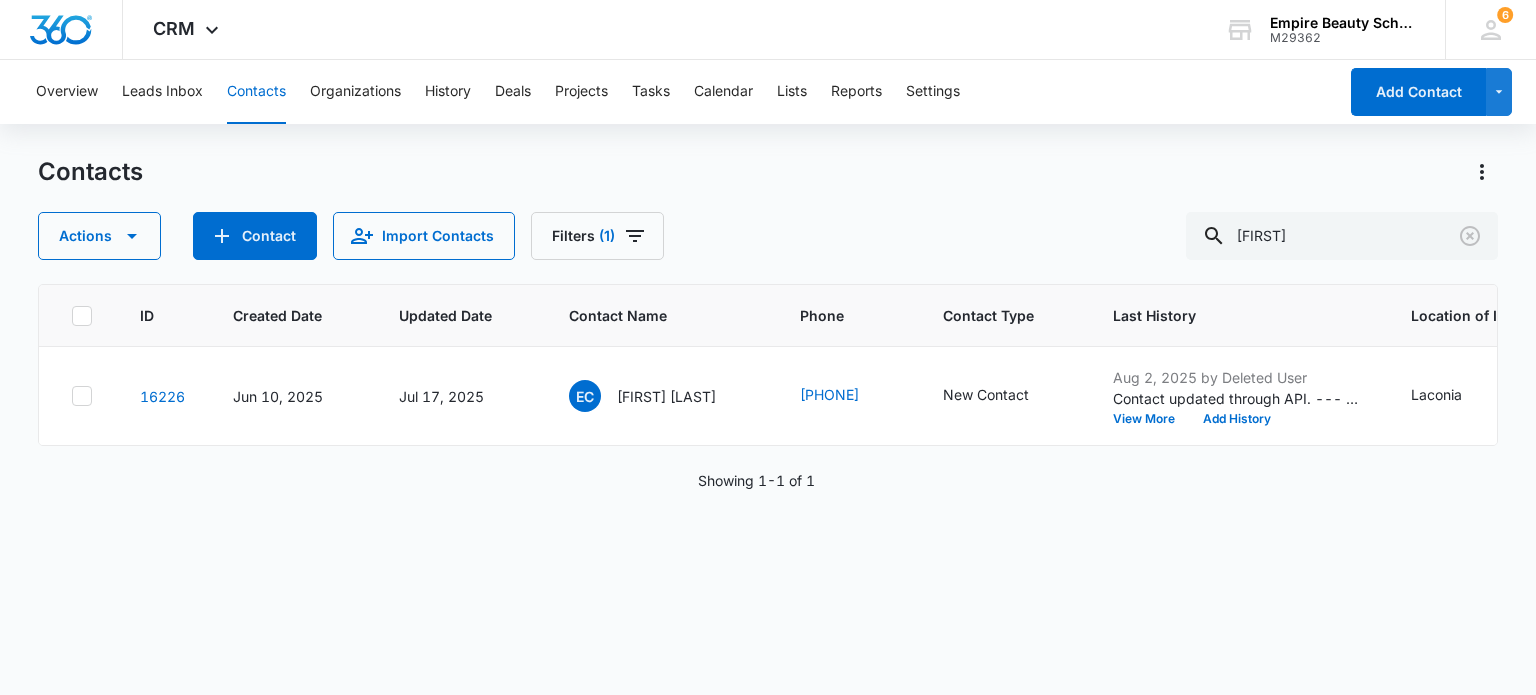 click on "ID Created Date Updated Date Contact Name Phone Contact Type Last History Location of Interest (for FB ad integration) Program of Interest Location Of Interest Program Email 16226 Jun 10, 2025 Jul 17, 2025 EC [FIRST] [LAST] ([PHONE]) New Contact Cancel Save Aug 2, 2025 by Deleted User Contact updated through API.
---
Notes: Laconia
Link to Instagram Video: https://youtu.be/ljMQHS3ibuk?si=Wjf-8-UU7Uad_3ch
Source: Form - Scholarship
Status:... View More Add History Laconia Lash Extensions --- --- [EMAIL]
Showing &nbsp; 1-1 &nbsp; of &nbsp; 1" at bounding box center (767, 476) 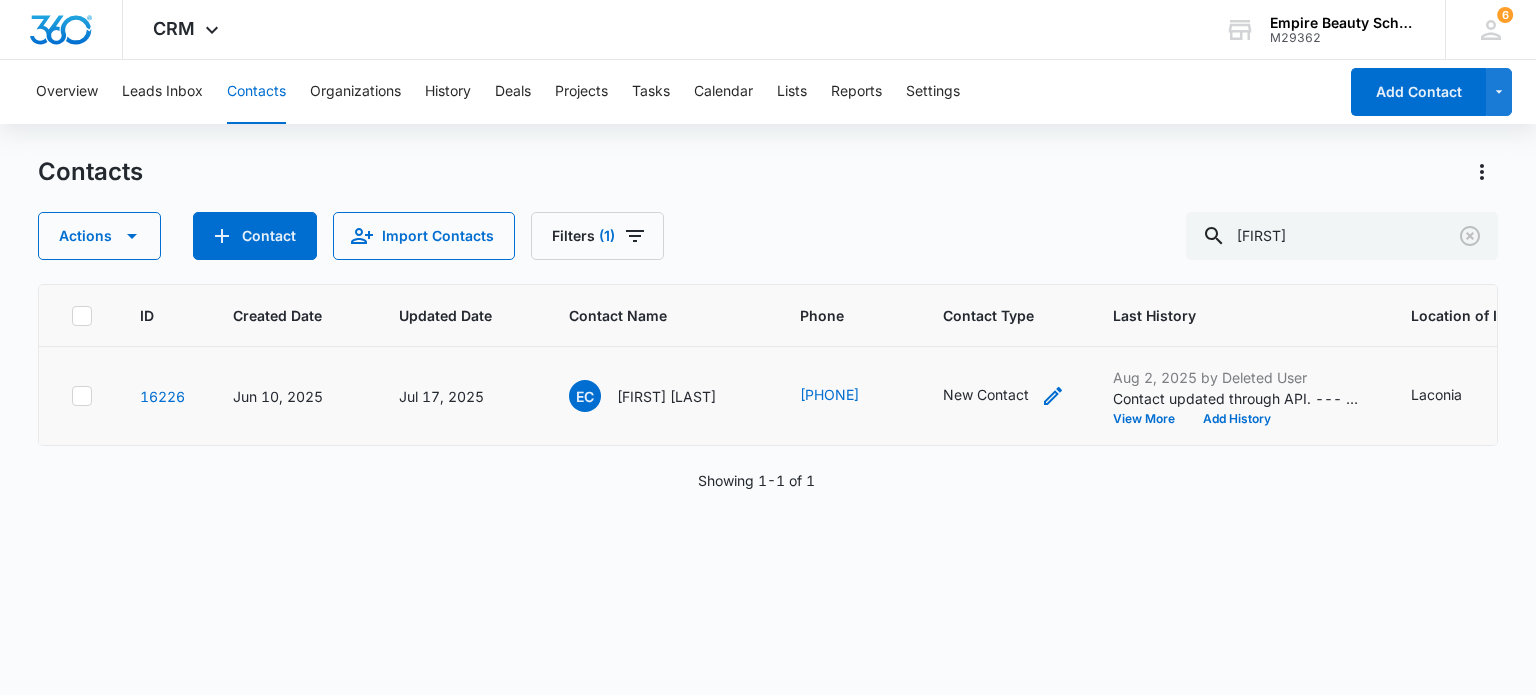 click on "New Contact" at bounding box center [986, 394] 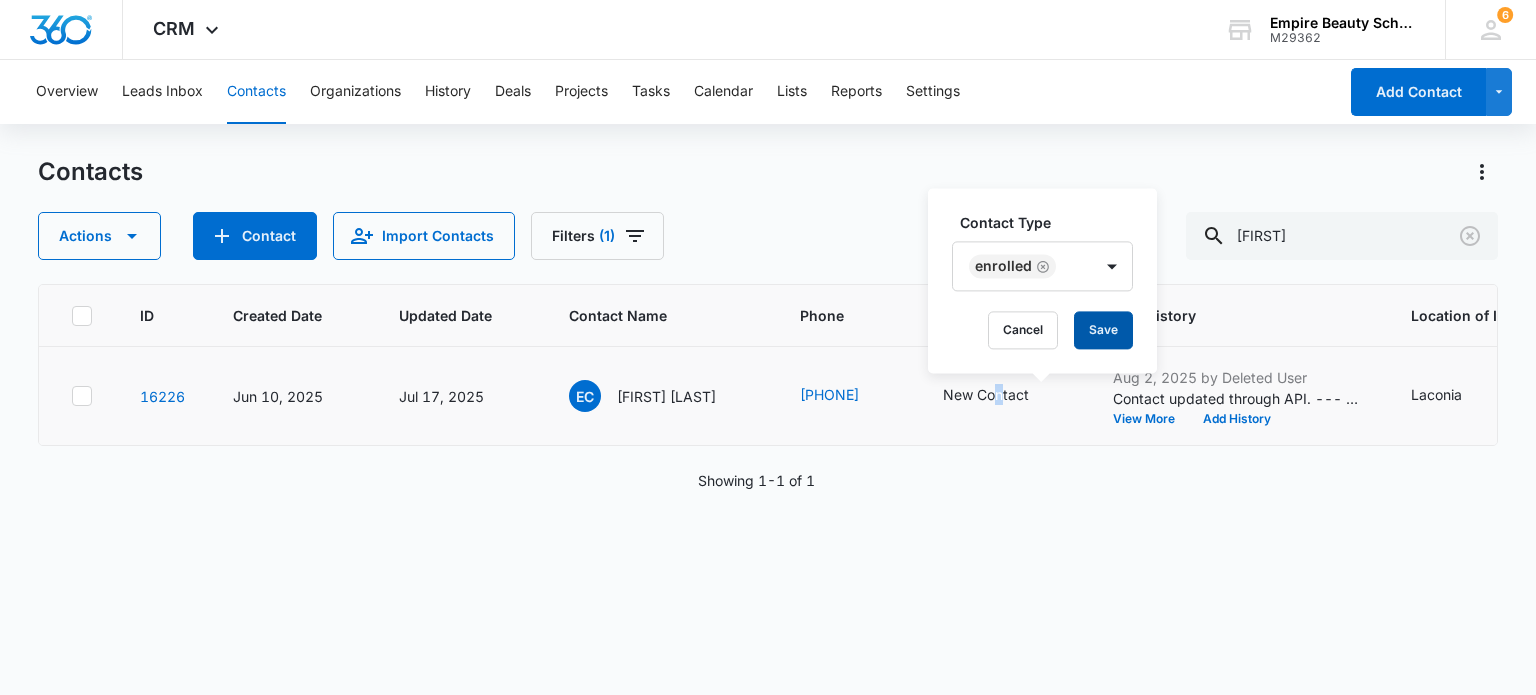 click on "Save" at bounding box center (1103, 330) 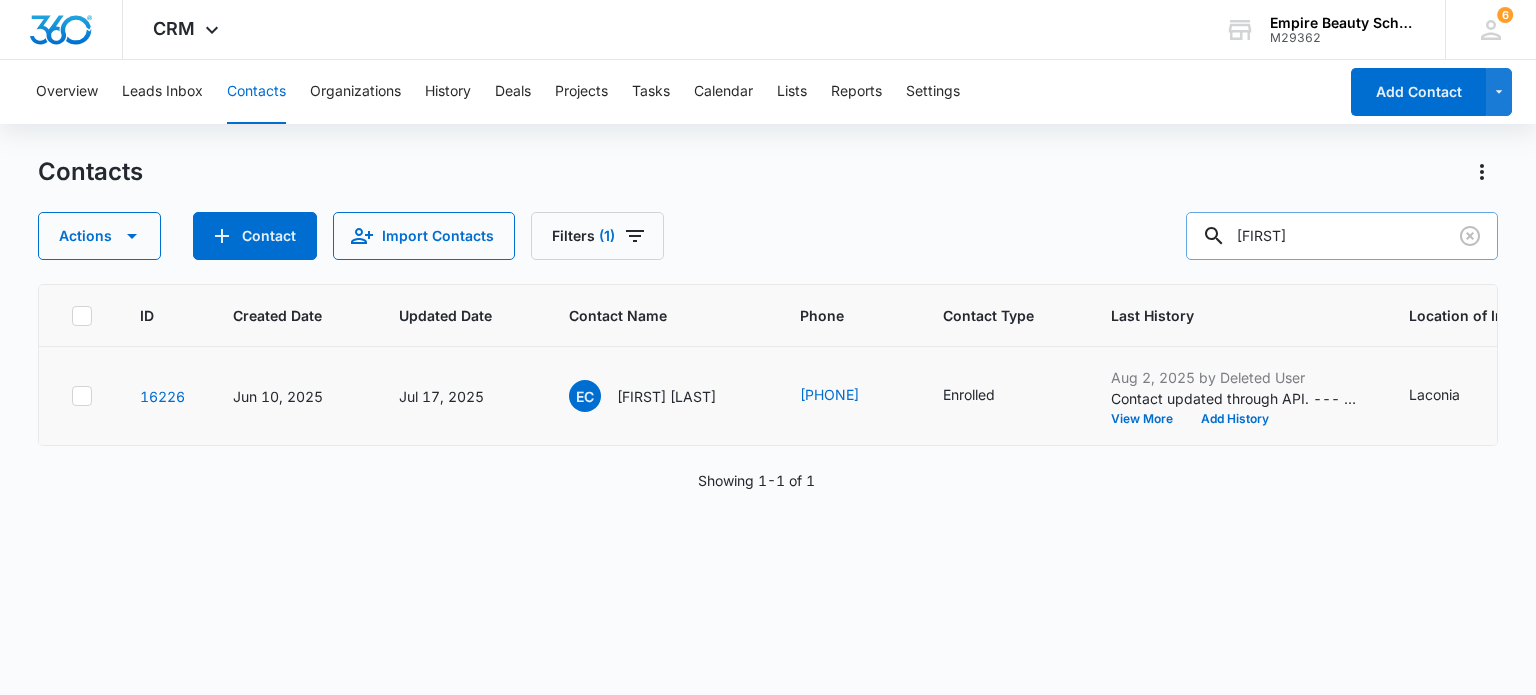 click on "[FIRST]" at bounding box center (1342, 236) 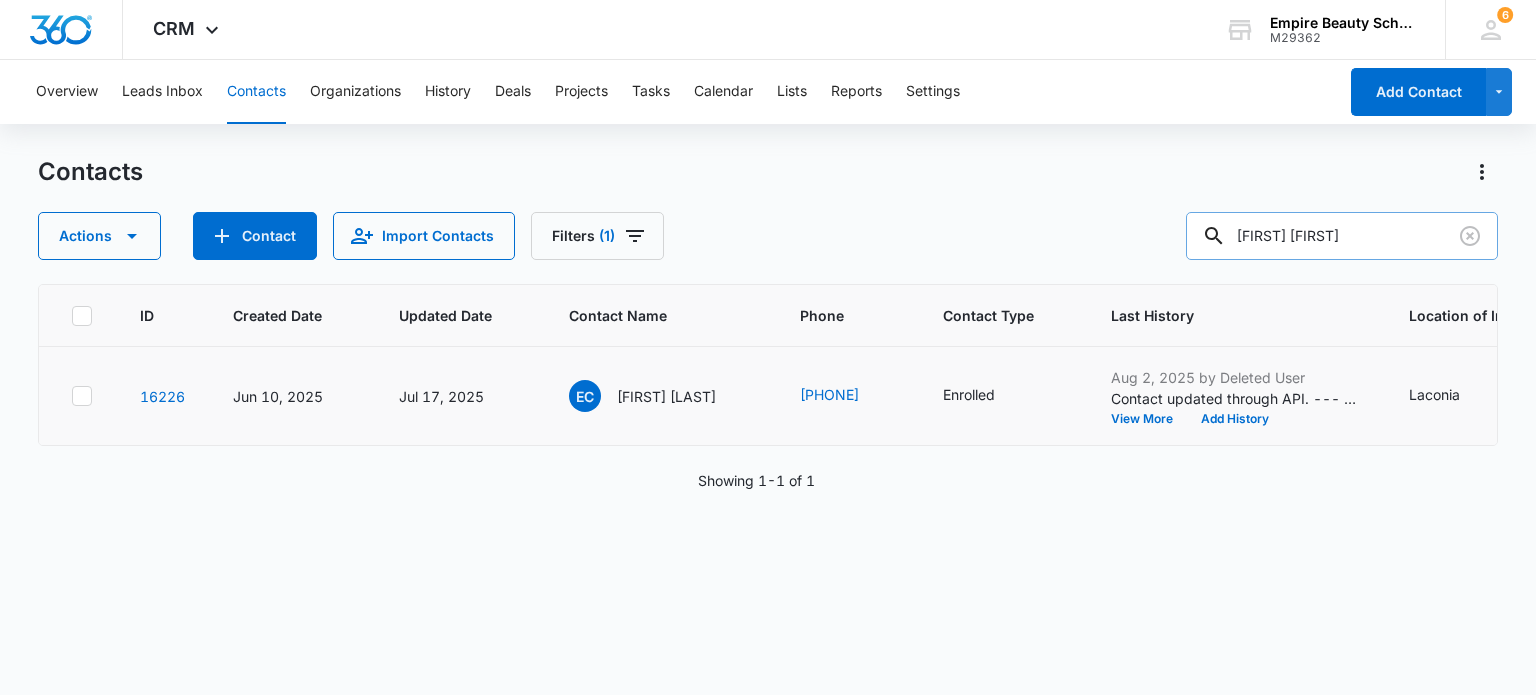 type on "[FIRST] [FIRST]" 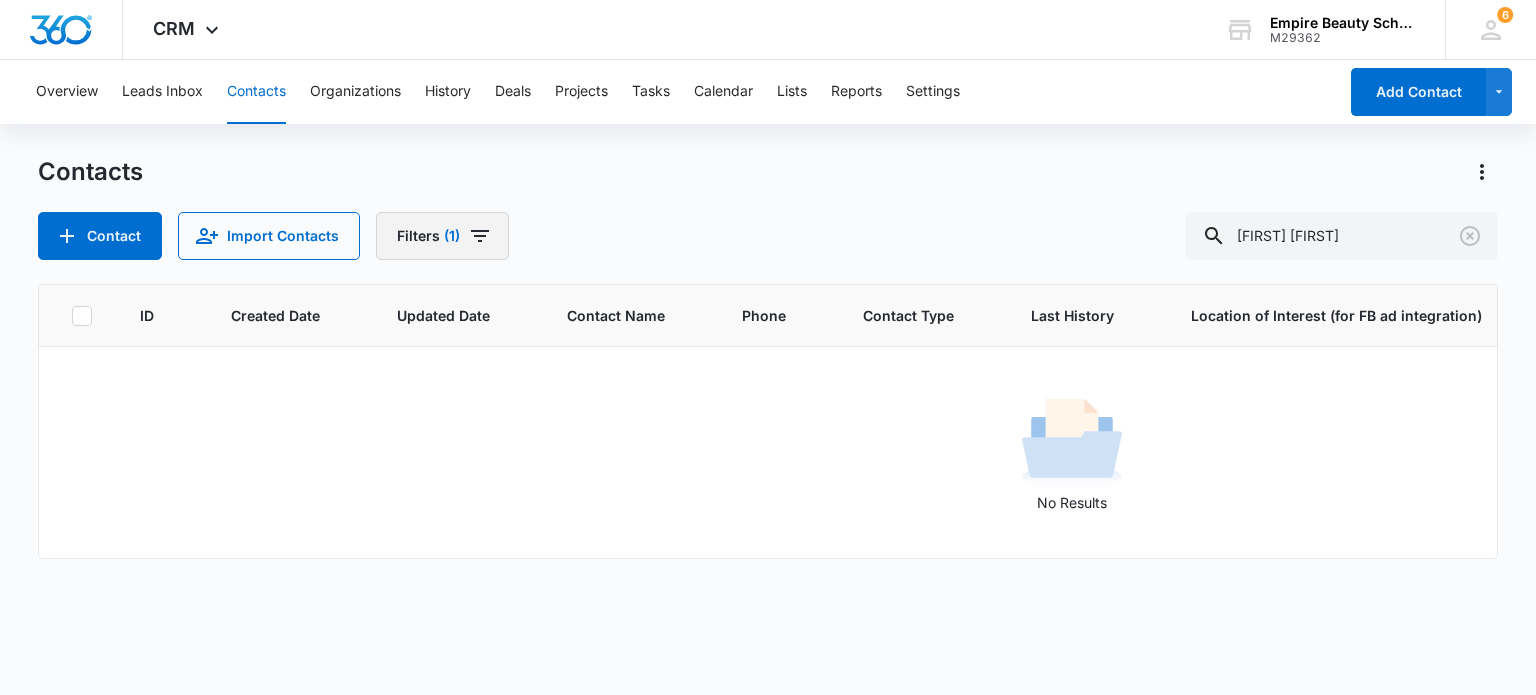 click 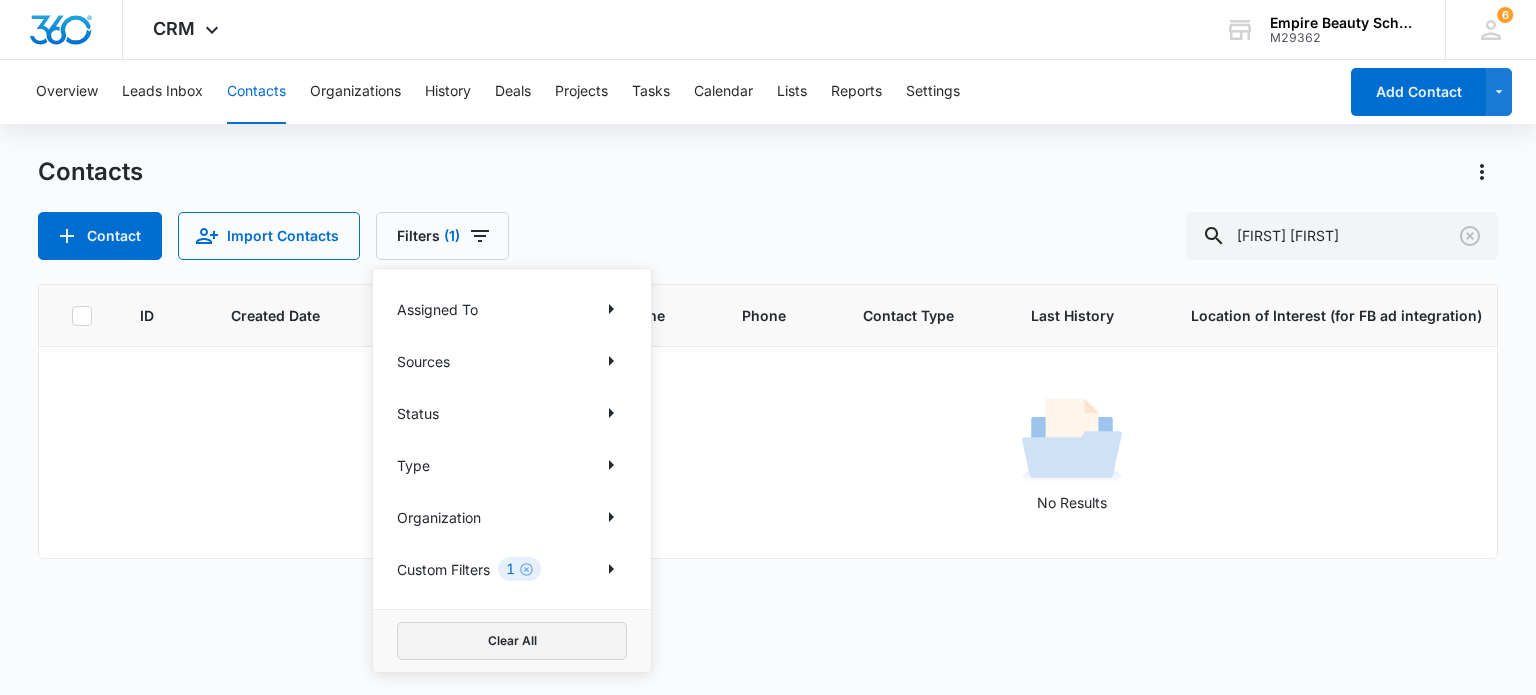 click on "Clear All" at bounding box center (512, 641) 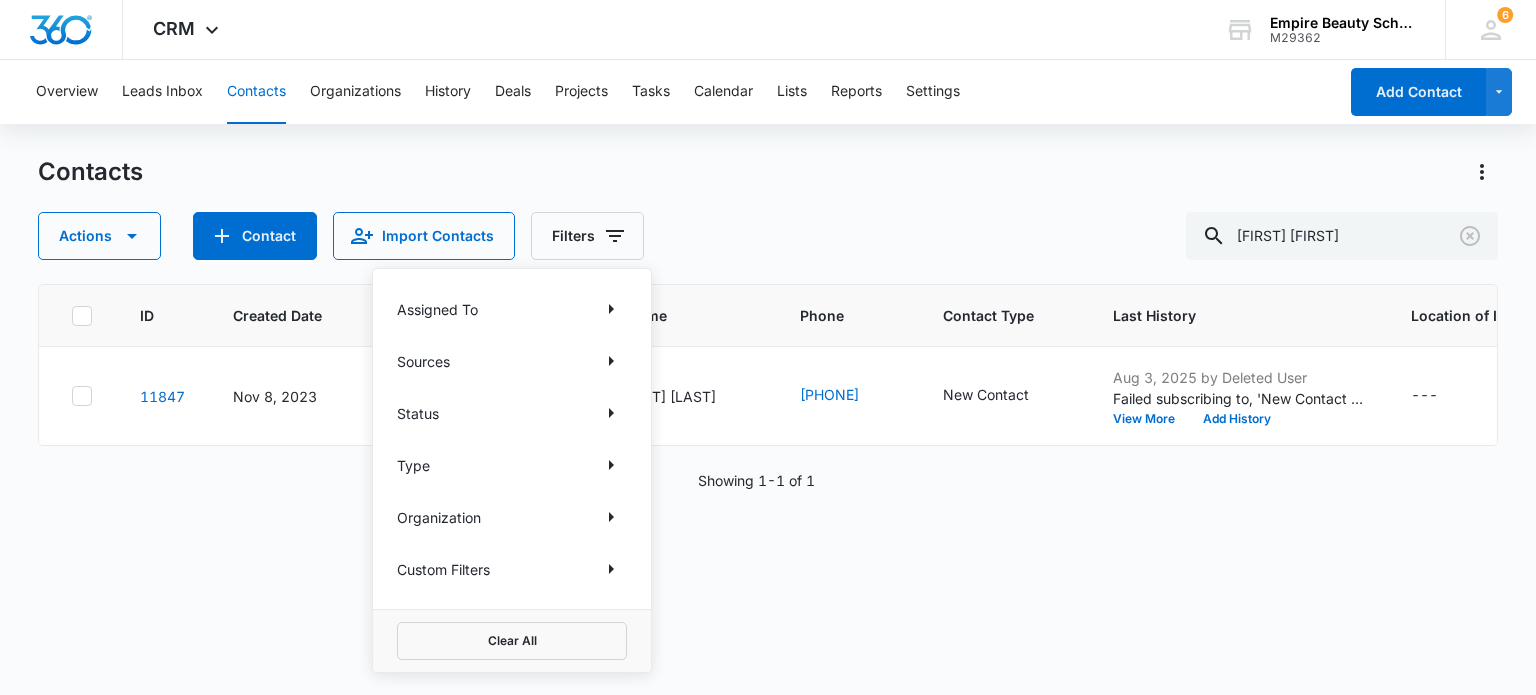 click on "ID Created Date Updated Date Contact Name Phone Contact Type Last History Location of Interest (for FB ad integration) Program of Interest Location Of Interest Program Email 11847 [DATE] [DATE] AC [FIRST] [LAST] [PHONE] New Contact [DATE] by Deleted User Failed subscribing to, 'New Contact - Hooksett Email Automation'. View More Add History --- --- Hooksett, Laconia Cosmetology, Esthetics, Lashes [EMAIL] Showing   1-1   of   1" at bounding box center [767, 476] 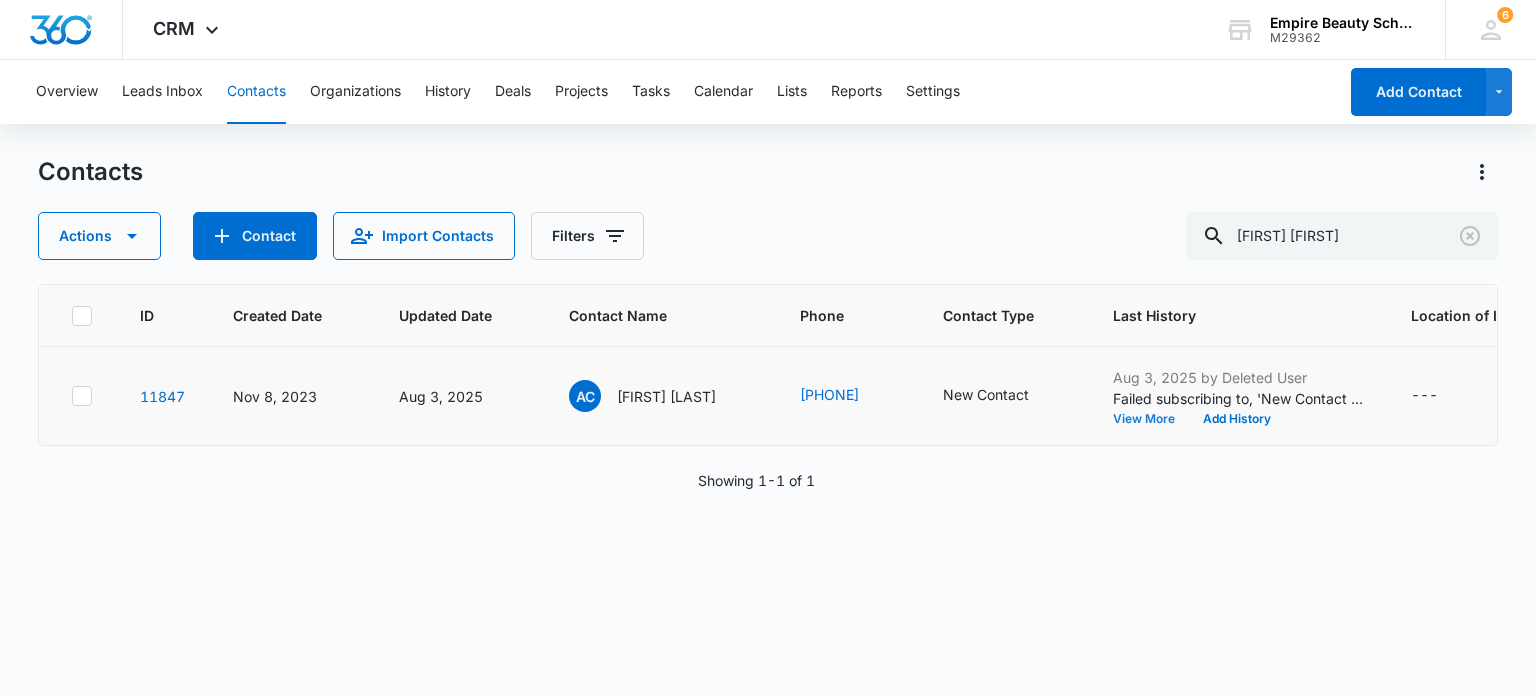 click on "View More" at bounding box center (1151, 419) 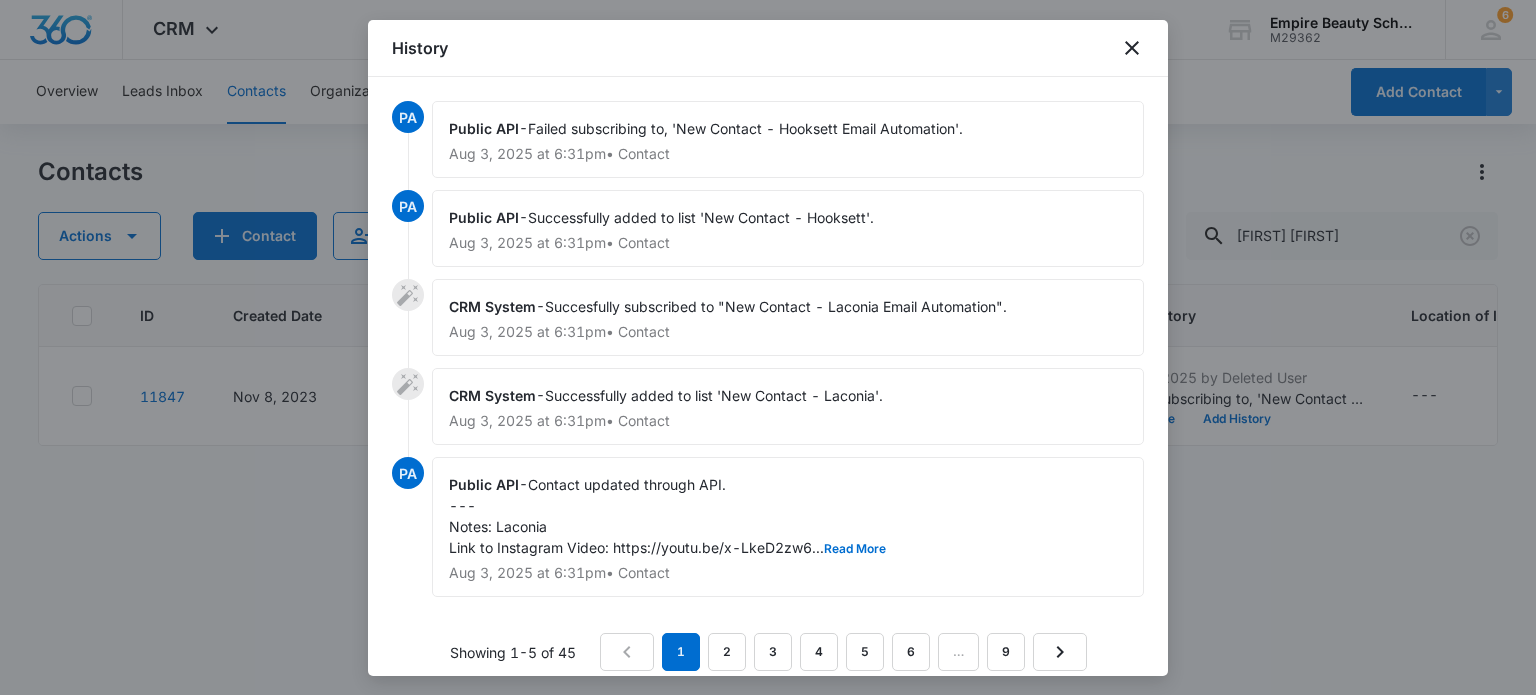 scroll, scrollTop: 16, scrollLeft: 0, axis: vertical 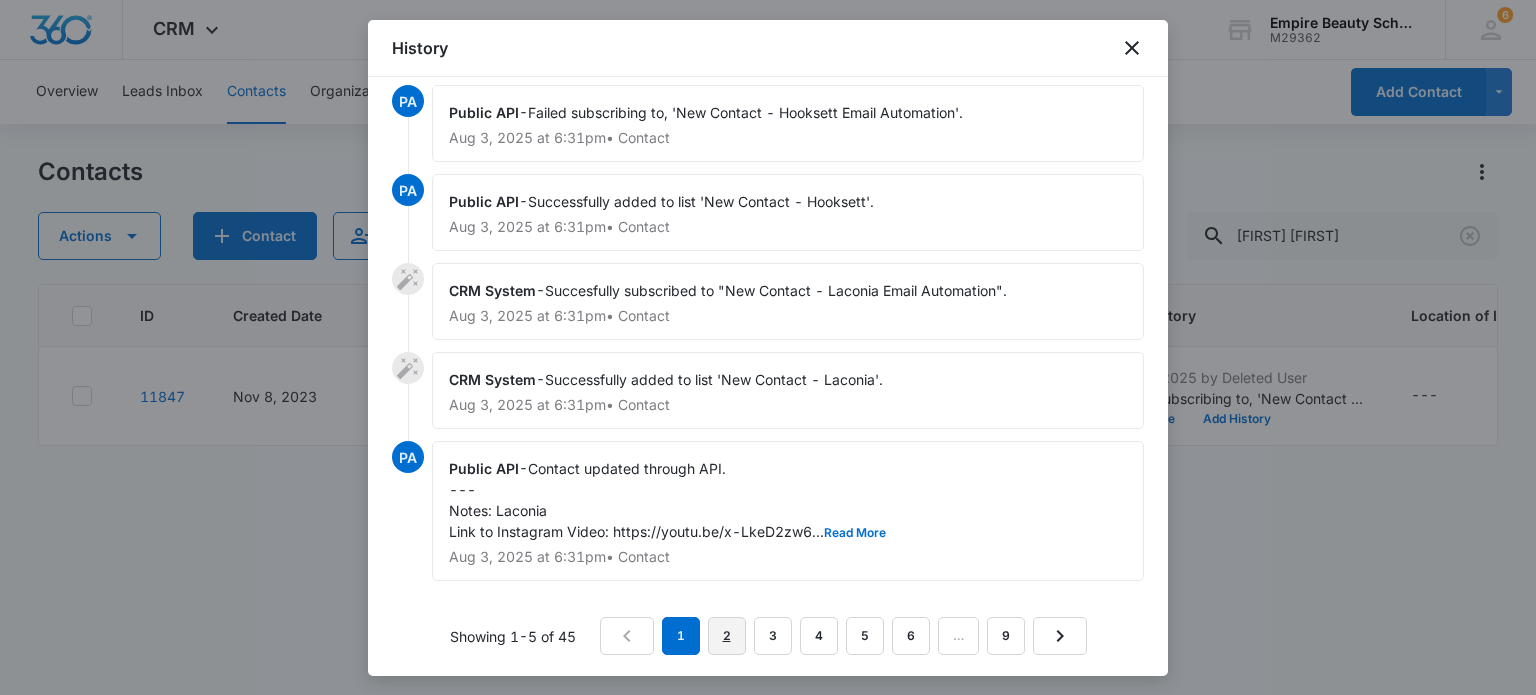 click on "2" at bounding box center (727, 636) 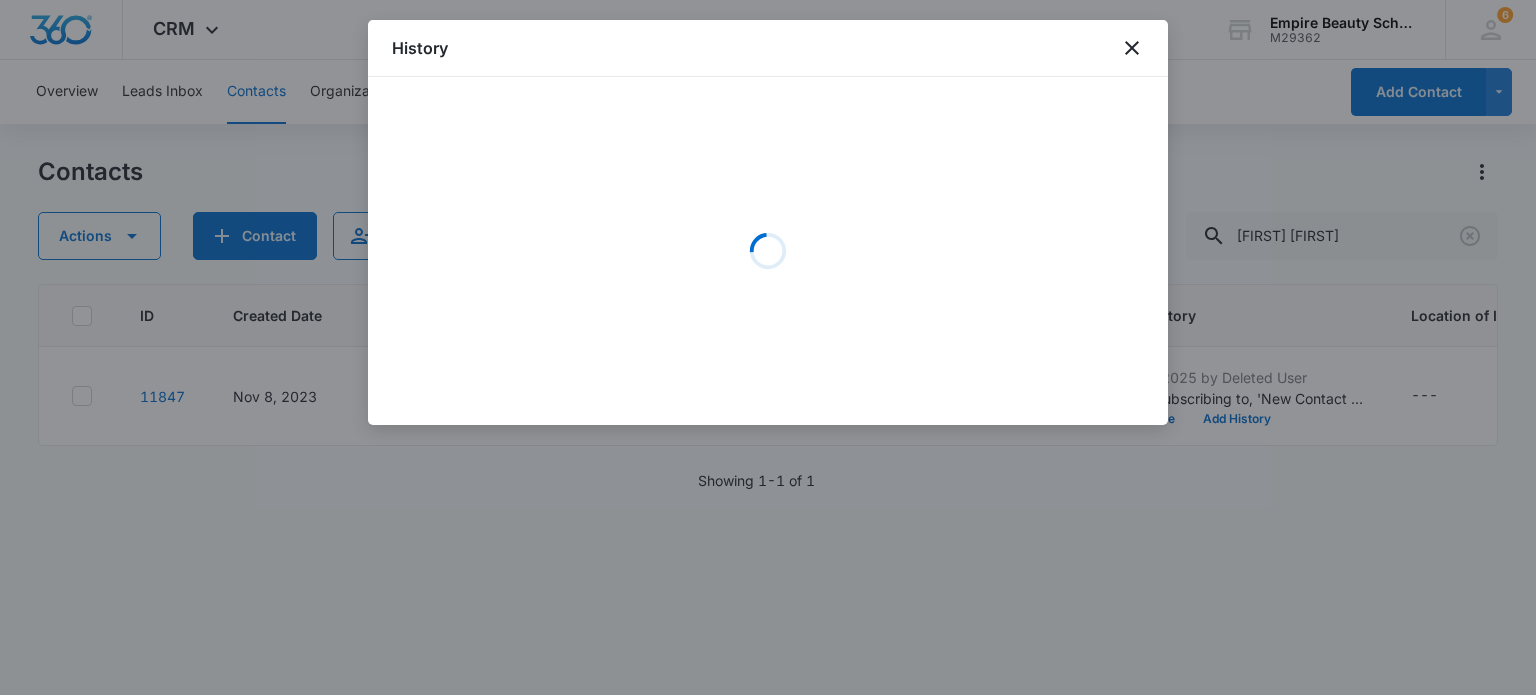 scroll, scrollTop: 0, scrollLeft: 0, axis: both 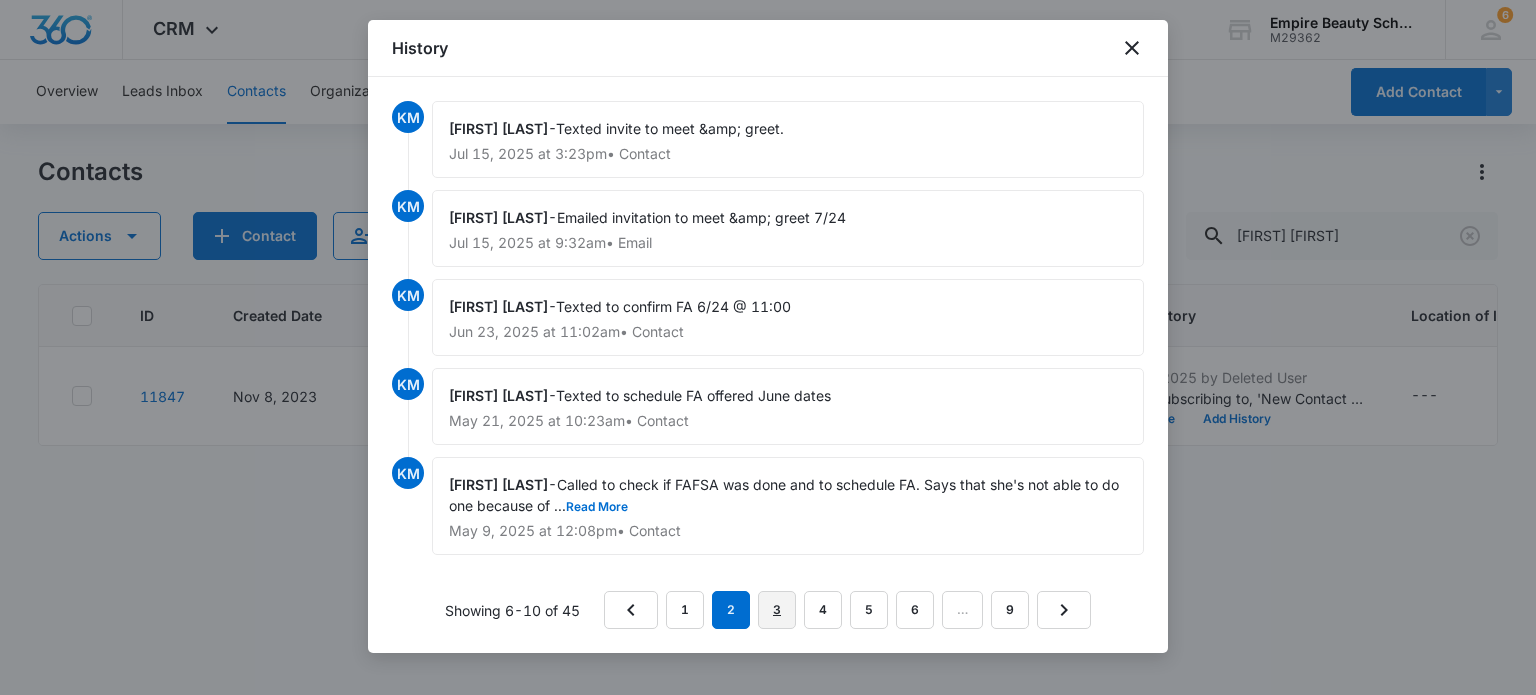 click on "3" at bounding box center [777, 610] 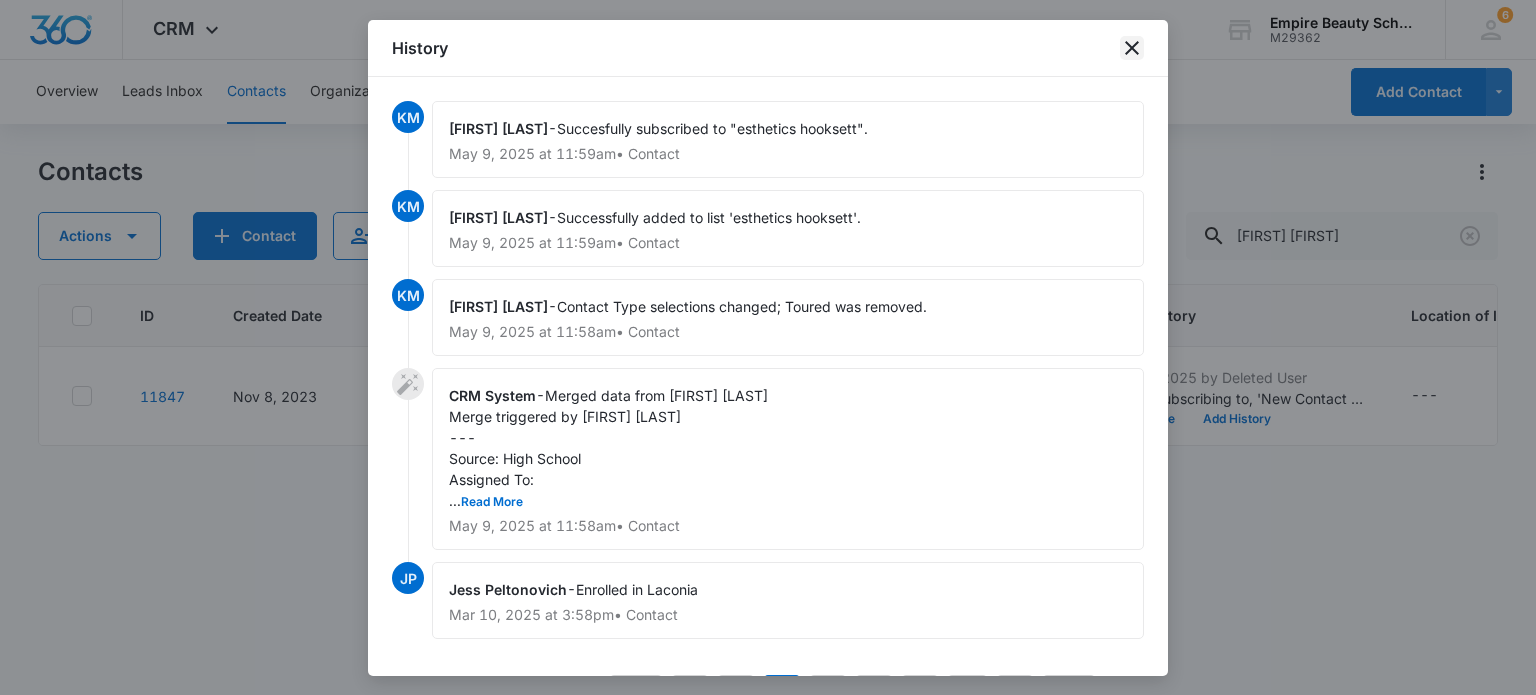 click 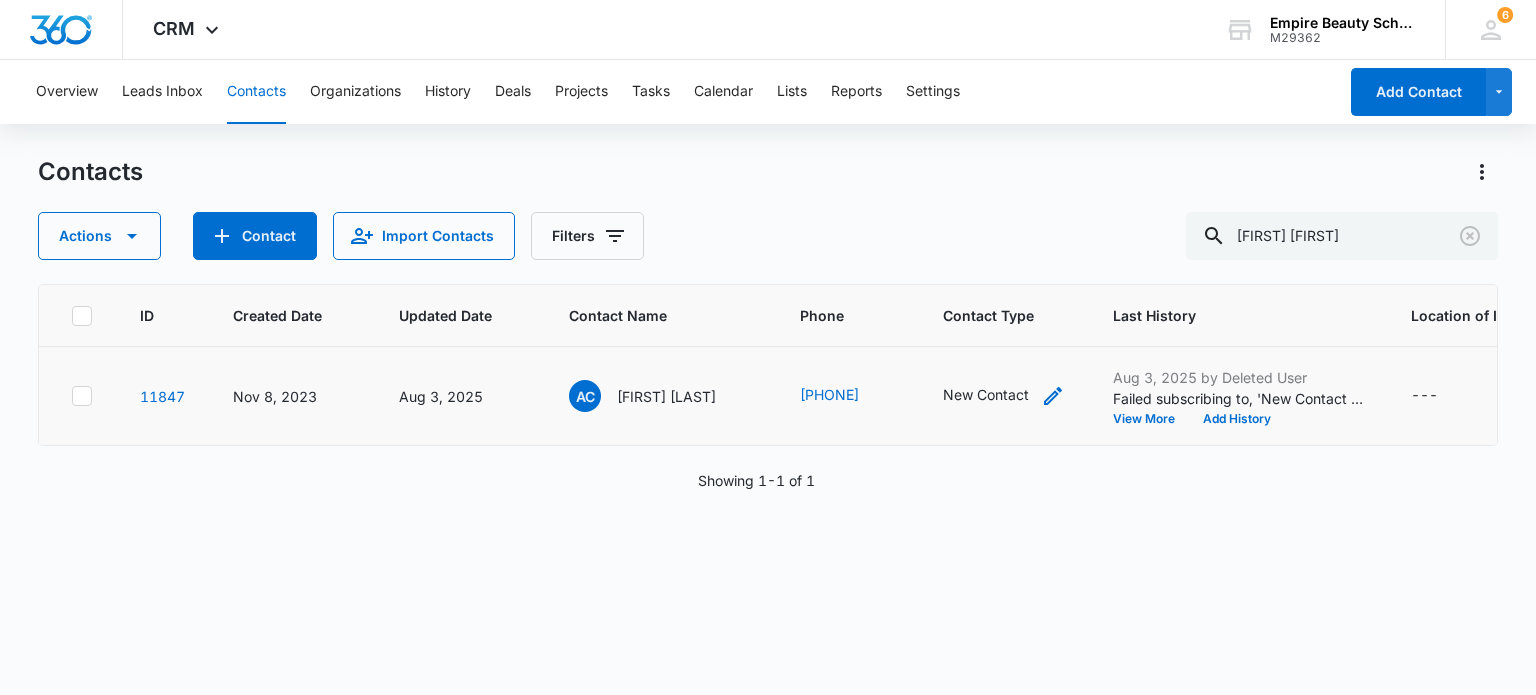 click on "New Contact" at bounding box center (986, 394) 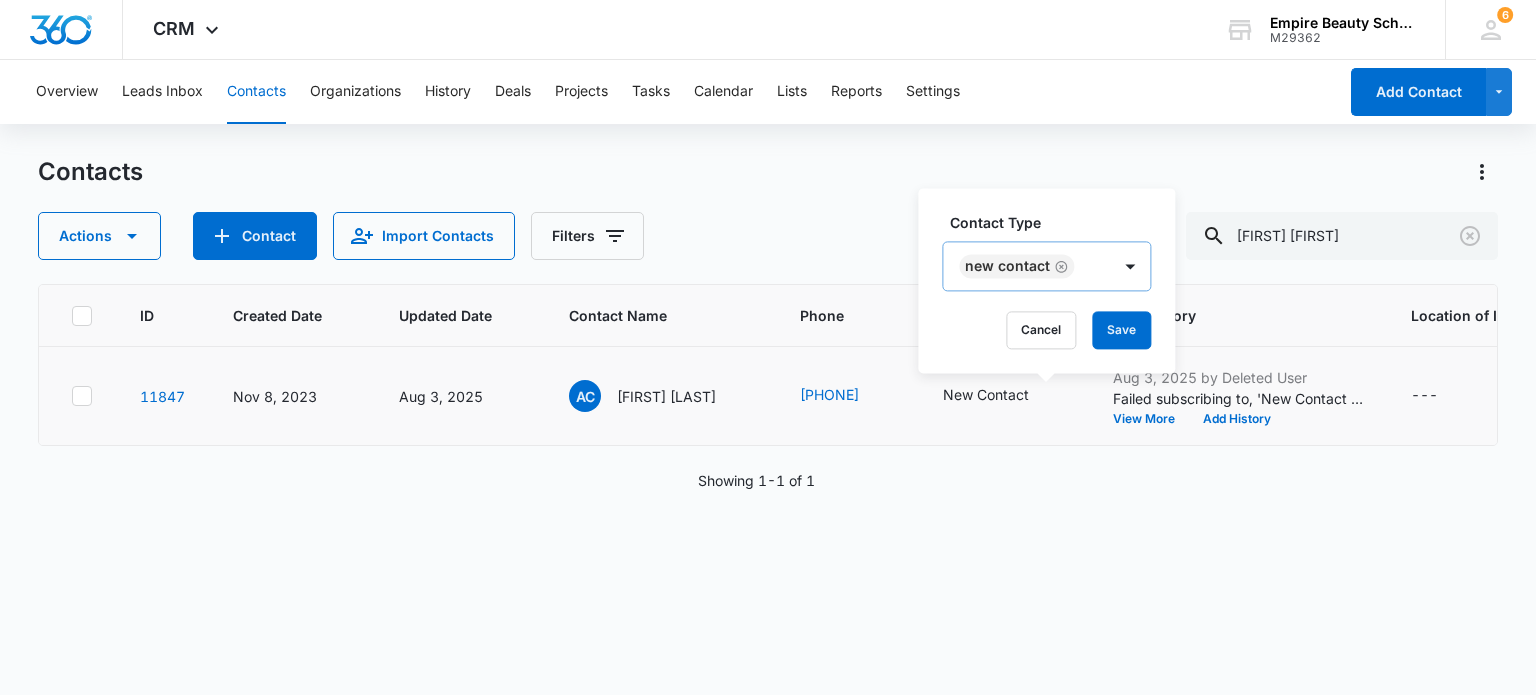 click on "New Contact" at bounding box center (1026, 266) 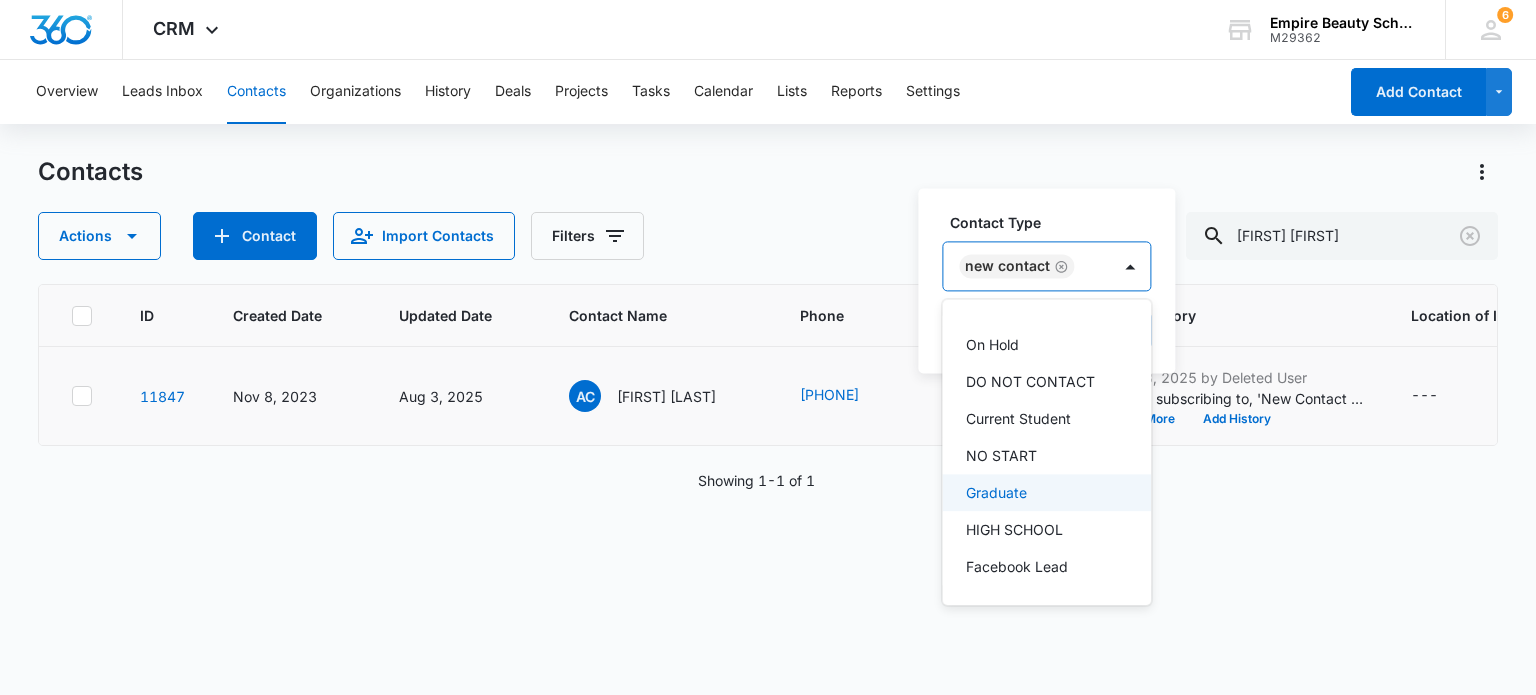 scroll, scrollTop: 150, scrollLeft: 0, axis: vertical 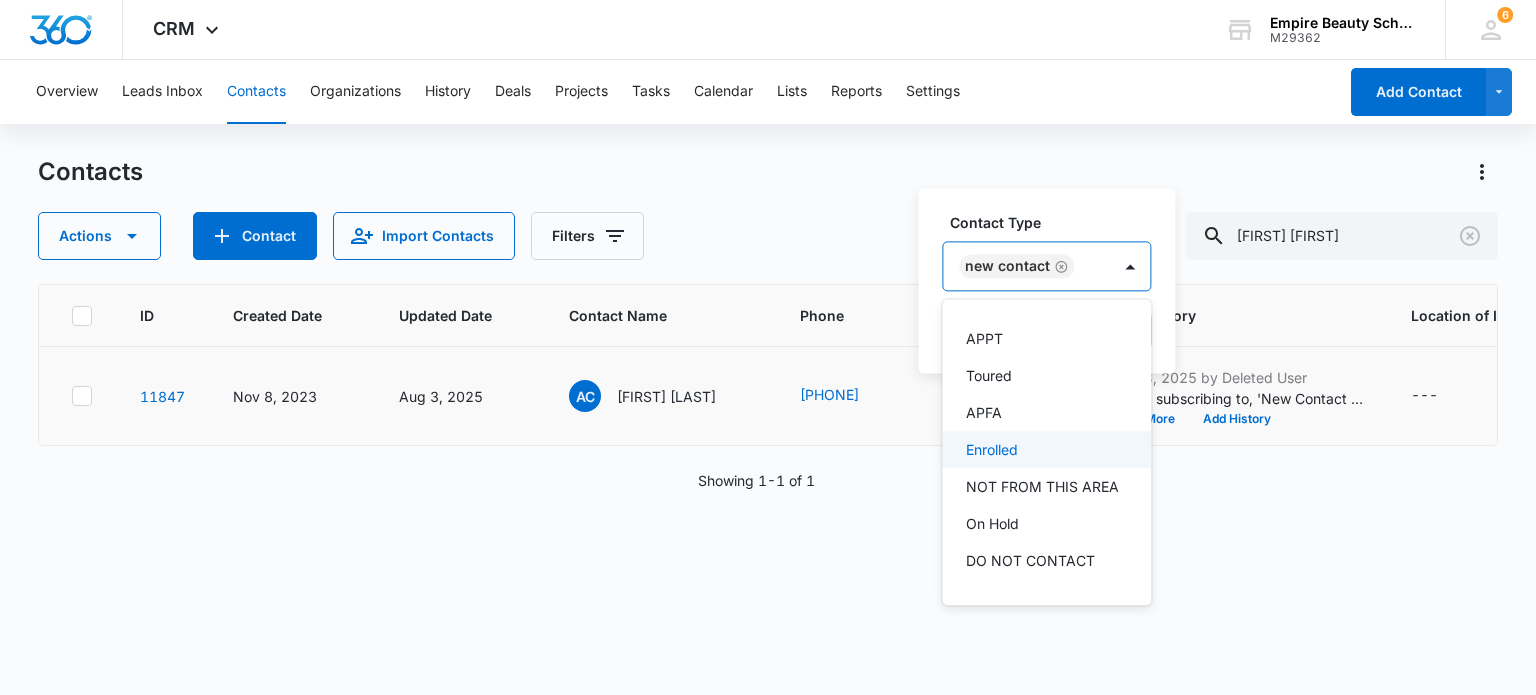 click on "Enrolled" at bounding box center [992, 449] 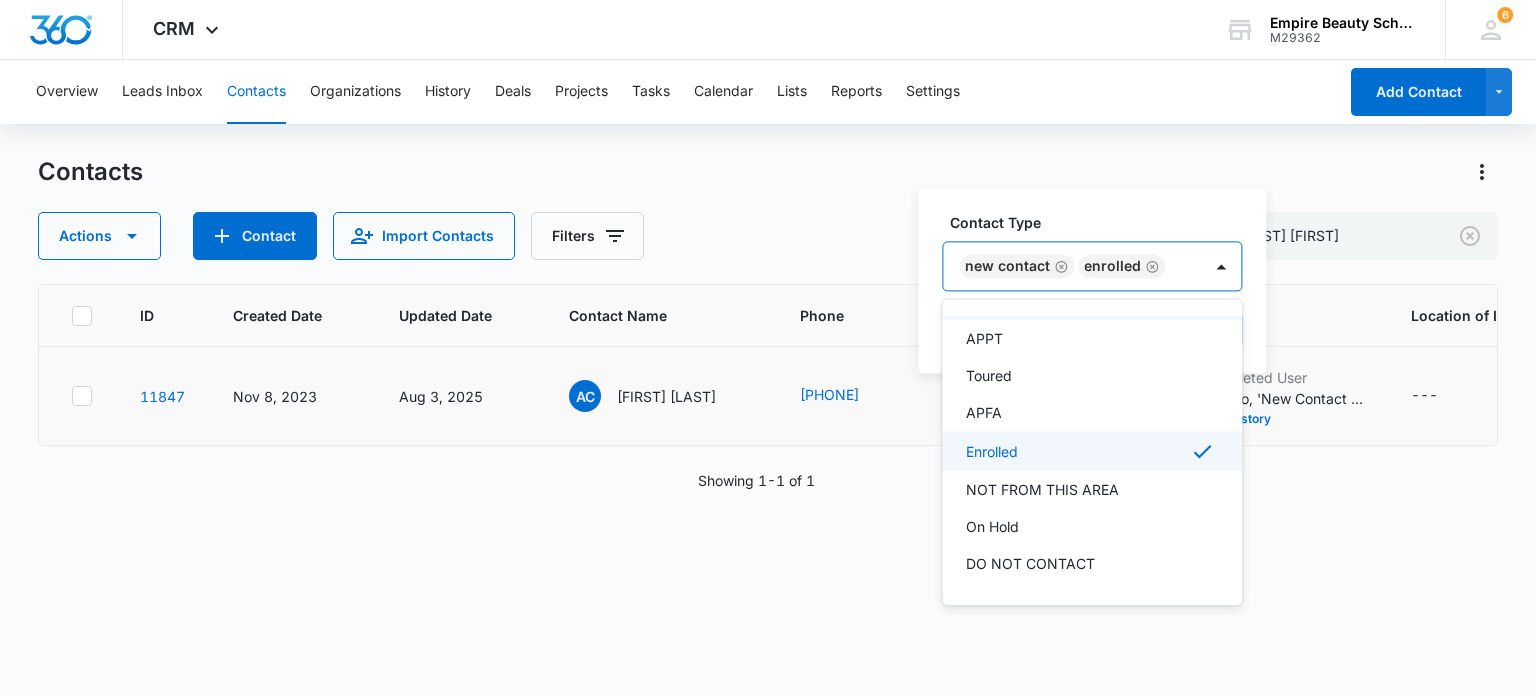click 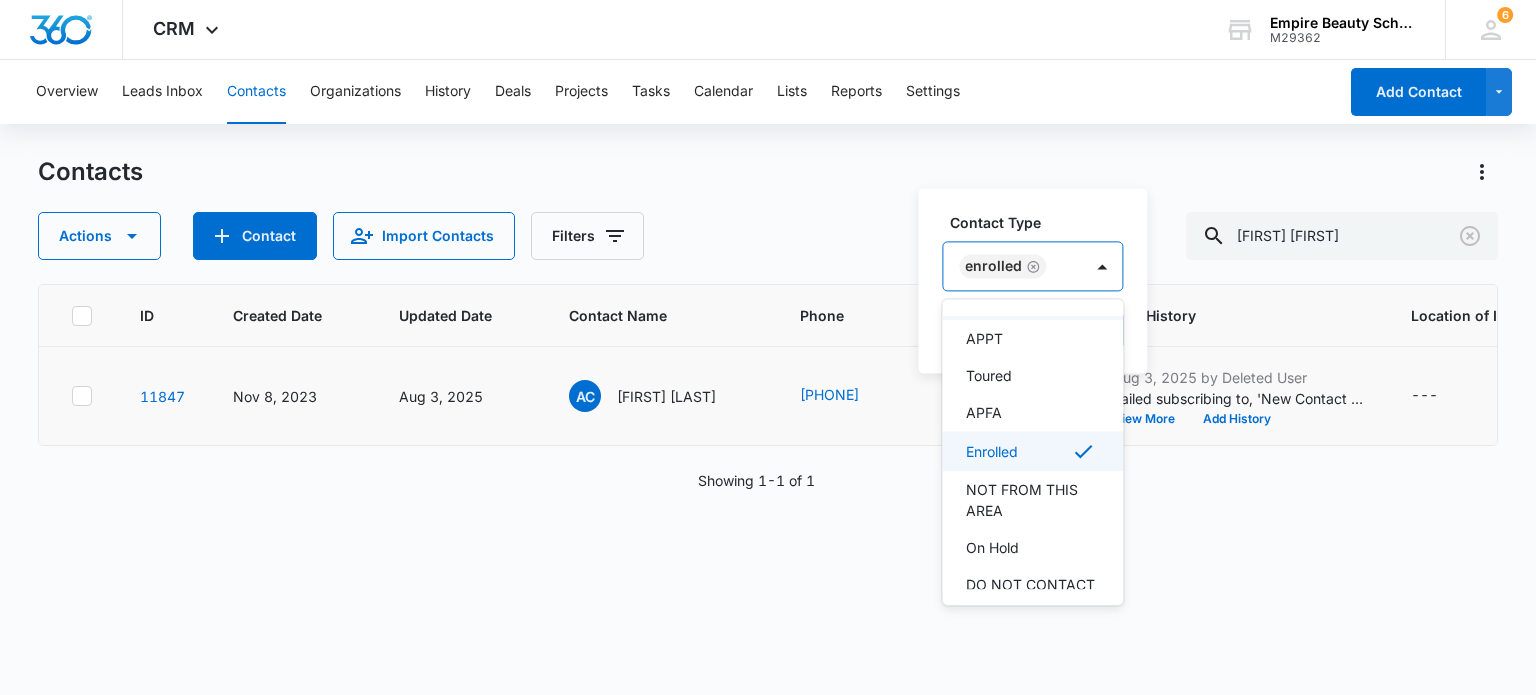 click on "Enrolled" at bounding box center [1012, 266] 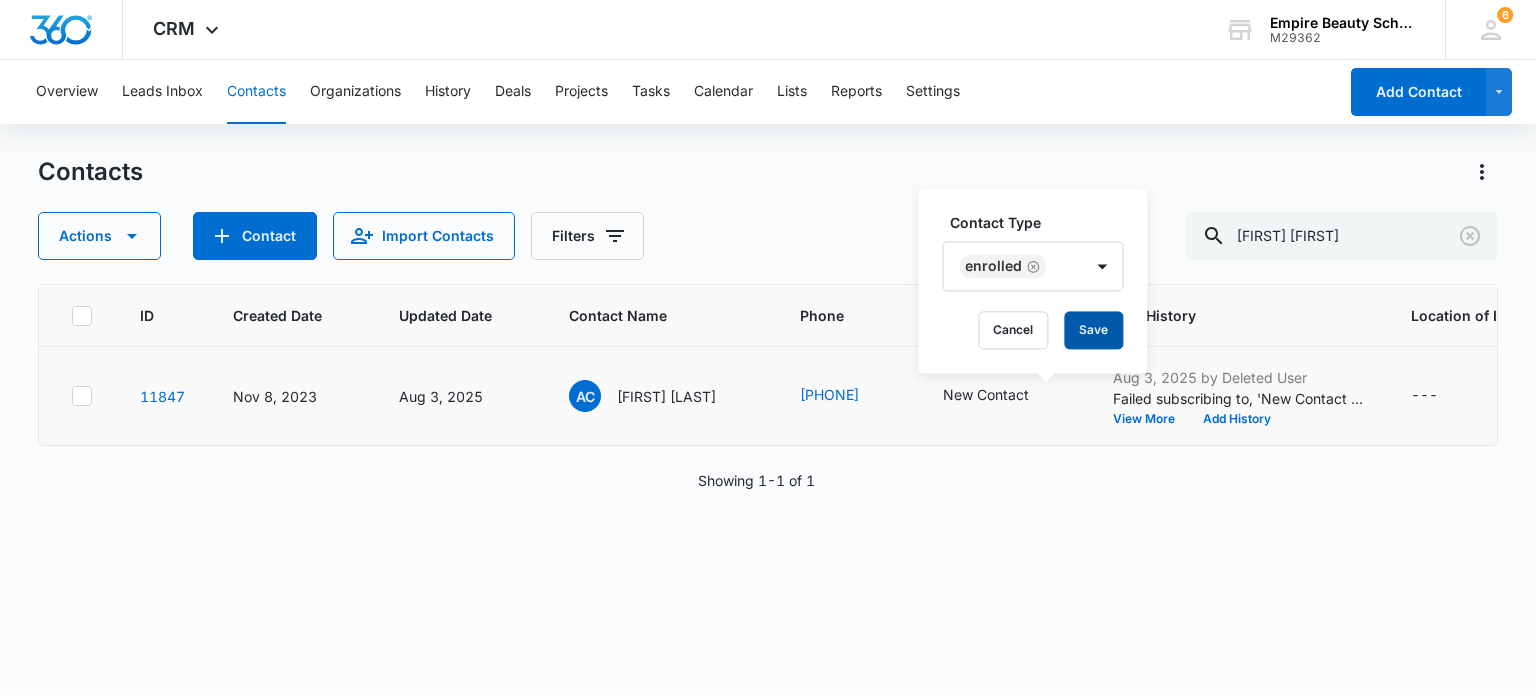 click on "Save" at bounding box center [1093, 330] 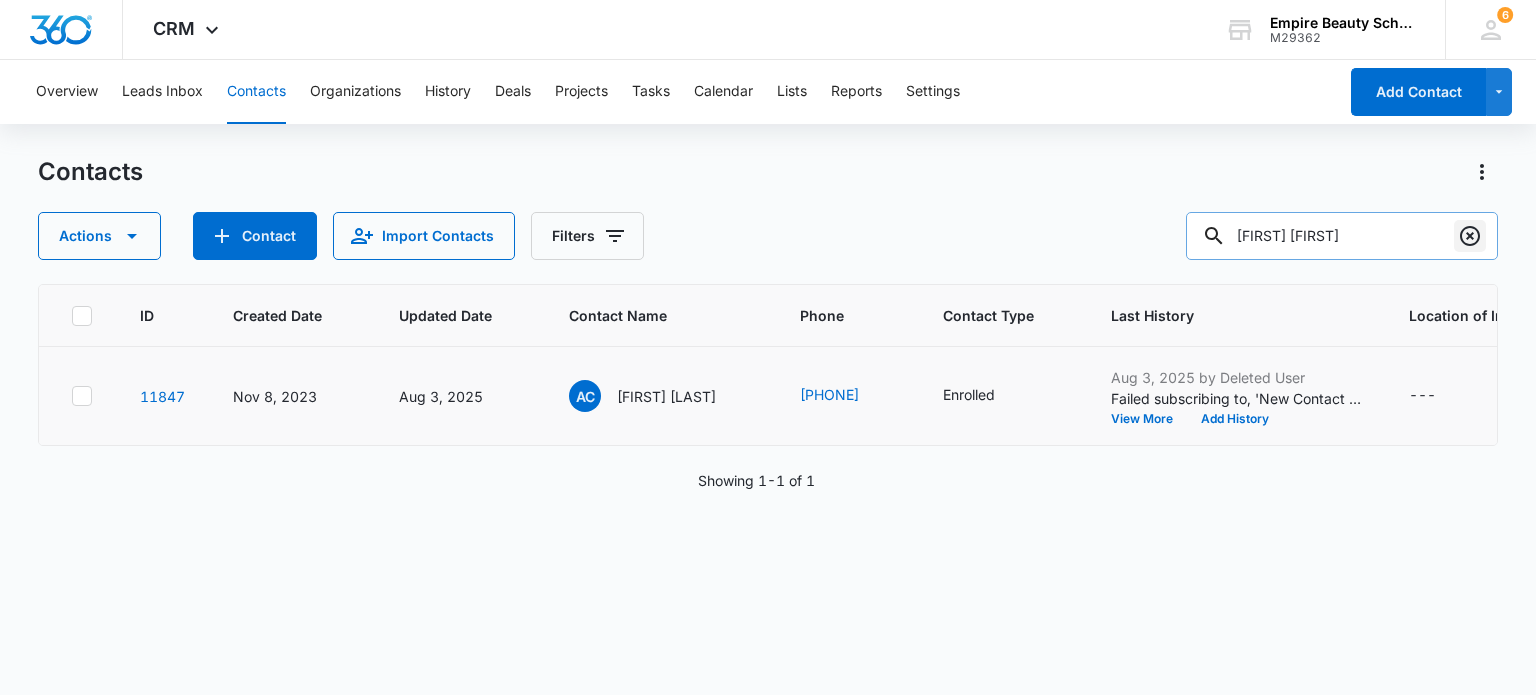 click 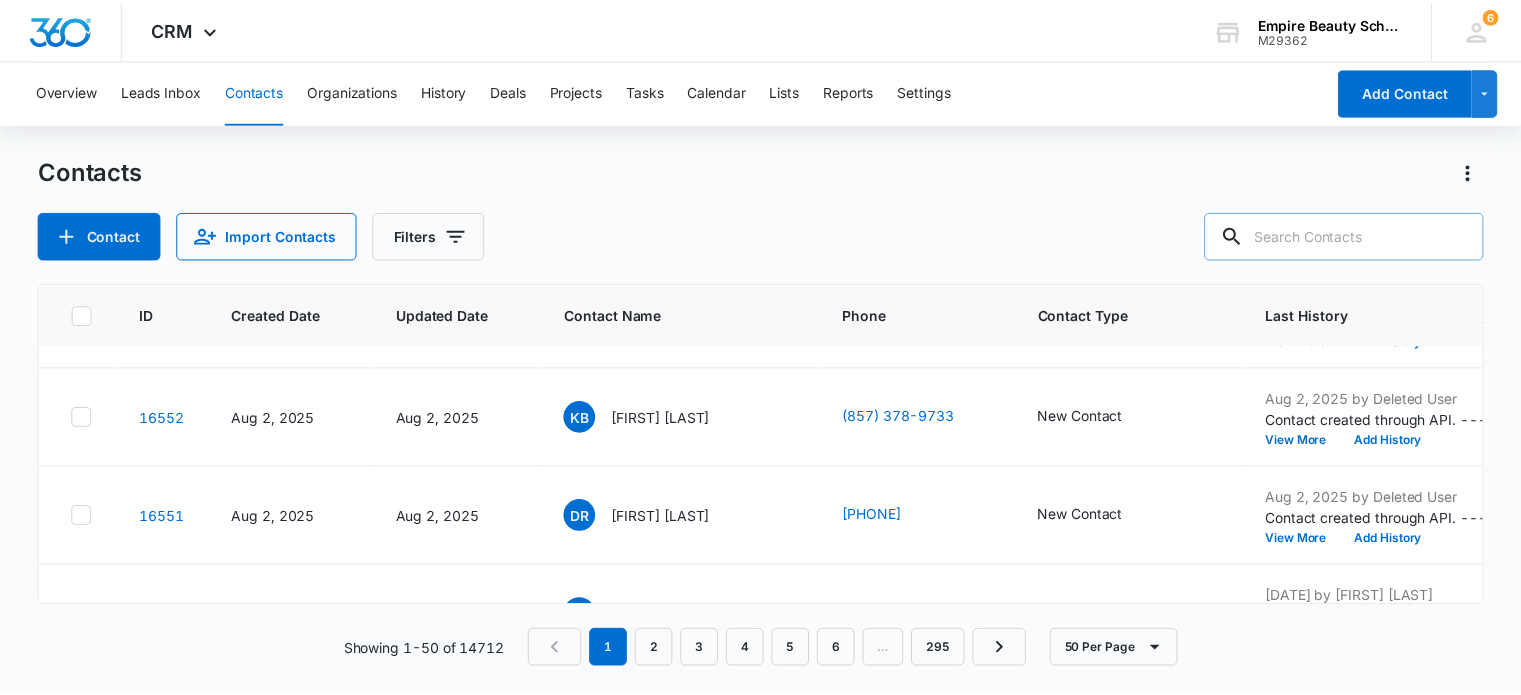 scroll, scrollTop: 900, scrollLeft: 0, axis: vertical 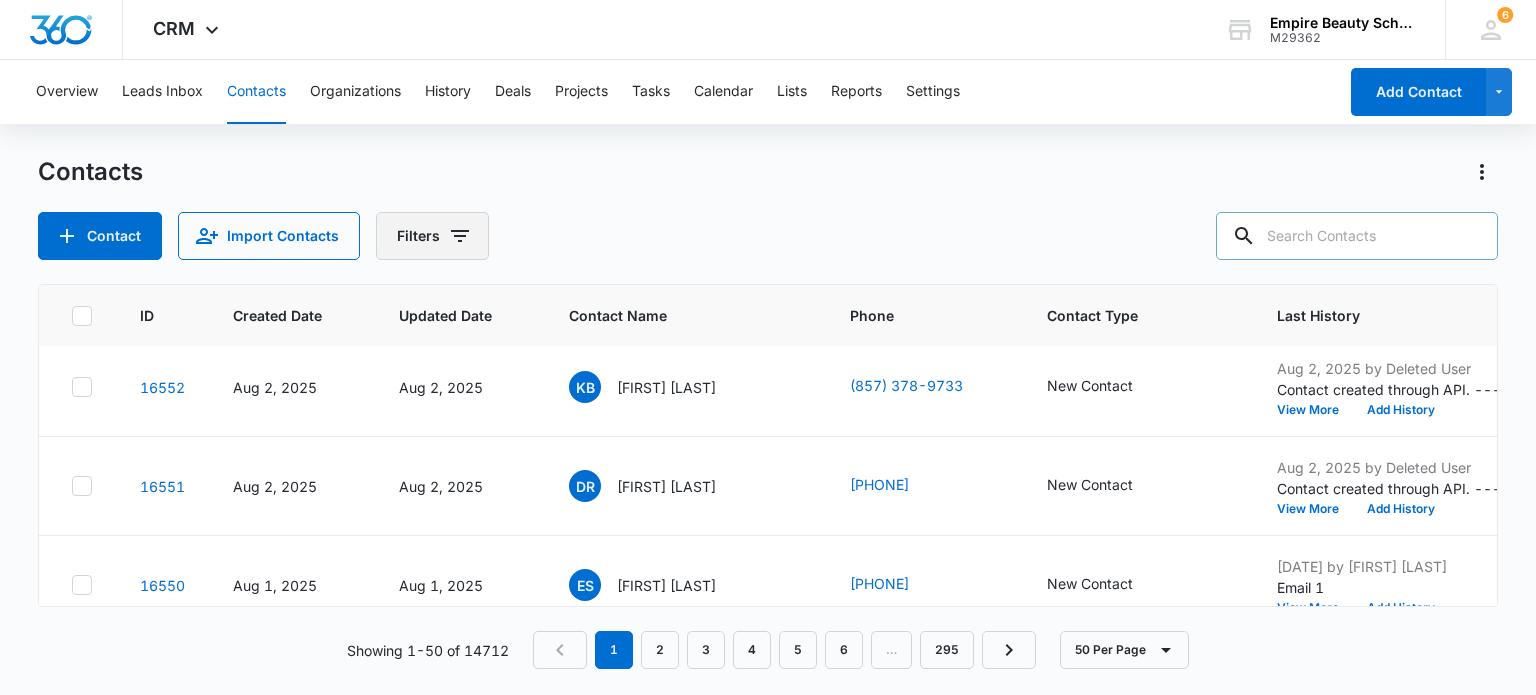 click 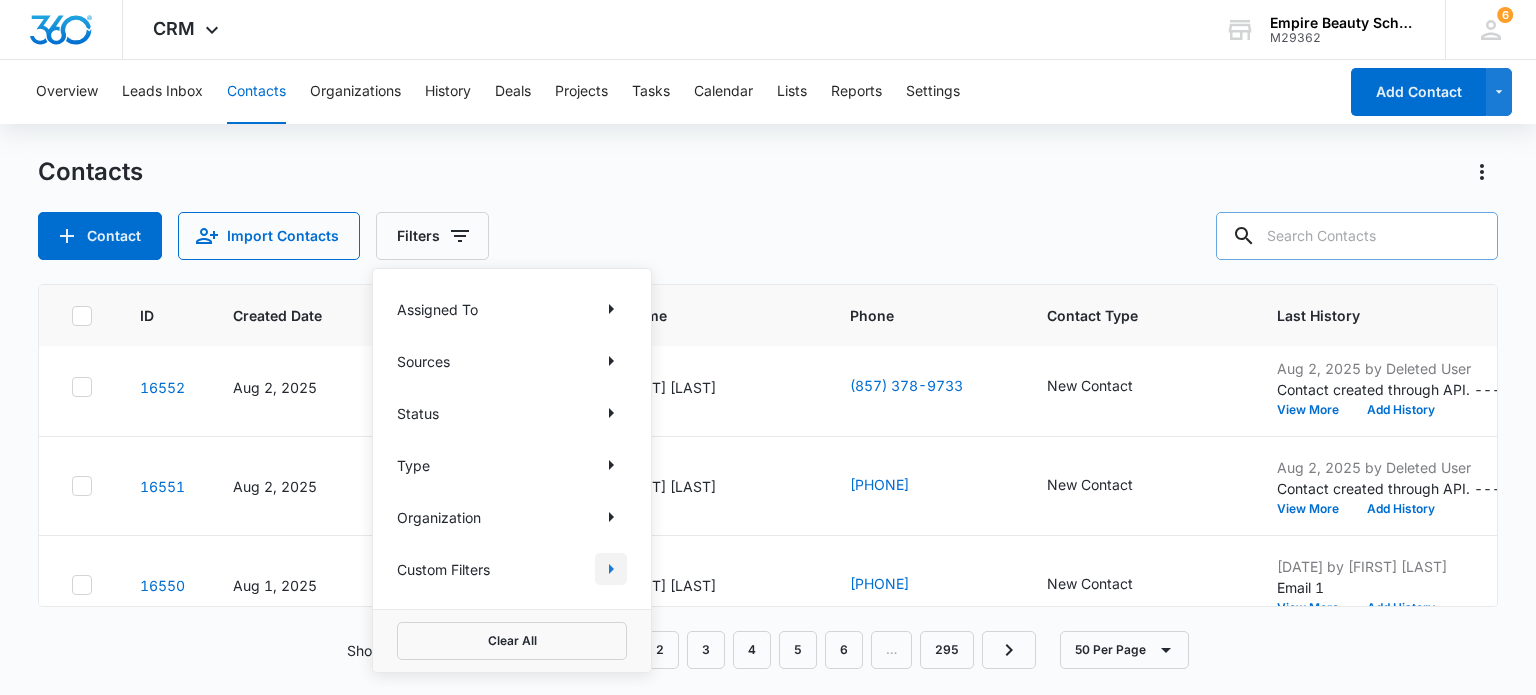 click 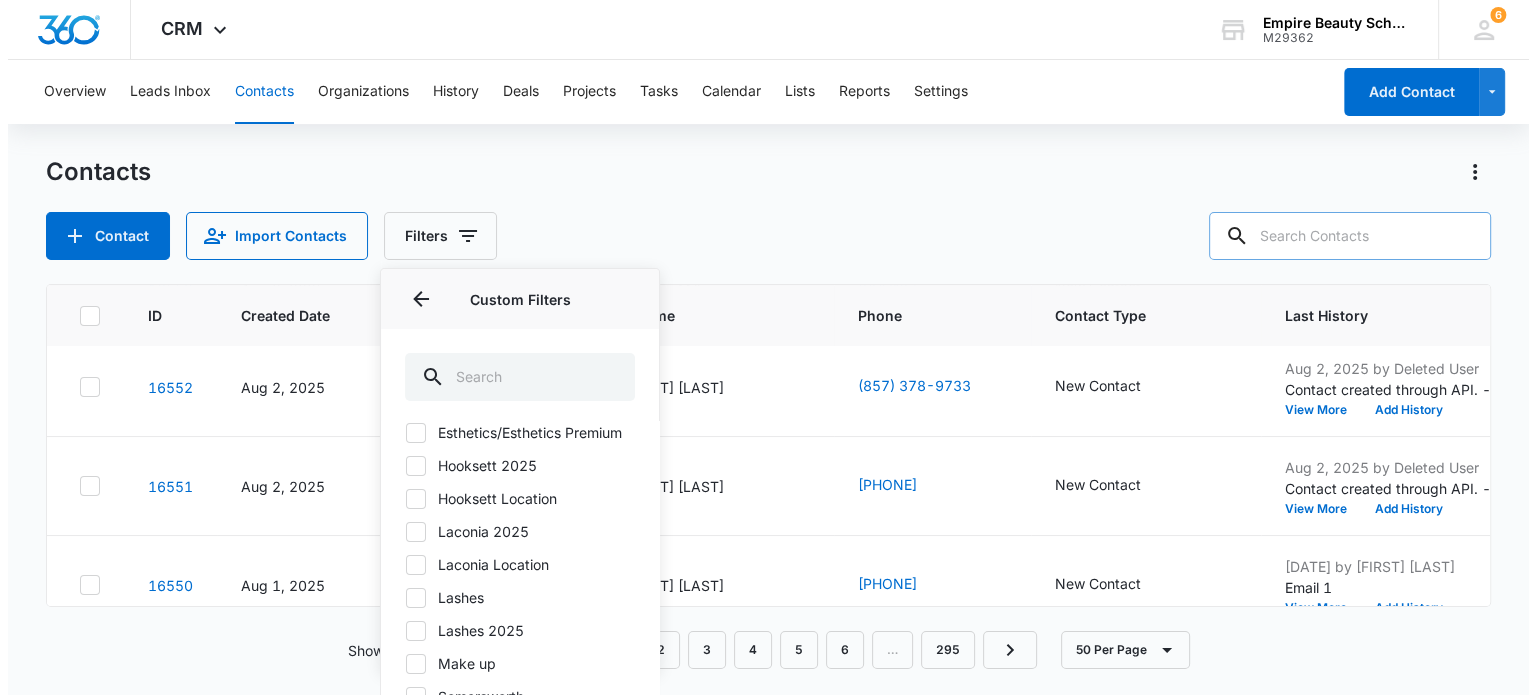 scroll, scrollTop: 214, scrollLeft: 0, axis: vertical 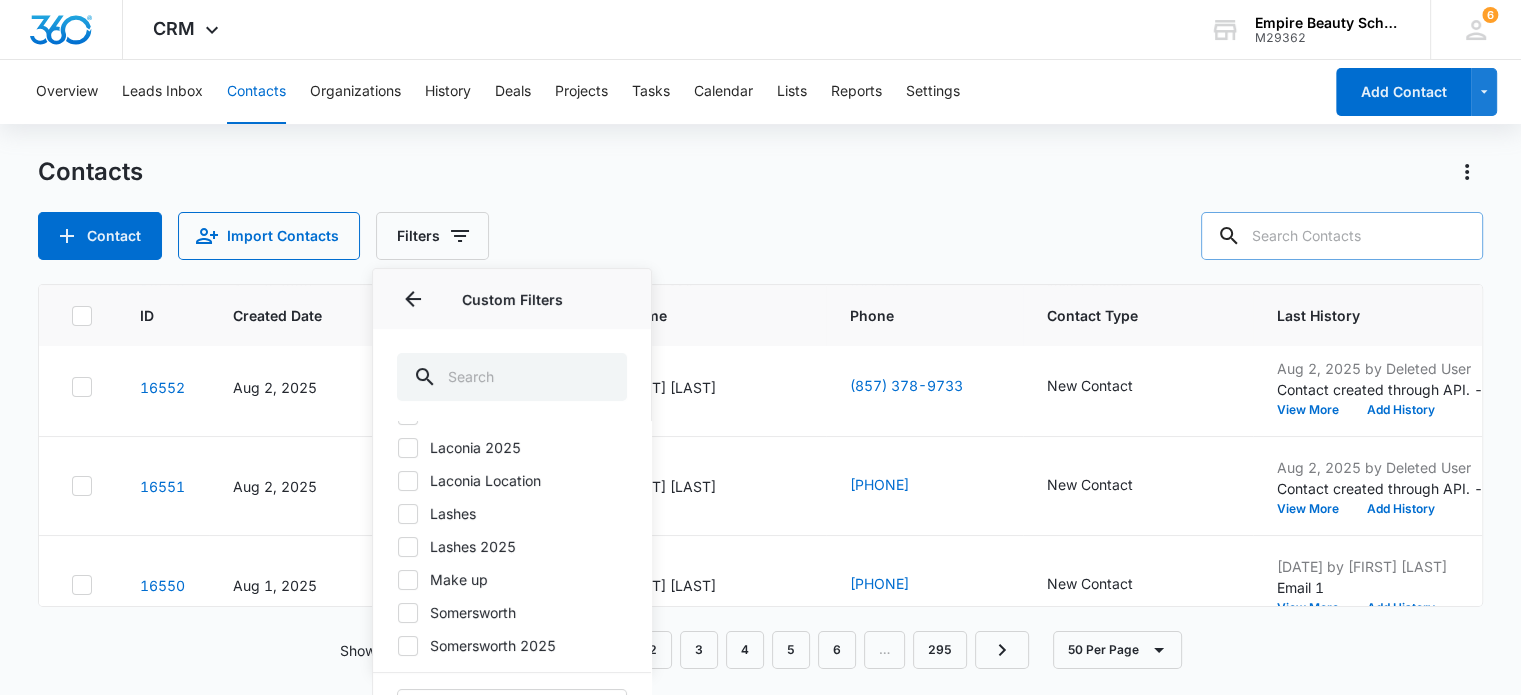 click 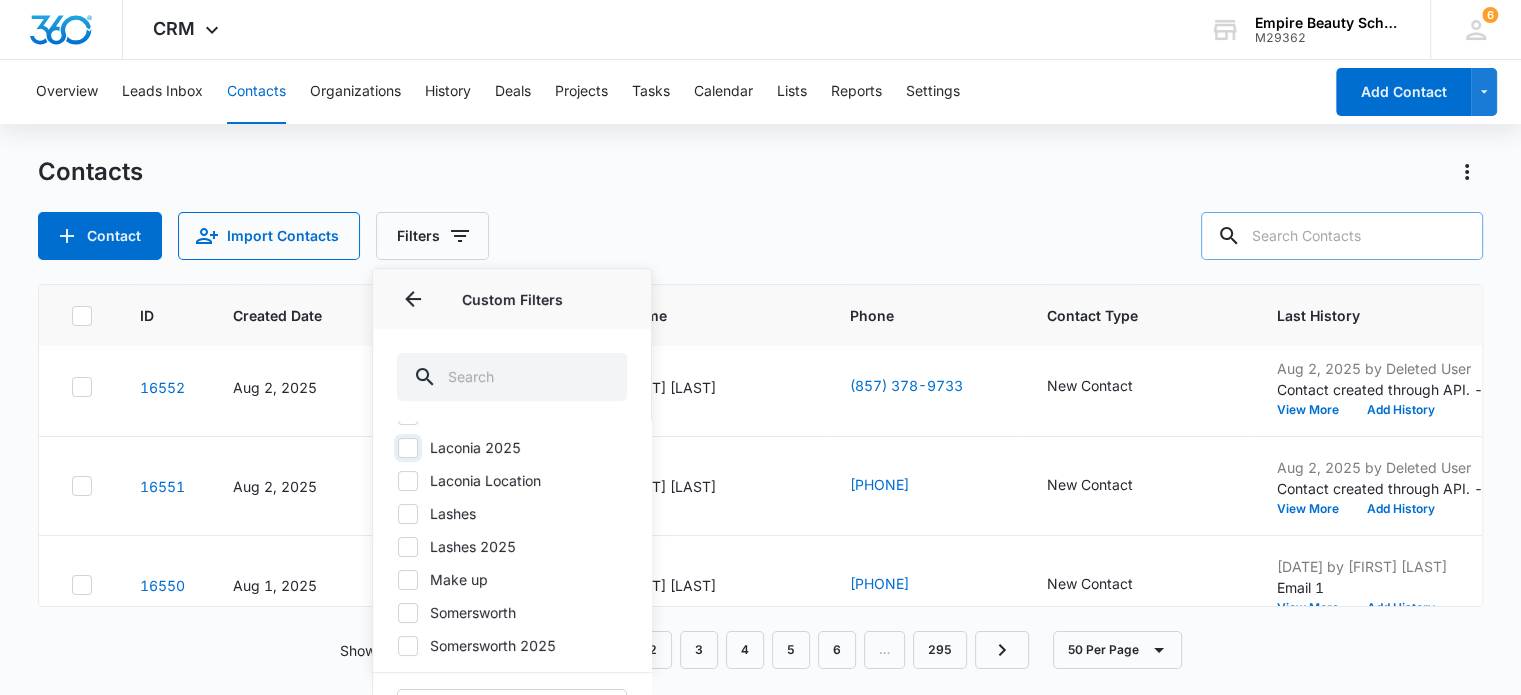 click on "Laconia 2025" at bounding box center (397, 447) 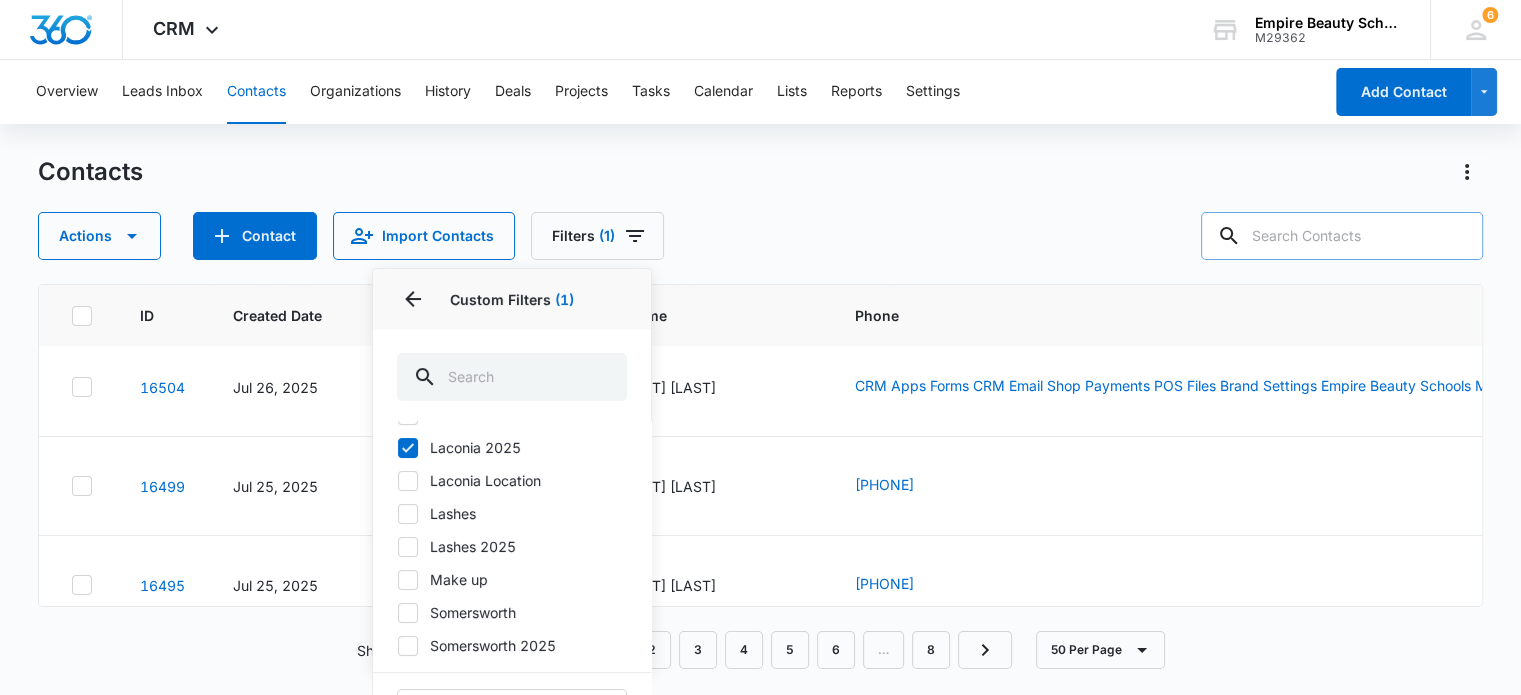 click on "Actions Contact Import Contacts Filters (1) Assigned To Sources Status Type Organization Custom Filters 1 Custom Filters (1) Barber Transfer Barbering Cosmetology Esthetics/Esthetics Premium Hooksett 2025 Hooksett Location Laconia 2025 Laconia Location Lashes Lashes 2025 Make up Somersworth Somersworth 2025 Edit Filter Create Filter Clear All" at bounding box center (760, 236) 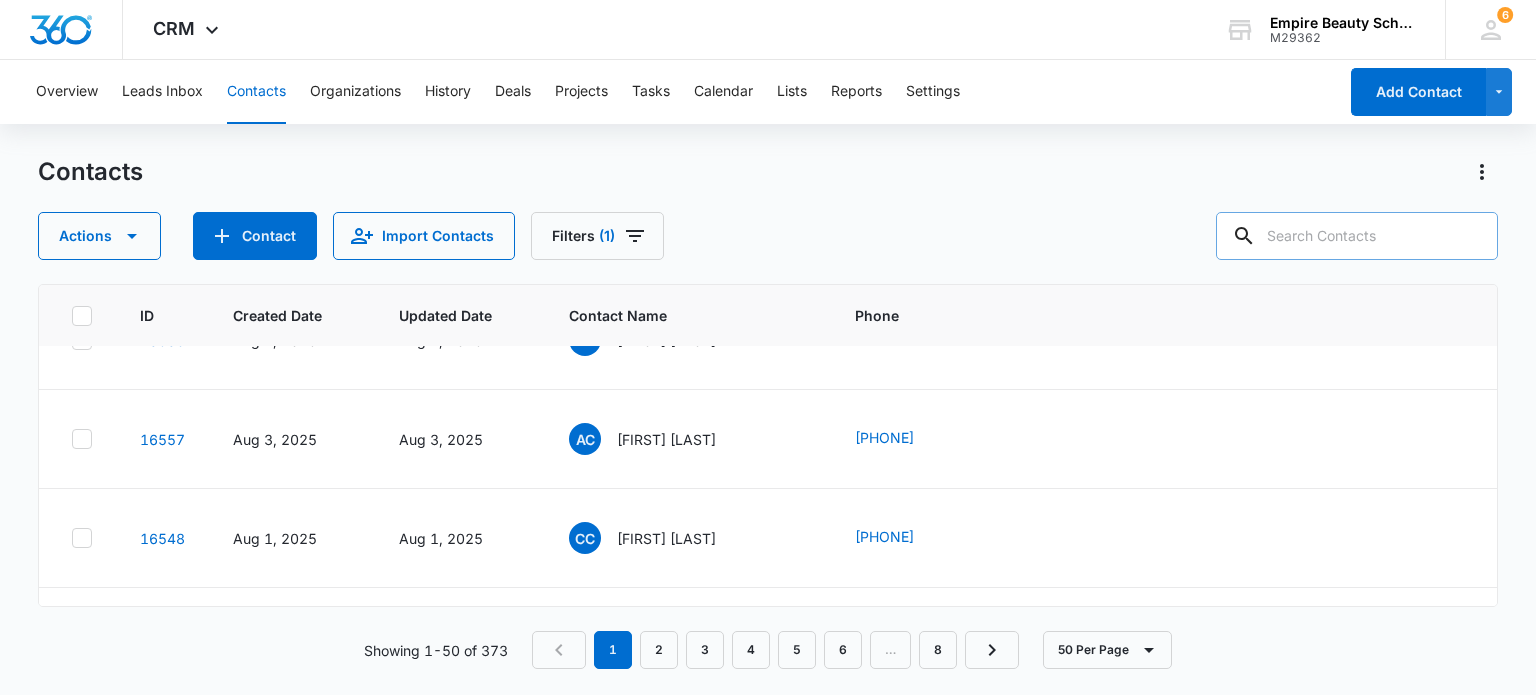 scroll, scrollTop: 100, scrollLeft: 0, axis: vertical 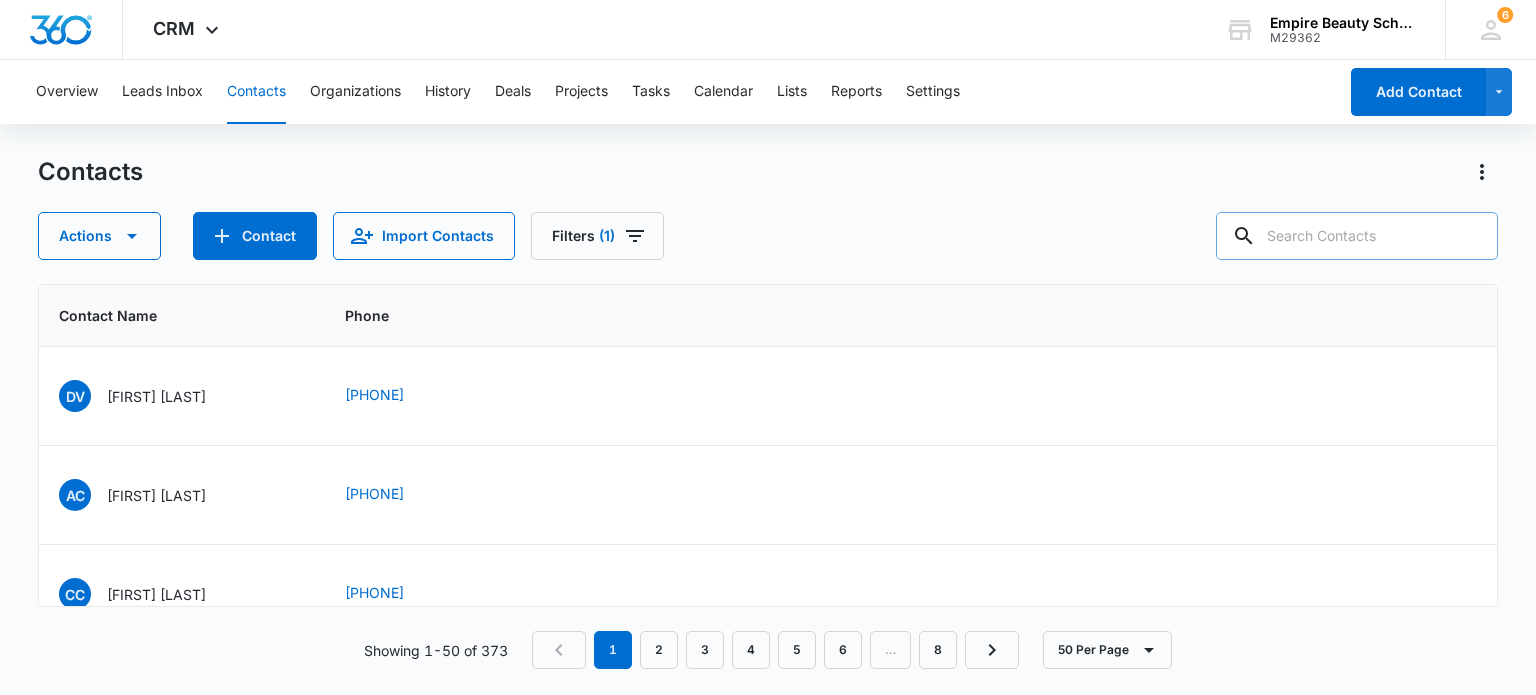 click at bounding box center (1357, 236) 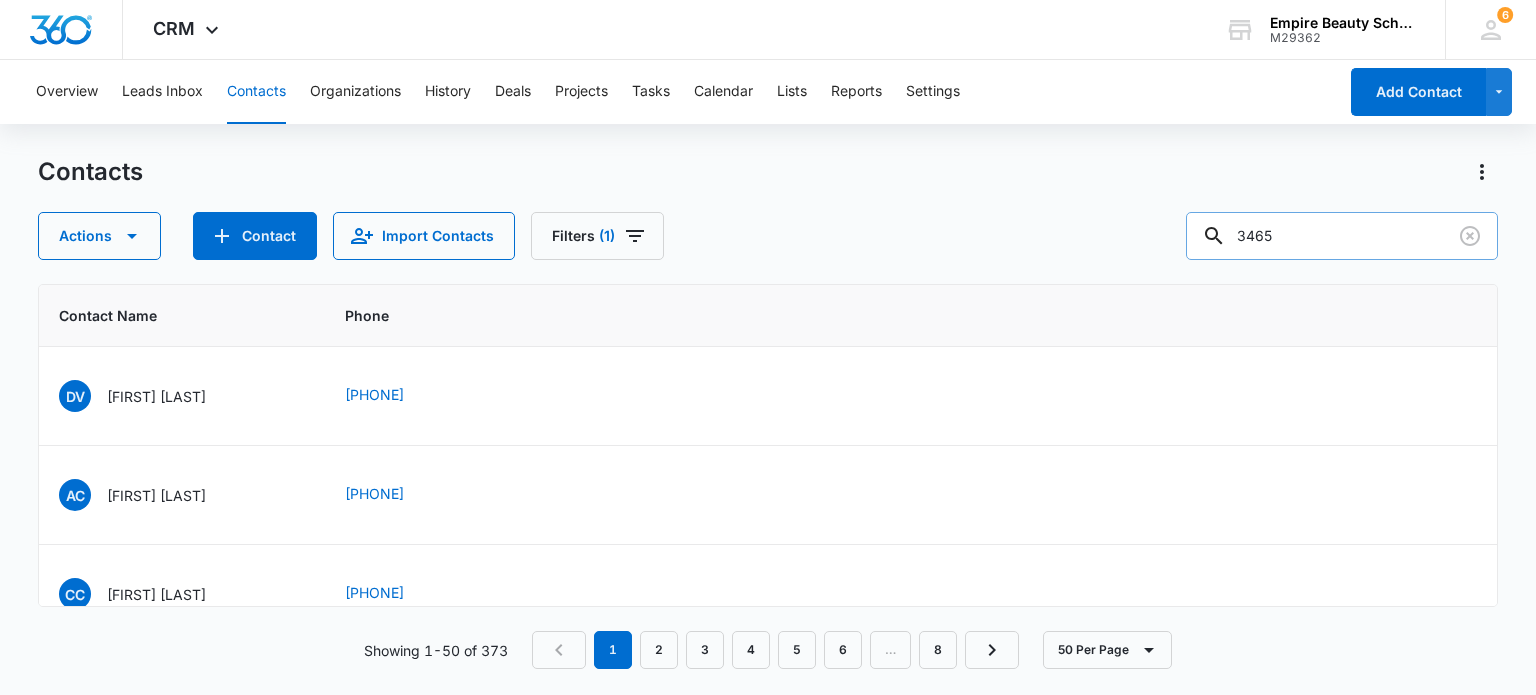 type on "3465" 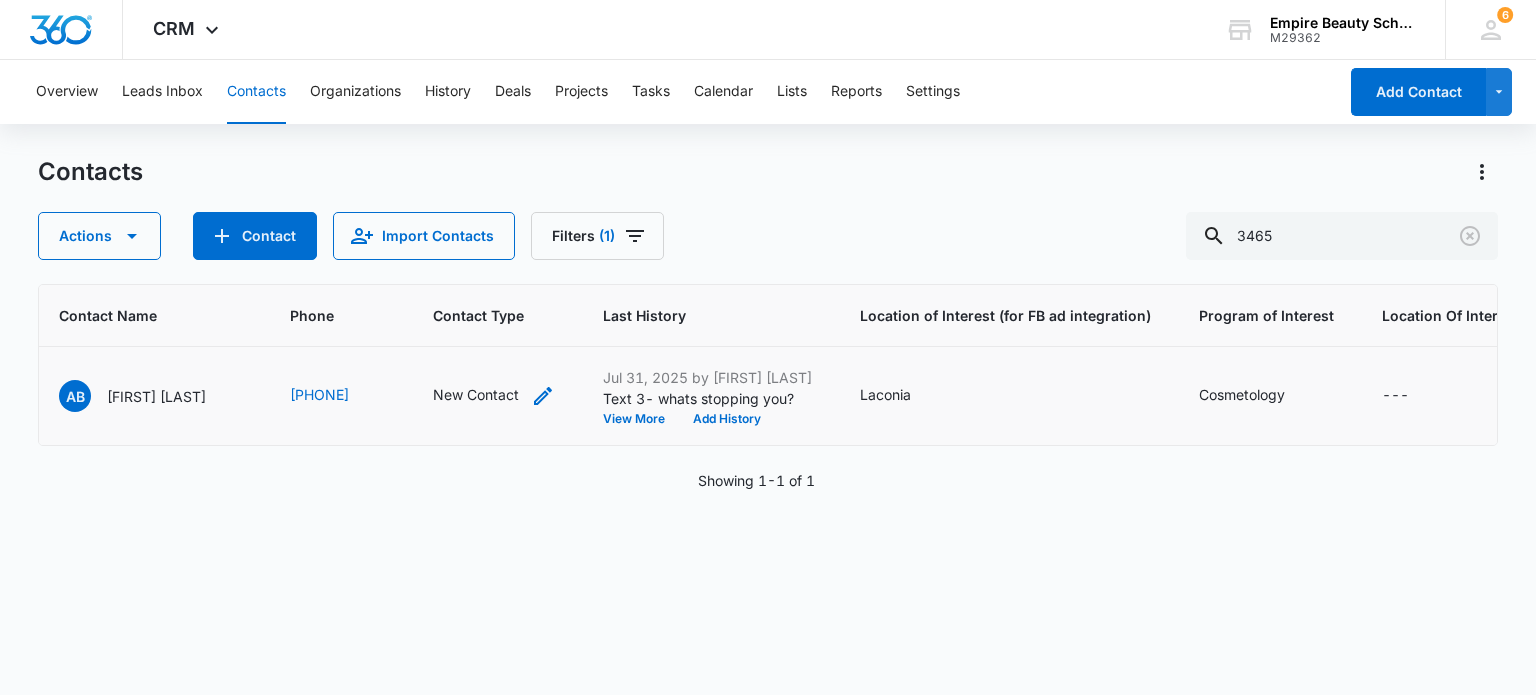 click on "New Contact" at bounding box center (476, 394) 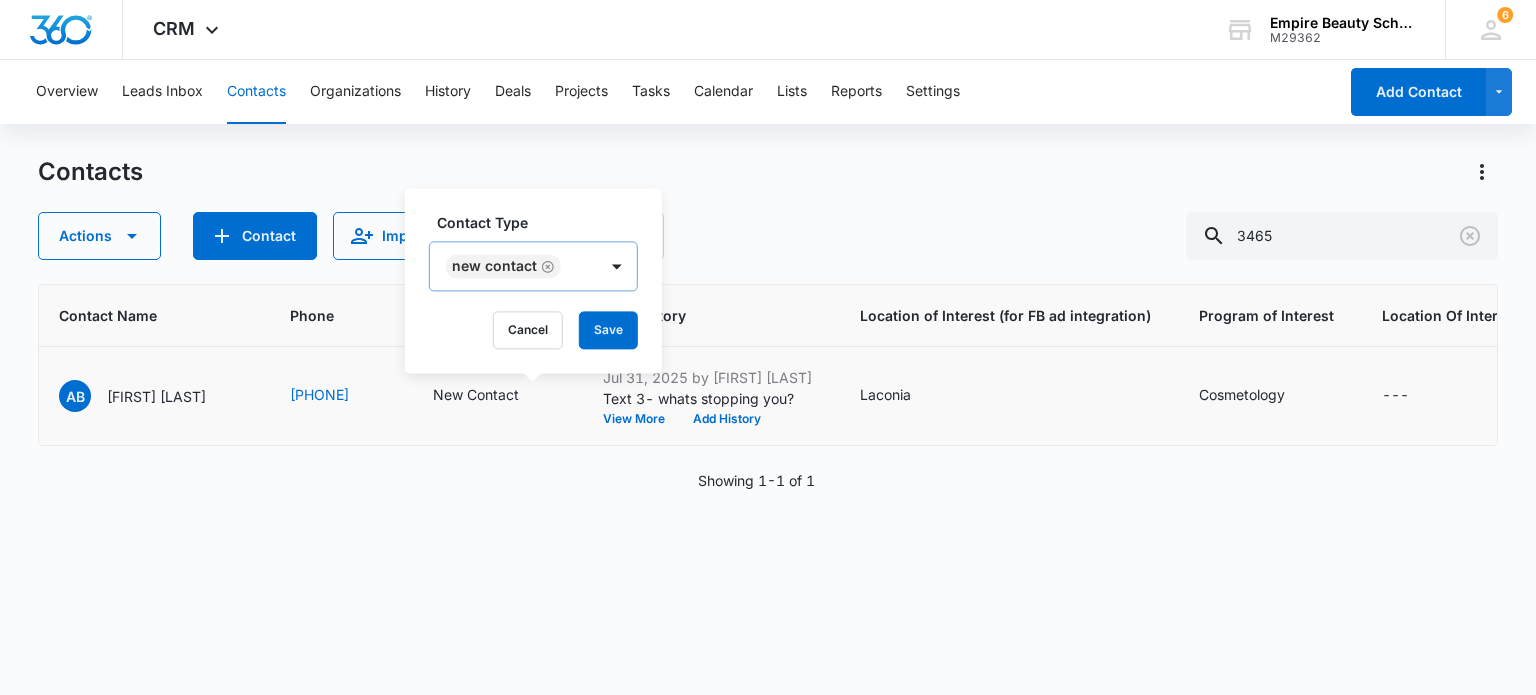 click 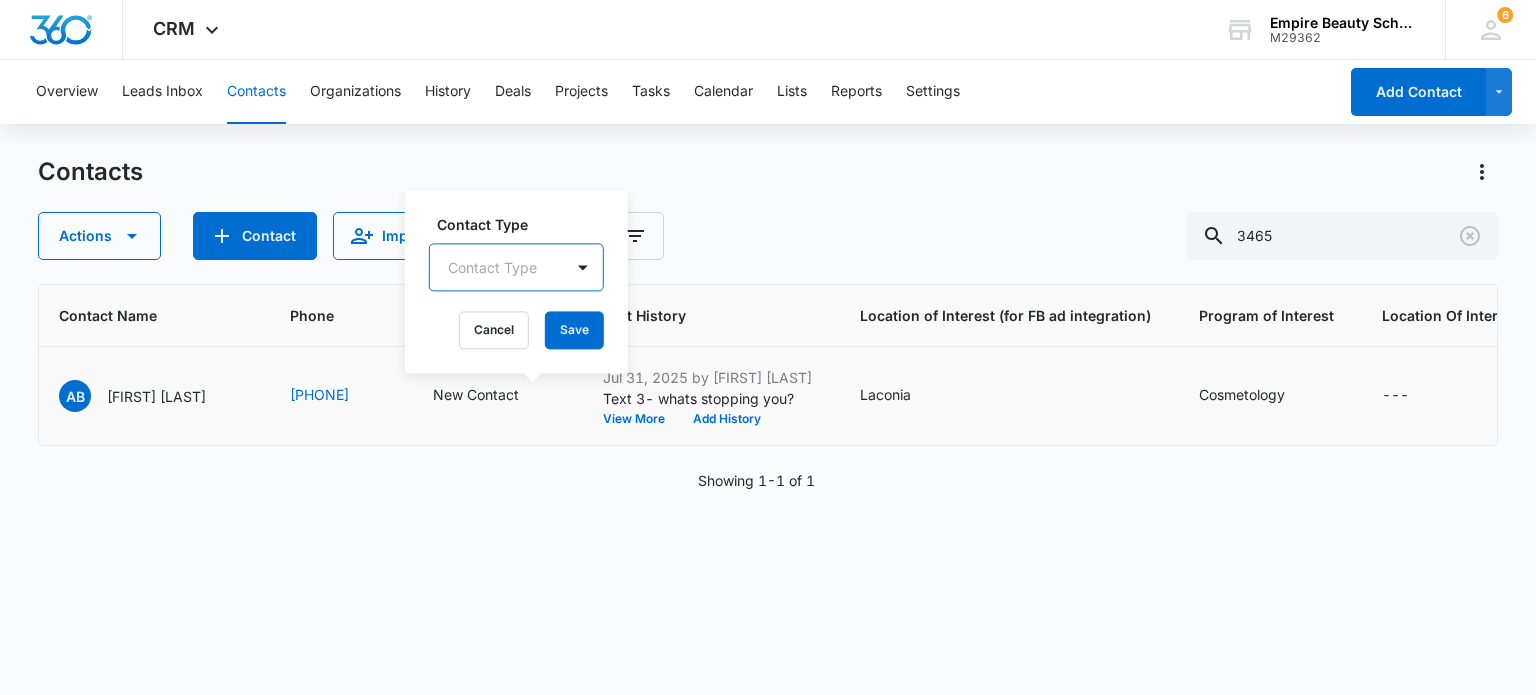 click on "Contact Type" at bounding box center (496, 267) 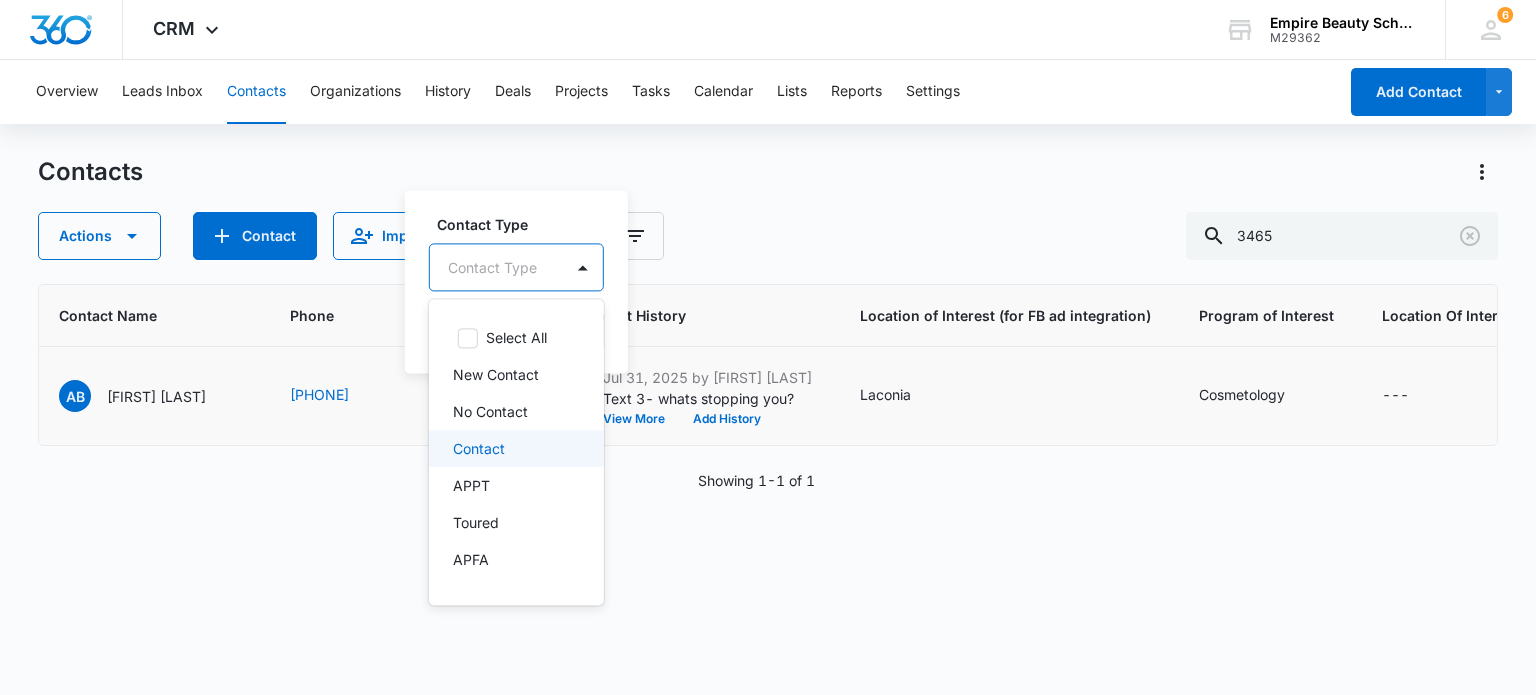 click on "Contact" at bounding box center (479, 448) 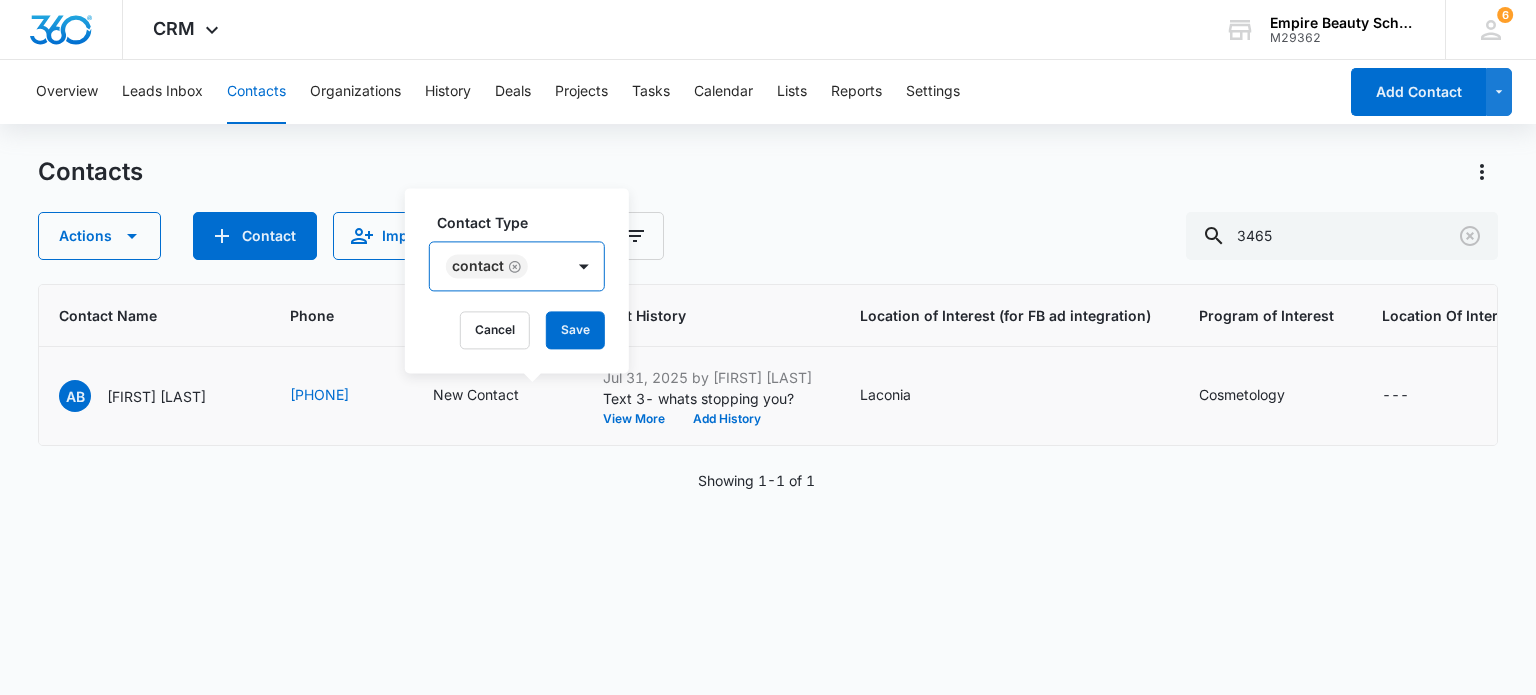 click on "Contact" at bounding box center (497, 266) 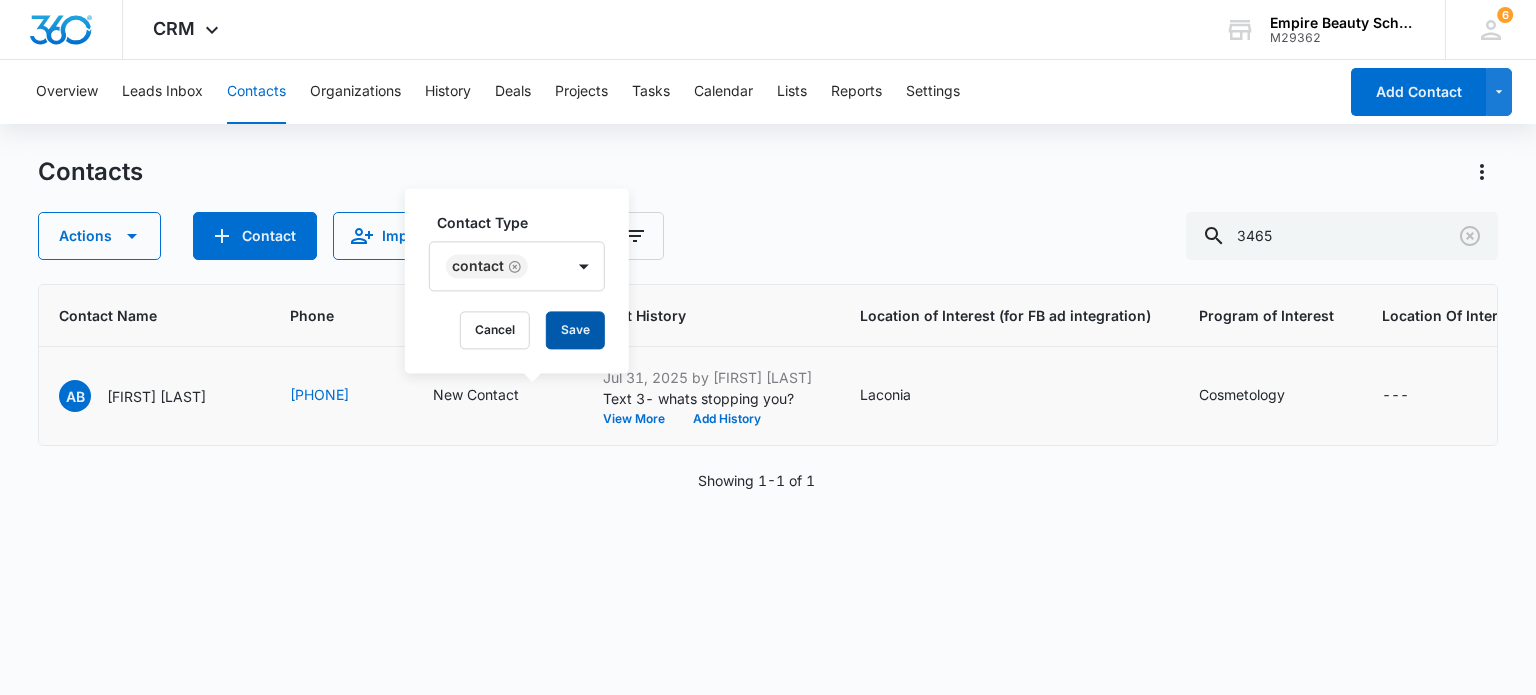 drag, startPoint x: 584, startPoint y: 339, endPoint x: 577, endPoint y: 331, distance: 10.630146 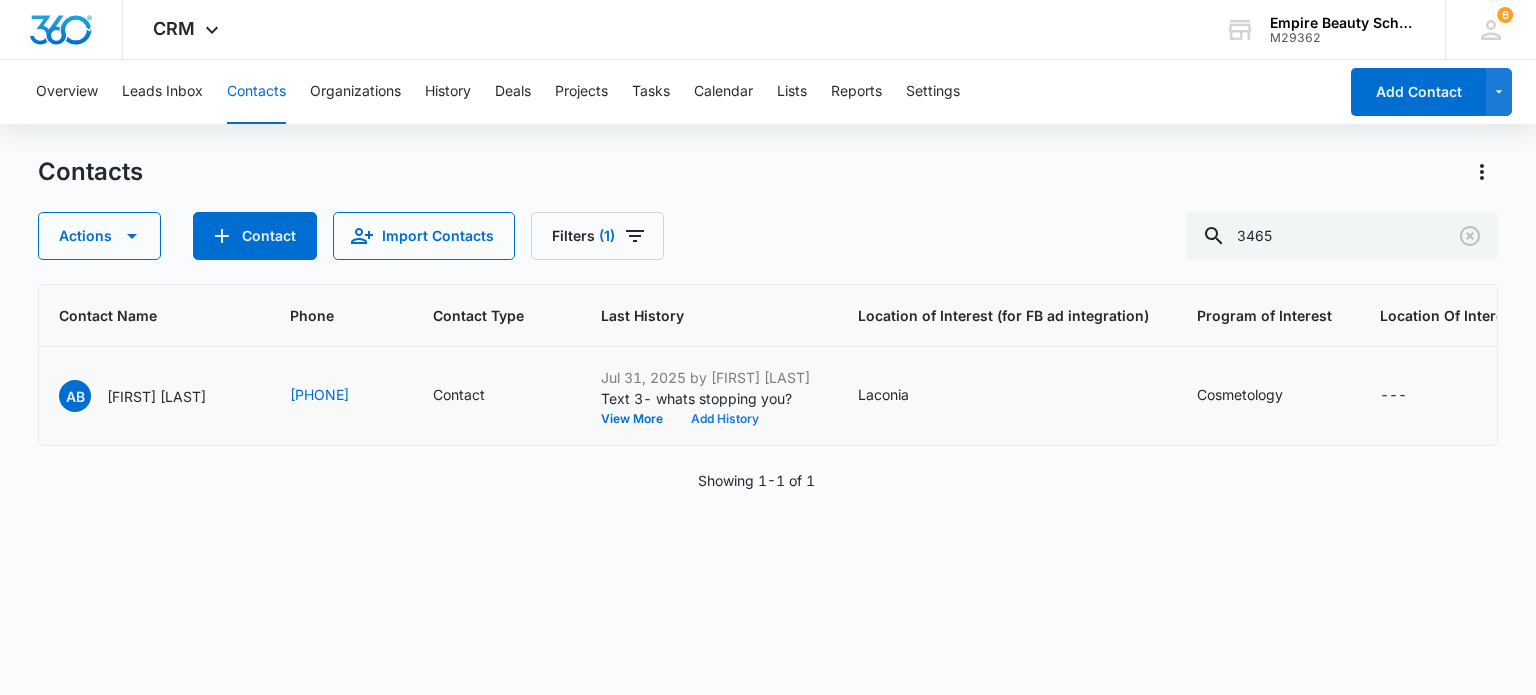 click on "Add History" at bounding box center (725, 419) 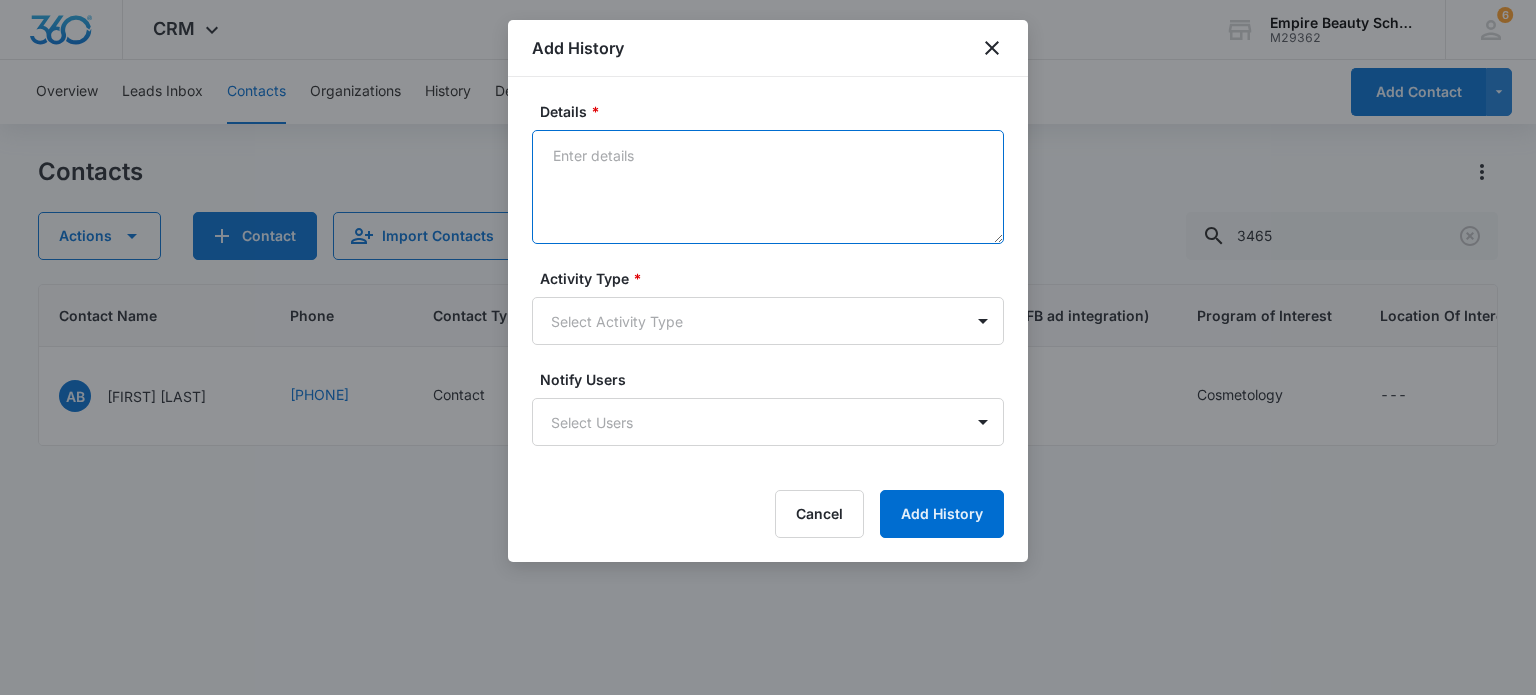 click on "Details *" at bounding box center (768, 187) 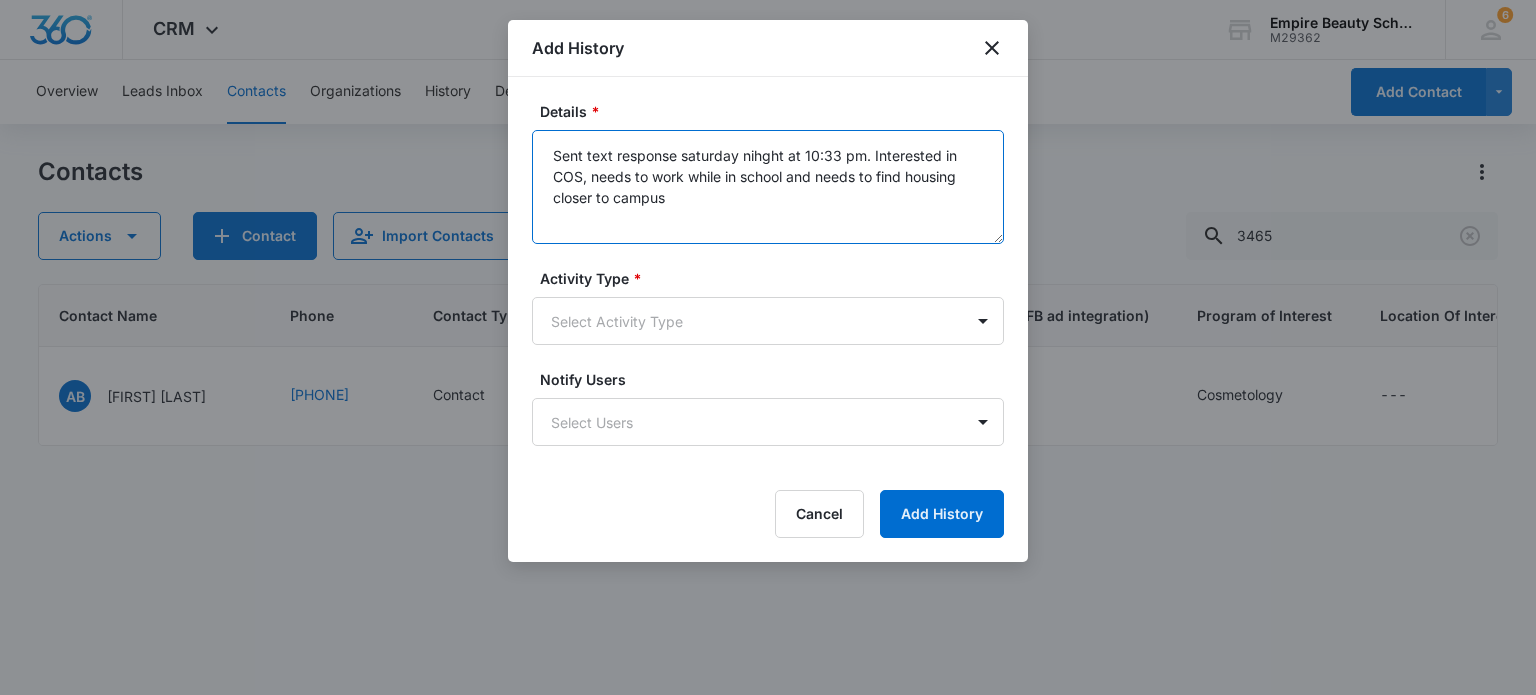 click on "Sent text response saturday nihght at 10:33 pm. Interested in COS, needs to work while in school and needs to find housing closer to campus" at bounding box center (768, 187) 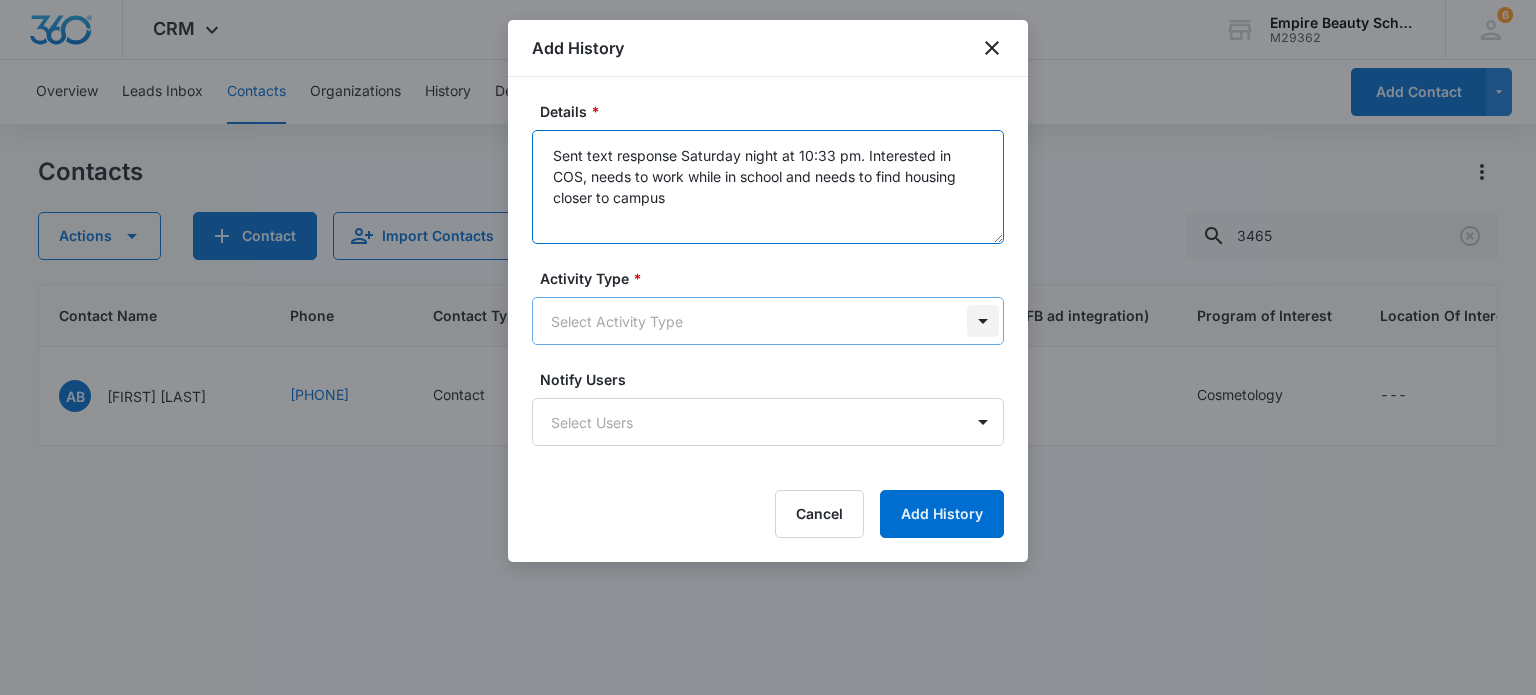 type on "Sent text response Saturday night at 10:33 pm. Interested in COS, needs to work while in school and needs to find housing closer to campus" 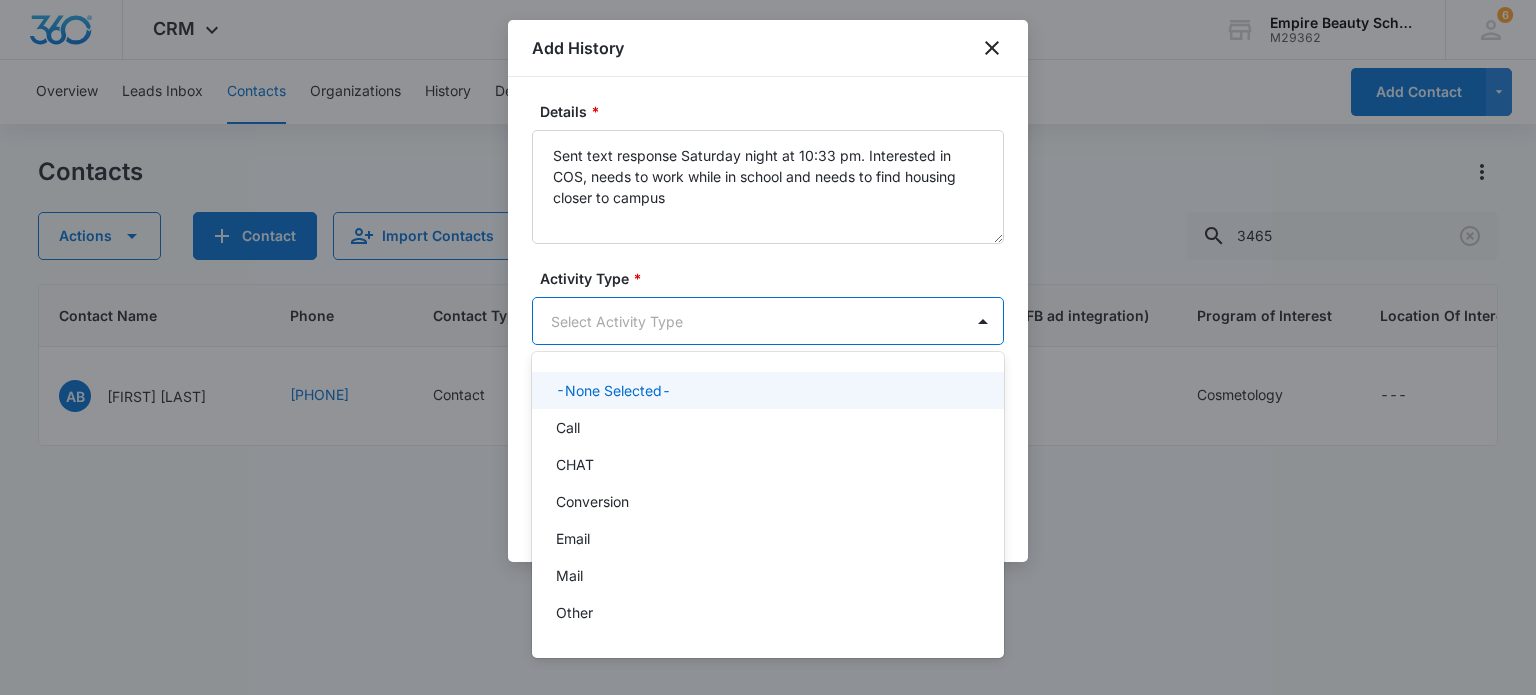 drag, startPoint x: 978, startPoint y: 322, endPoint x: 920, endPoint y: 361, distance: 69.89278 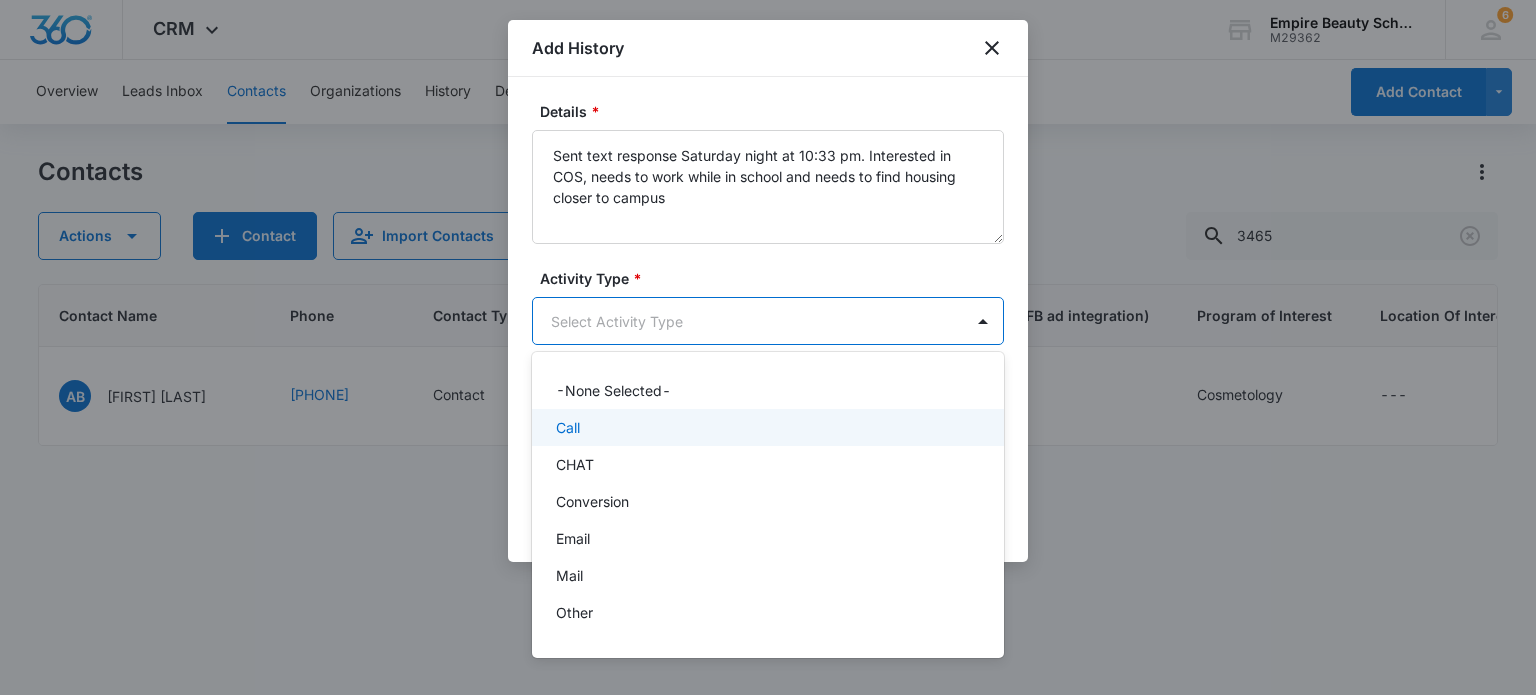 scroll, scrollTop: 104, scrollLeft: 0, axis: vertical 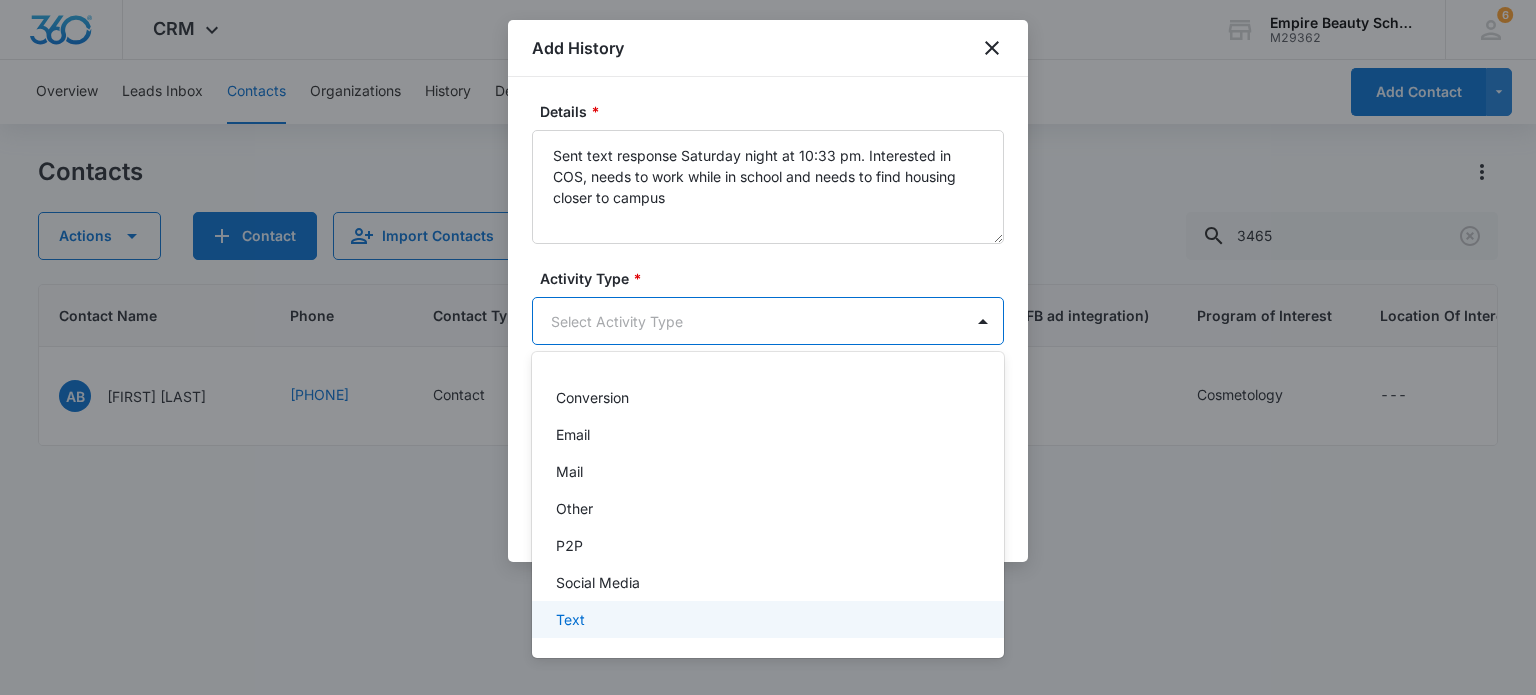 click on "Text" at bounding box center [766, 619] 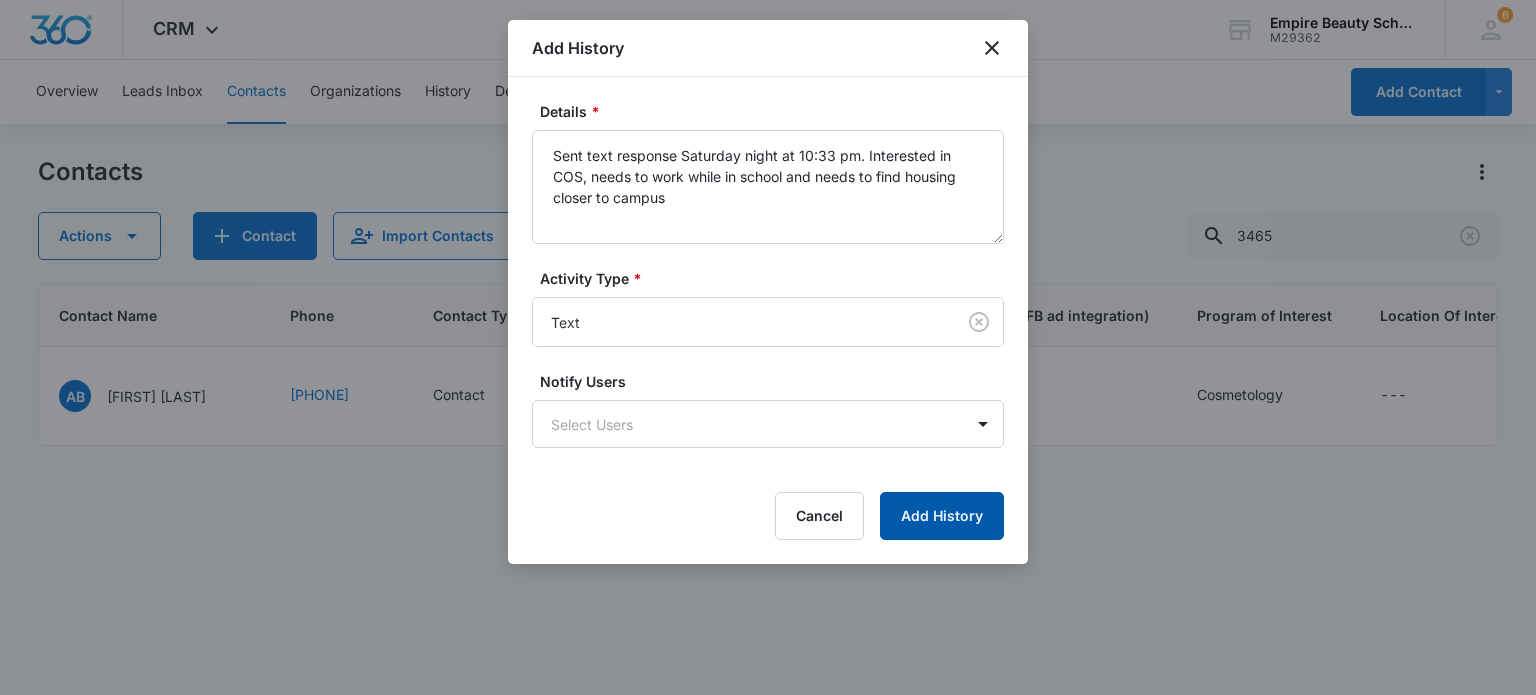 click on "Add History" at bounding box center [942, 516] 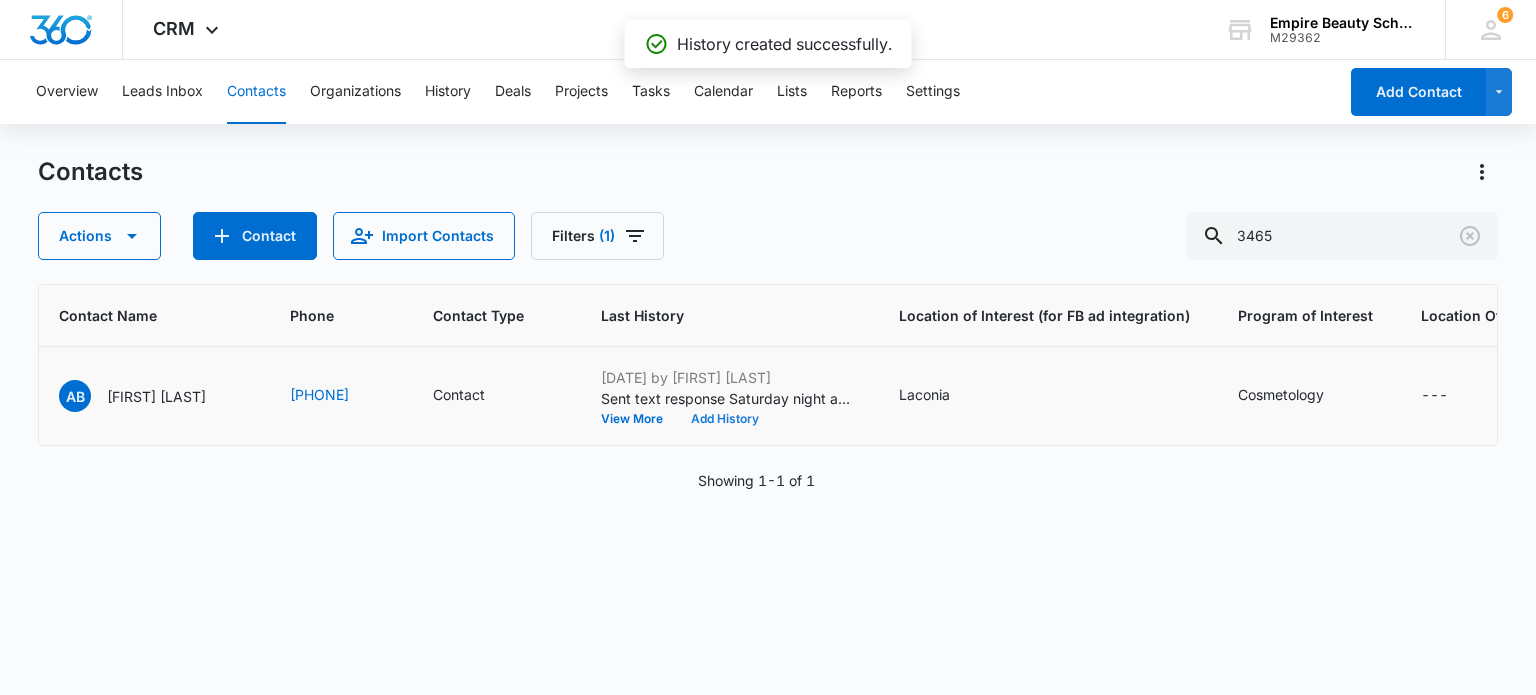 click on "Add History" at bounding box center [725, 419] 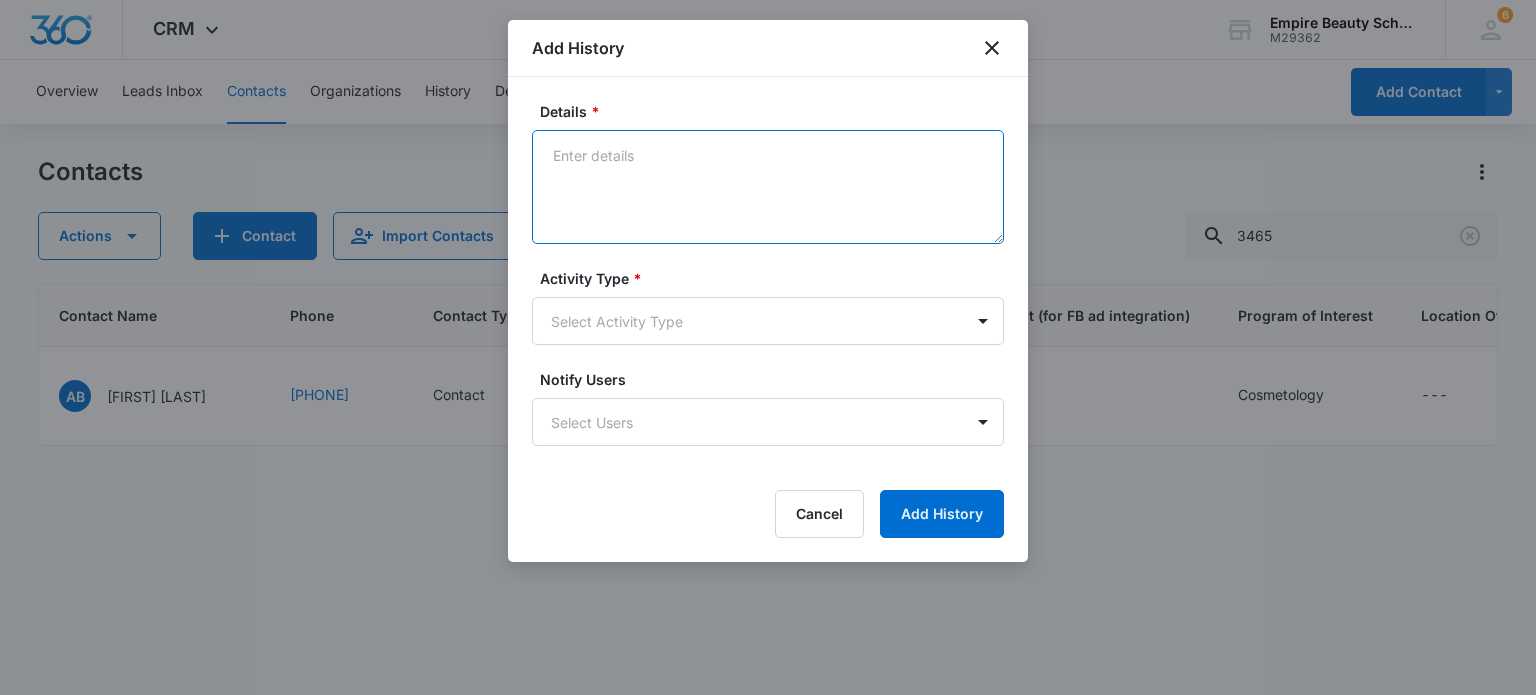 click on "Details *" at bounding box center [768, 187] 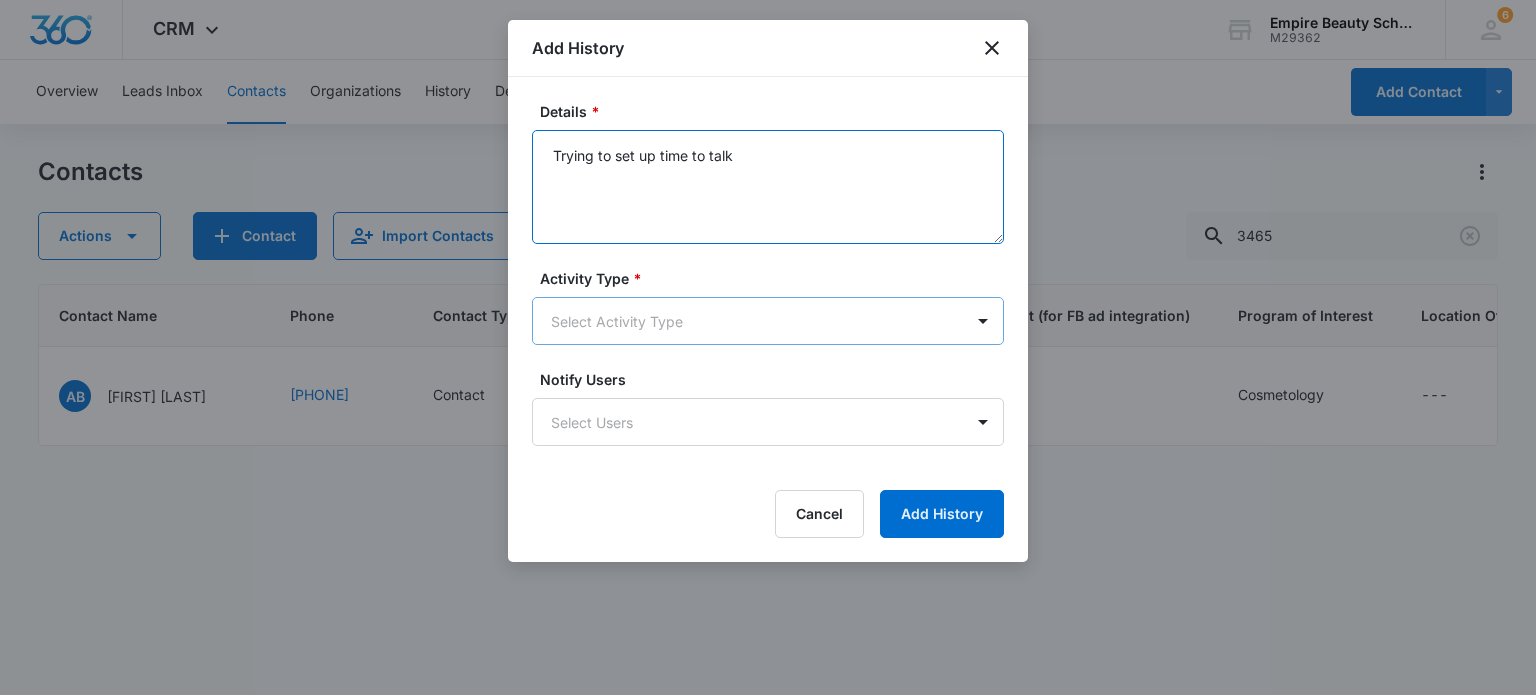 type on "Trying to set up time to talk" 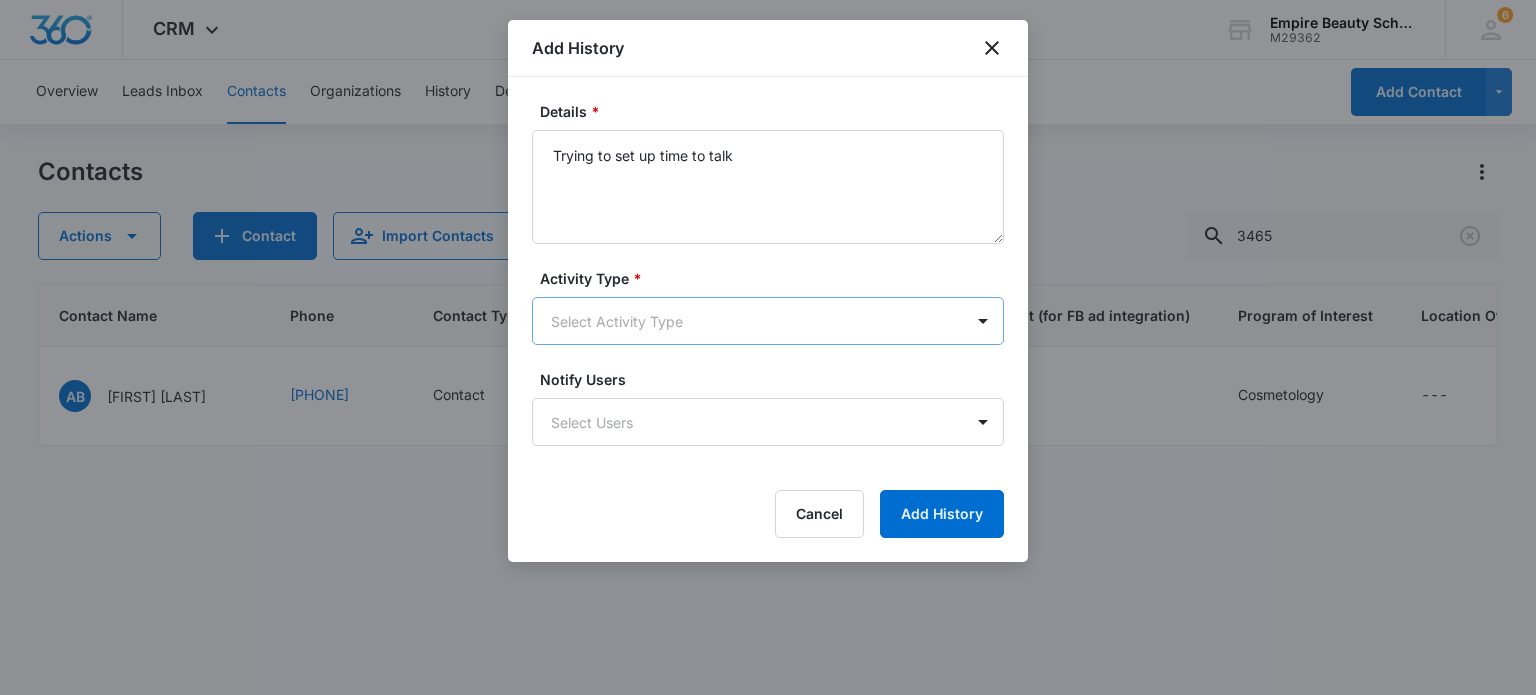 click on "CRM Apps Forms CRM Email Shop Payments POS Files Brand Settings Empire Beauty Schools M29362 Your Accounts View All 6 MJ [LAST] [LAST] [EMAIL] My Profile 6 Notifications Support Logout Terms & Conditions   •   Privacy Policy Overview Leads Inbox Contacts Organizations History Deals Projects Tasks Calendar Lists Reports Settings Add Contact Contacts Actions Contact Import Contacts Filters (1) 3465 ID Created Date Updated Date Contact Name Phone Contact Type Last History Location of Interest (for FB ad integration) Program of Interest Location Of Interest Program Email 16520 [DATE] [DATE] AB [FIRST] [LAST] [PHONE] Contact [DATE] by [FIRST] [LAST] Sent text response Saturday night at 10:33 pm. Interested in COS, needs to work while in school and needs to find housing closer to campus View More Add History Laconia Cosmetology --- --- [EMAIL] Showing   1-1   of   1
Add History Details * Trying to set up time to talk Activity Type * Cancel" at bounding box center [768, 347] 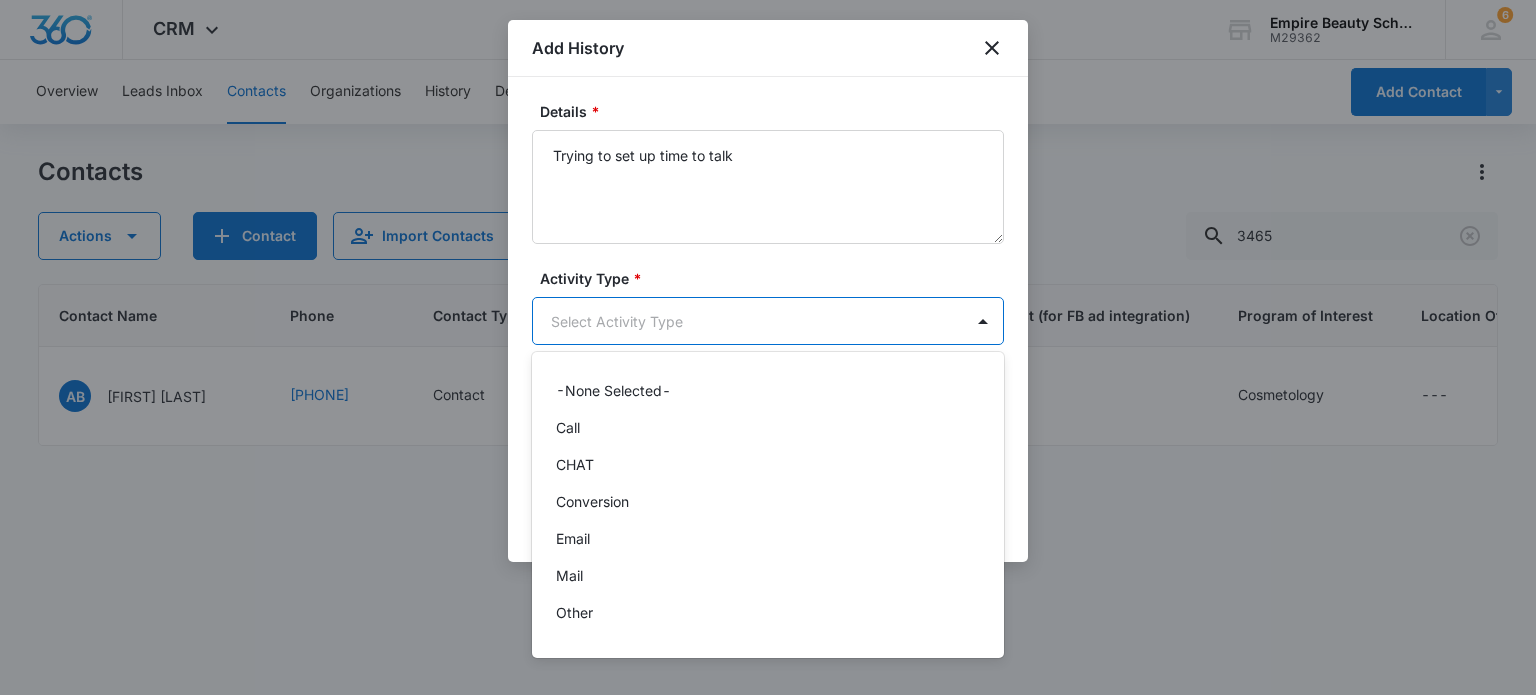 scroll, scrollTop: 104, scrollLeft: 0, axis: vertical 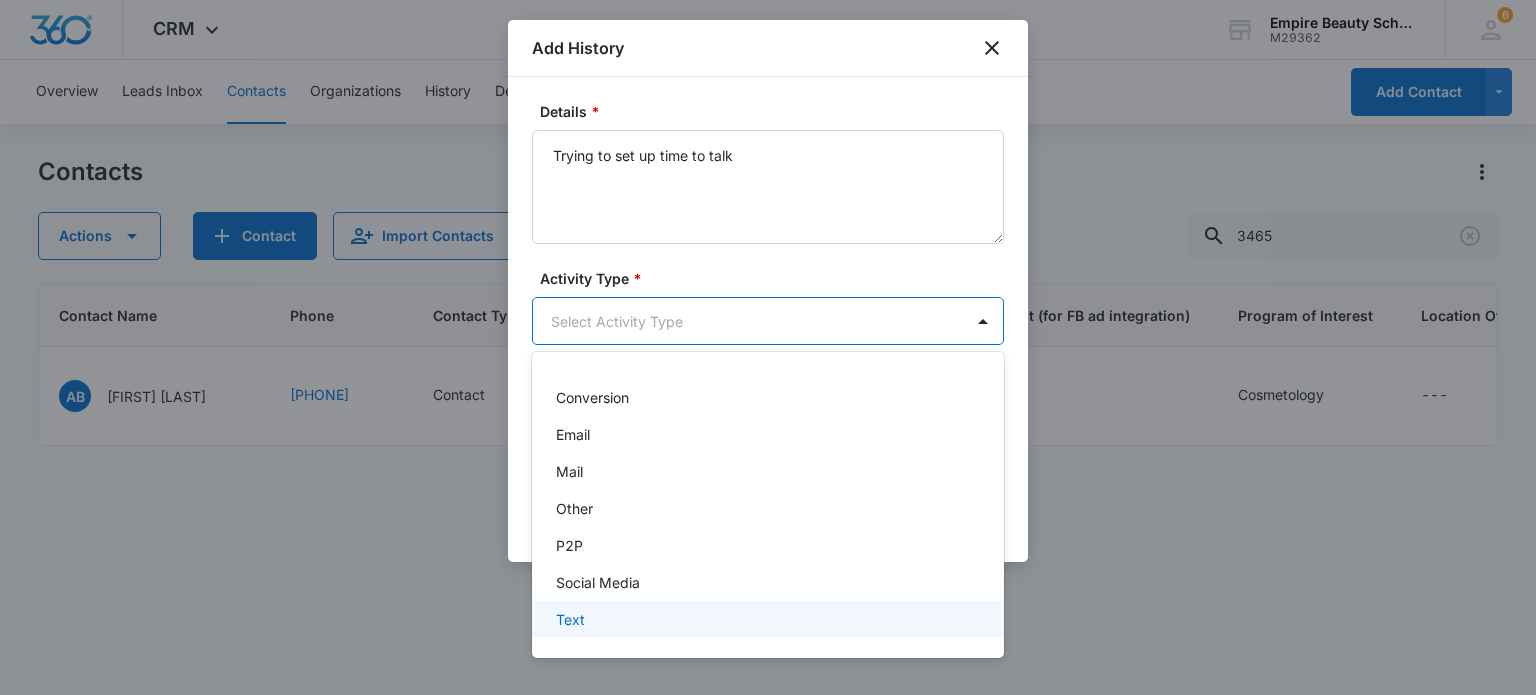click on "Text" at bounding box center [570, 619] 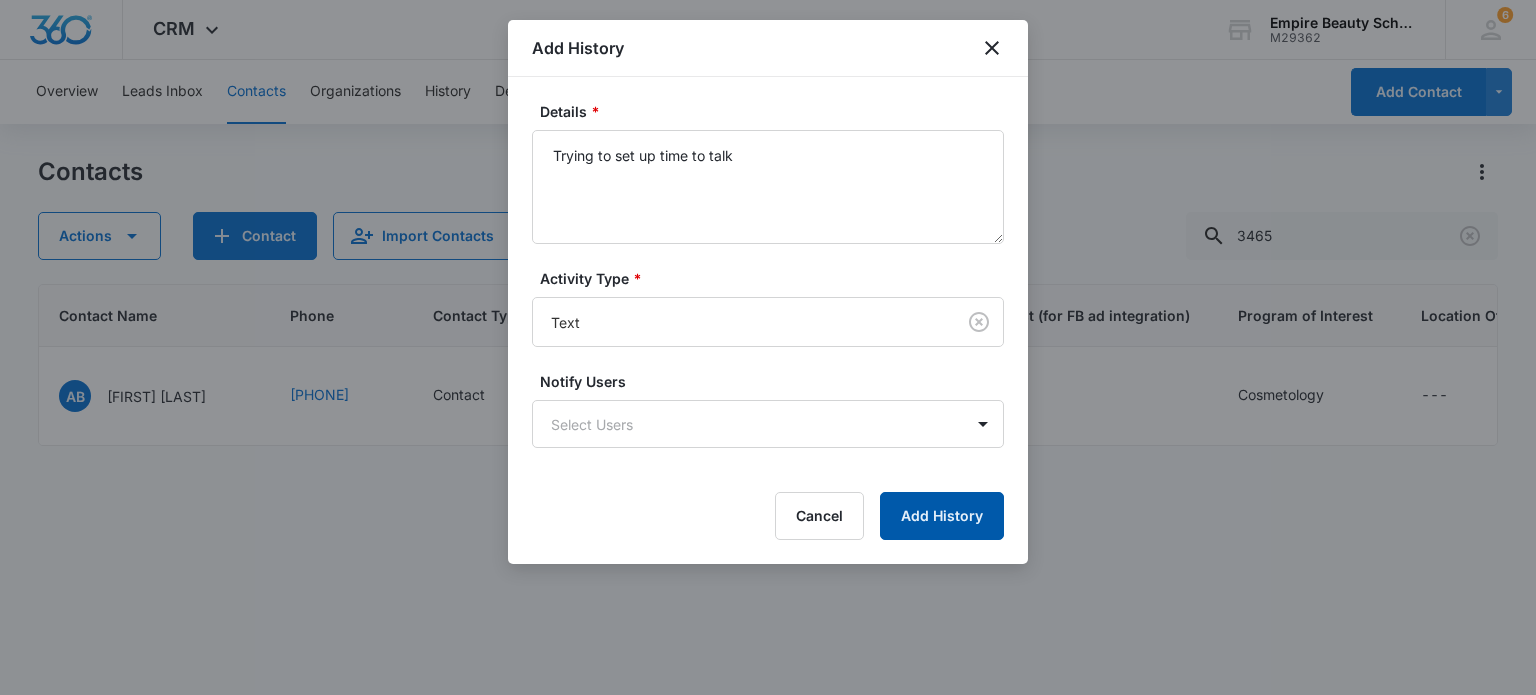 click on "Add History" at bounding box center (942, 516) 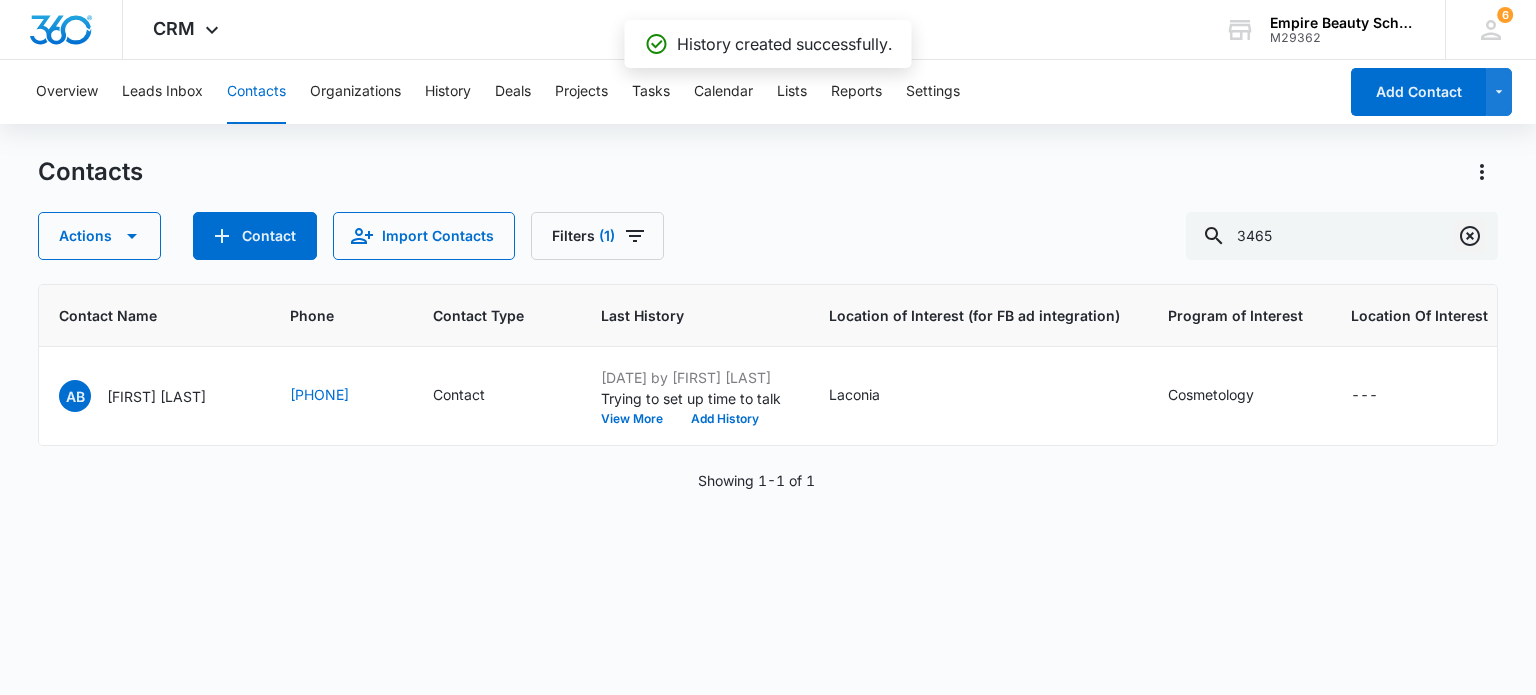 click 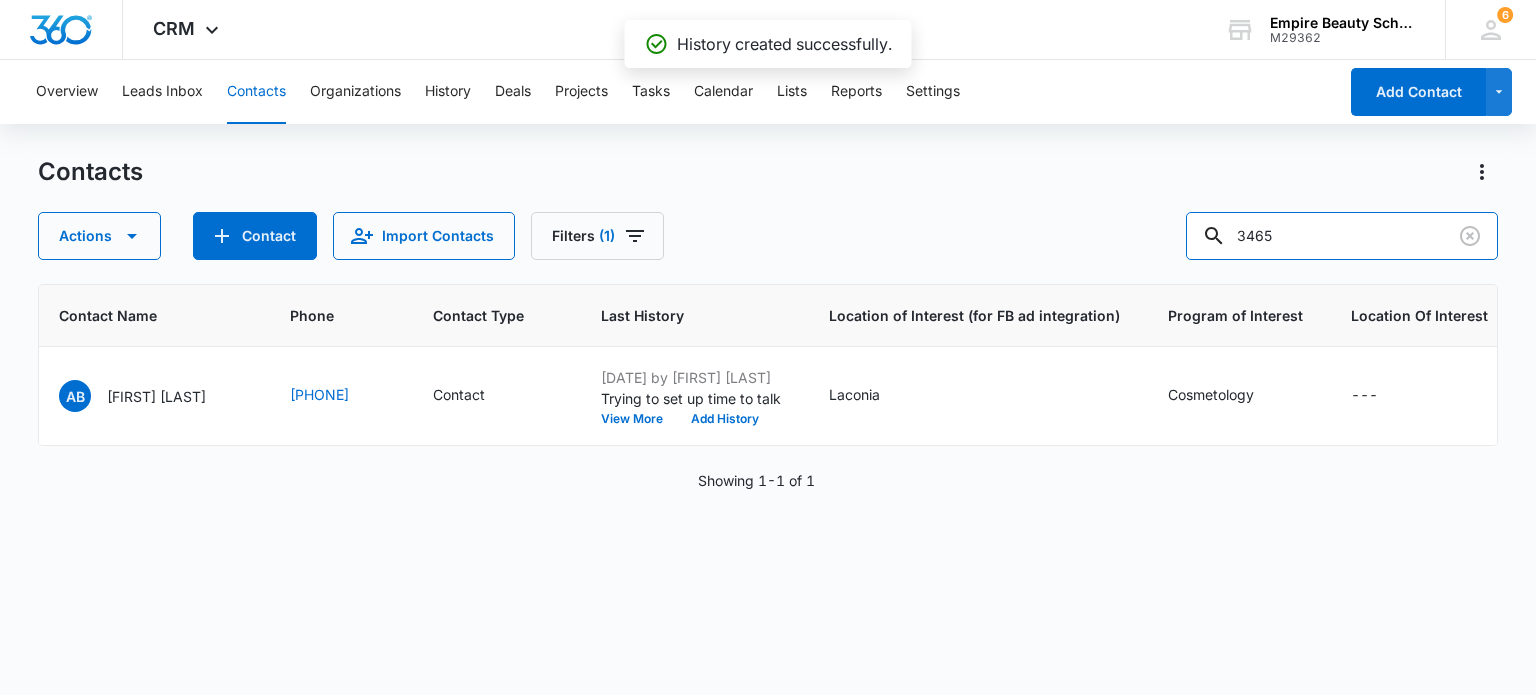 type 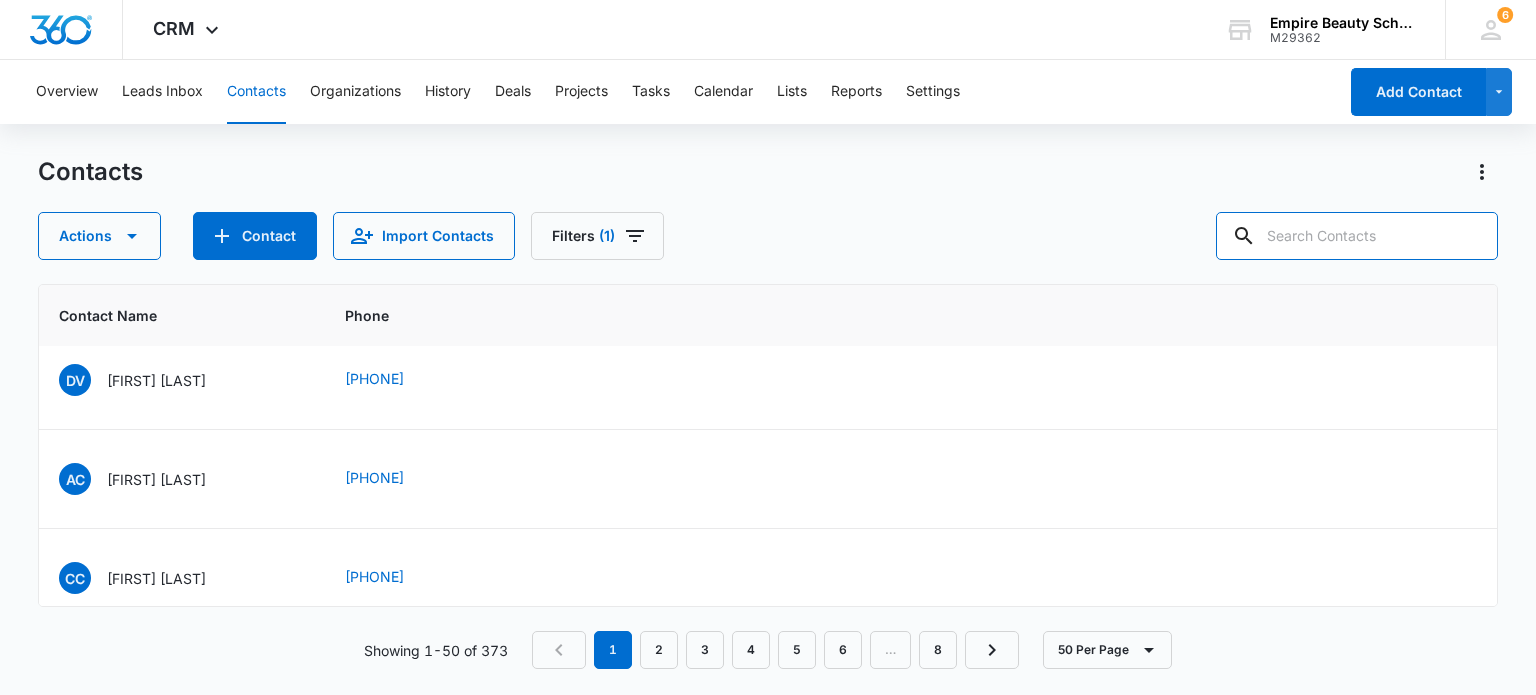 scroll, scrollTop: 0, scrollLeft: 510, axis: horizontal 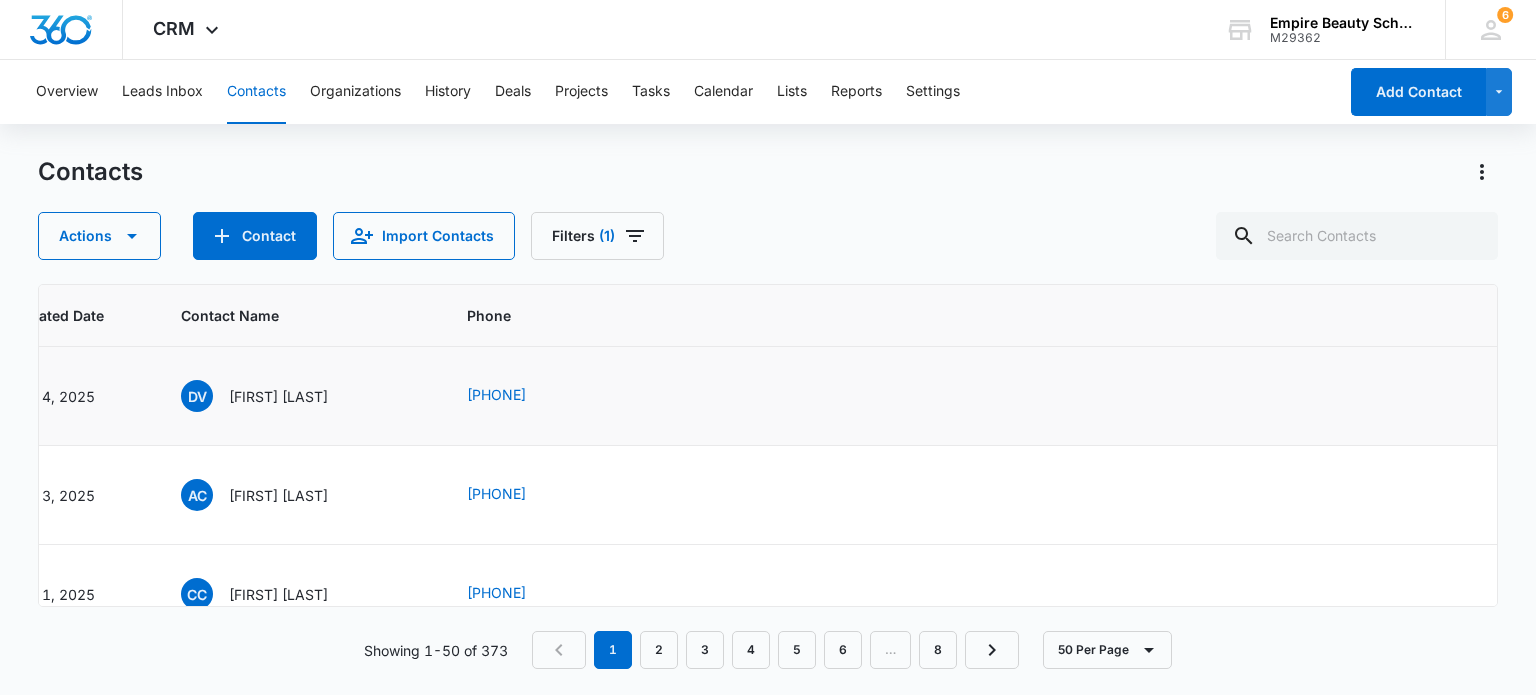 click on "Add History" at bounding box center (7280, 419) 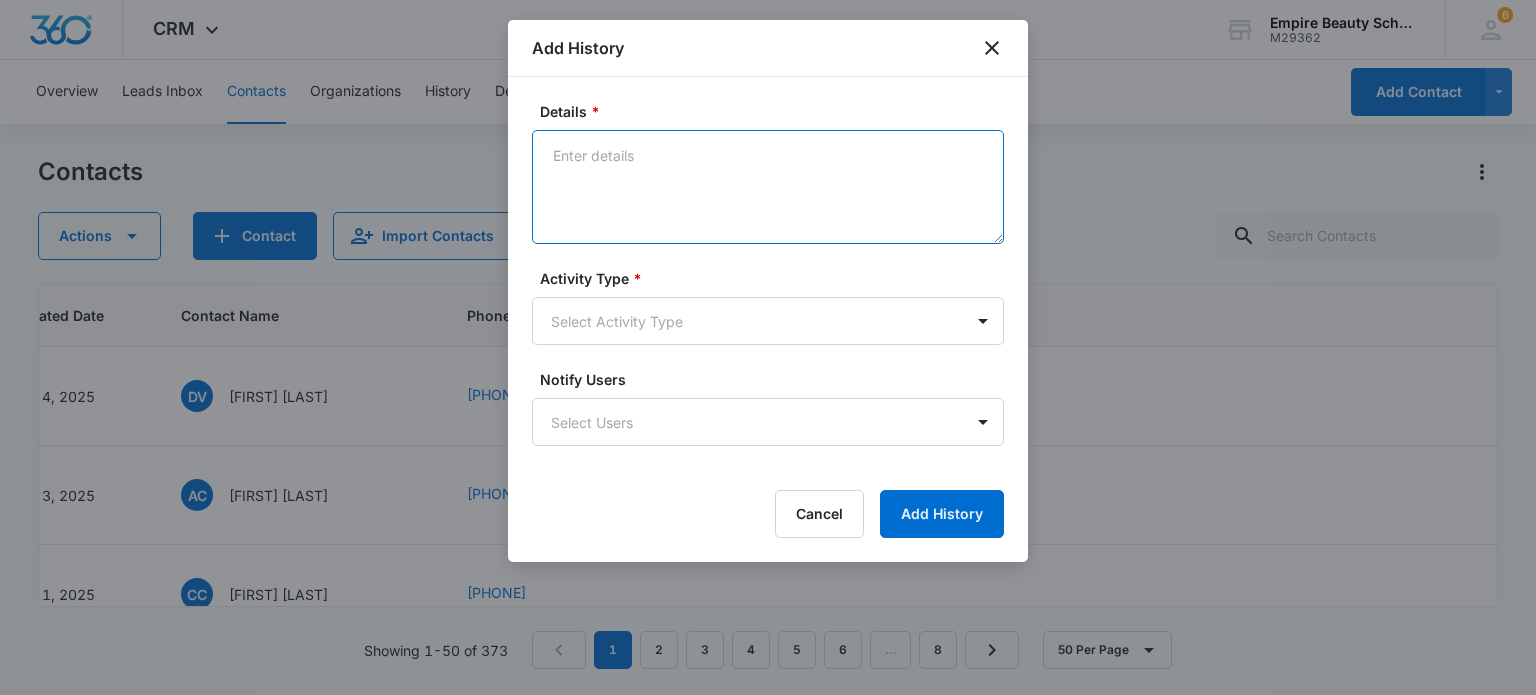 click on "Details *" at bounding box center [768, 187] 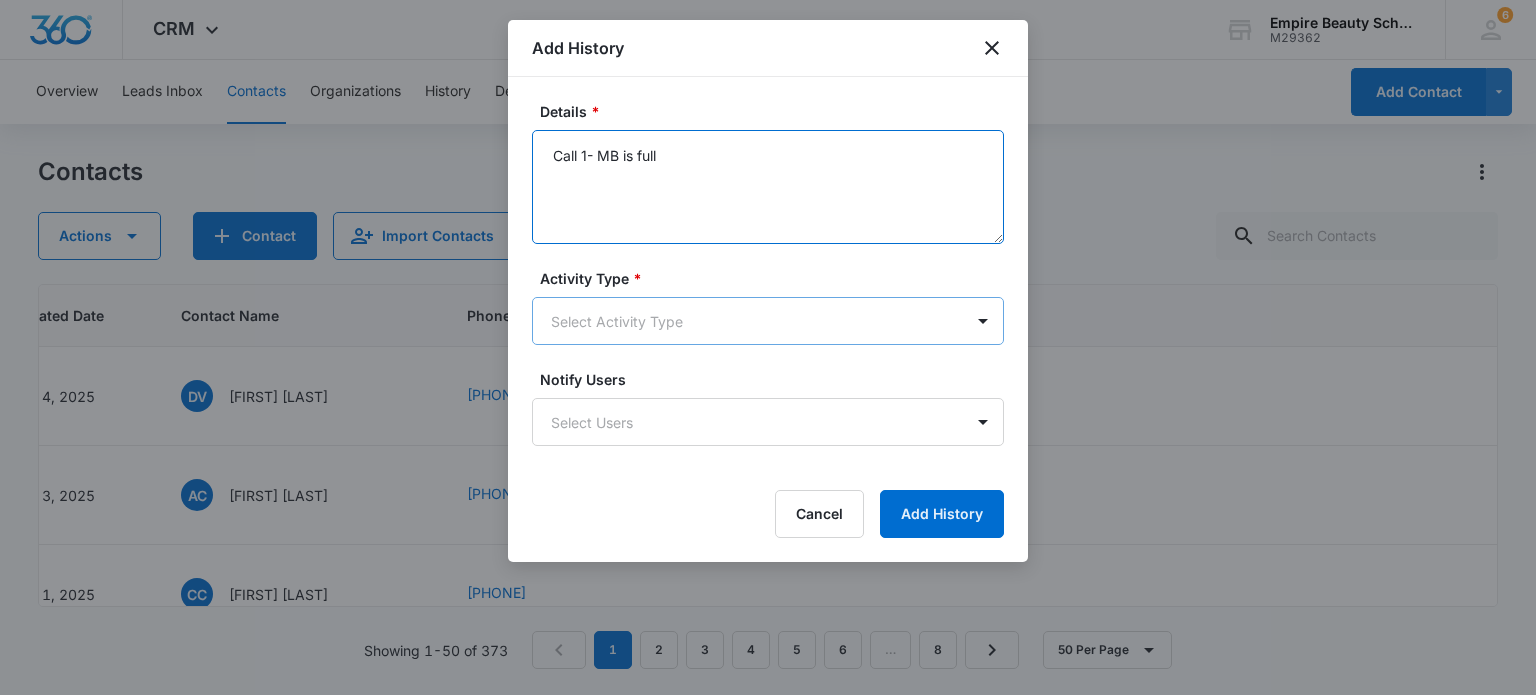 type on "Call 1- MB is full" 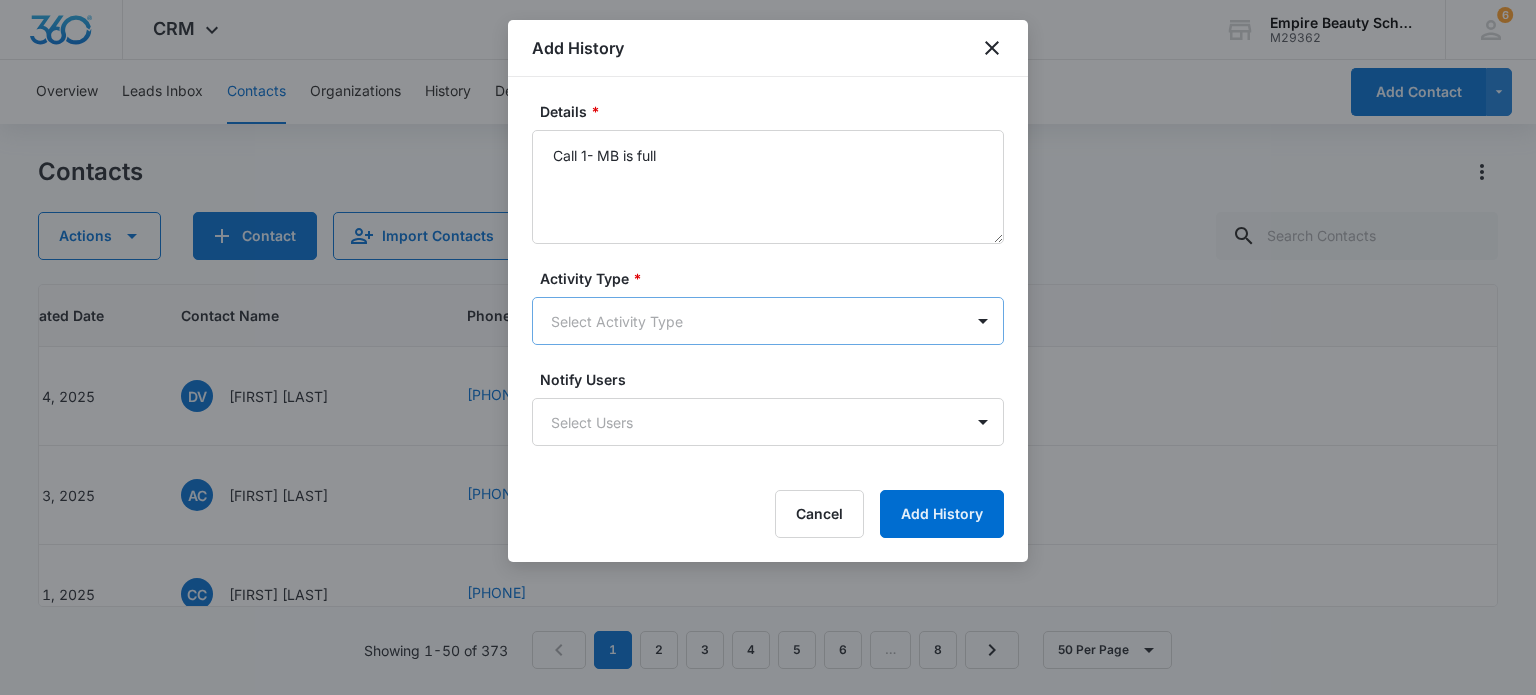 click on "ID Created Date Updated Date Contact Name Phone Contact Type Last History Location of Interest (for FB ad integration) Program of Interest Location Of Interest Program Email 16560 Aug 4, 2025 Aug 4, 2025 DV [FIRST] [LAST] ([PHONE]) New Contact Aug 4, 2025 by Deleted User Contact created through API.
---
Program of Interest: Undecided
Location of Interest (for FB ad integration): Laconia
Name: [FIRST] [LAST]
Source: Form... View More Add History Laconia Undecided --- --- [EMAIL] 16557 Aug 3, 2025 Aug 3, 2025 AC [FIRST] [LAST] ([PHONE]) New Contact View More laconia" at bounding box center (768, 347) 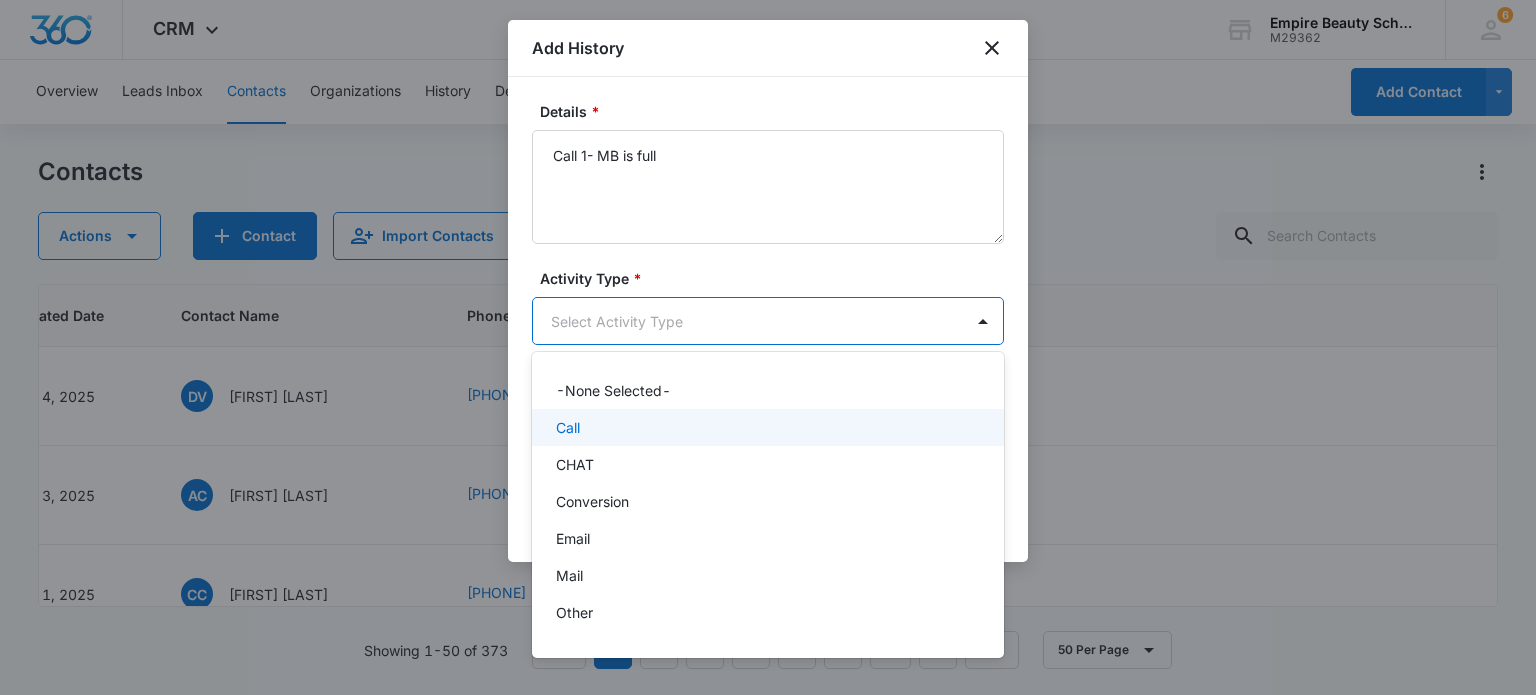 click on "Call" at bounding box center [768, 427] 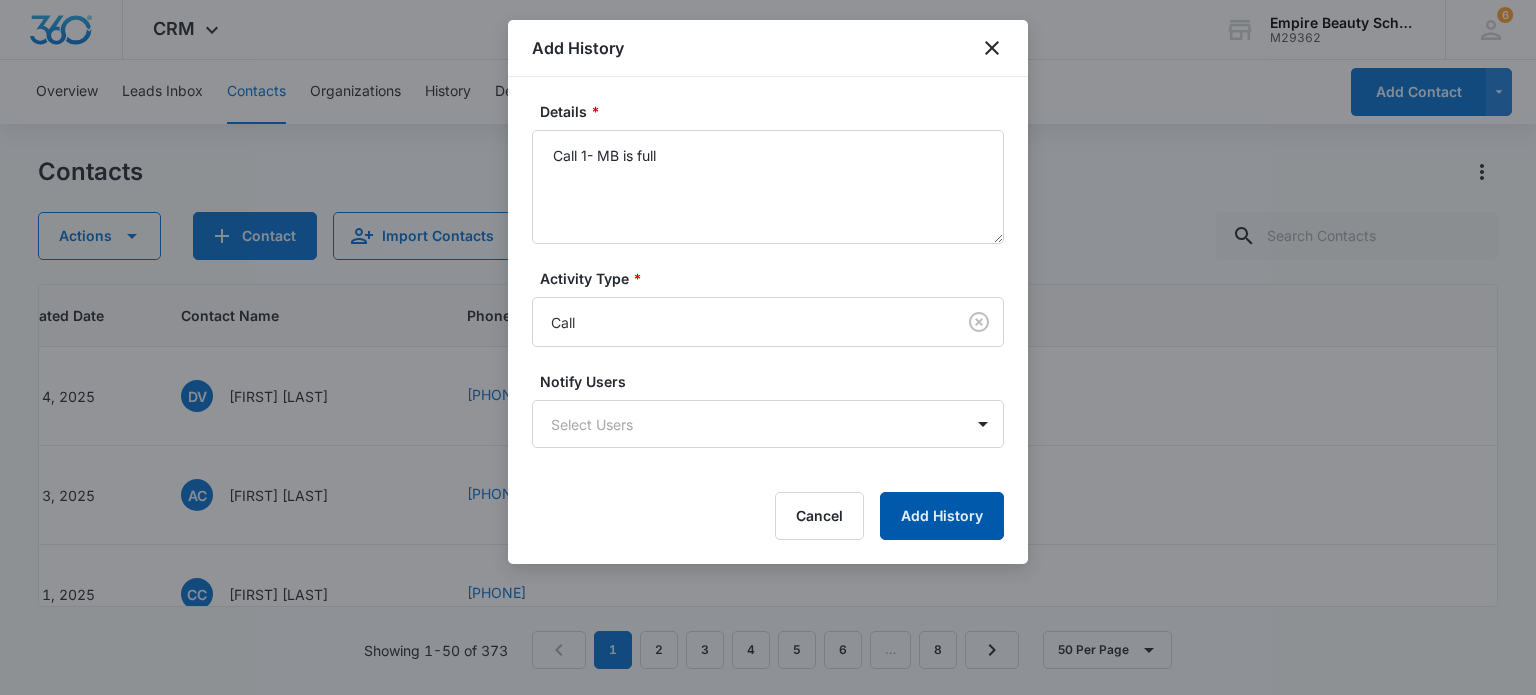 click on "Add History" at bounding box center (942, 516) 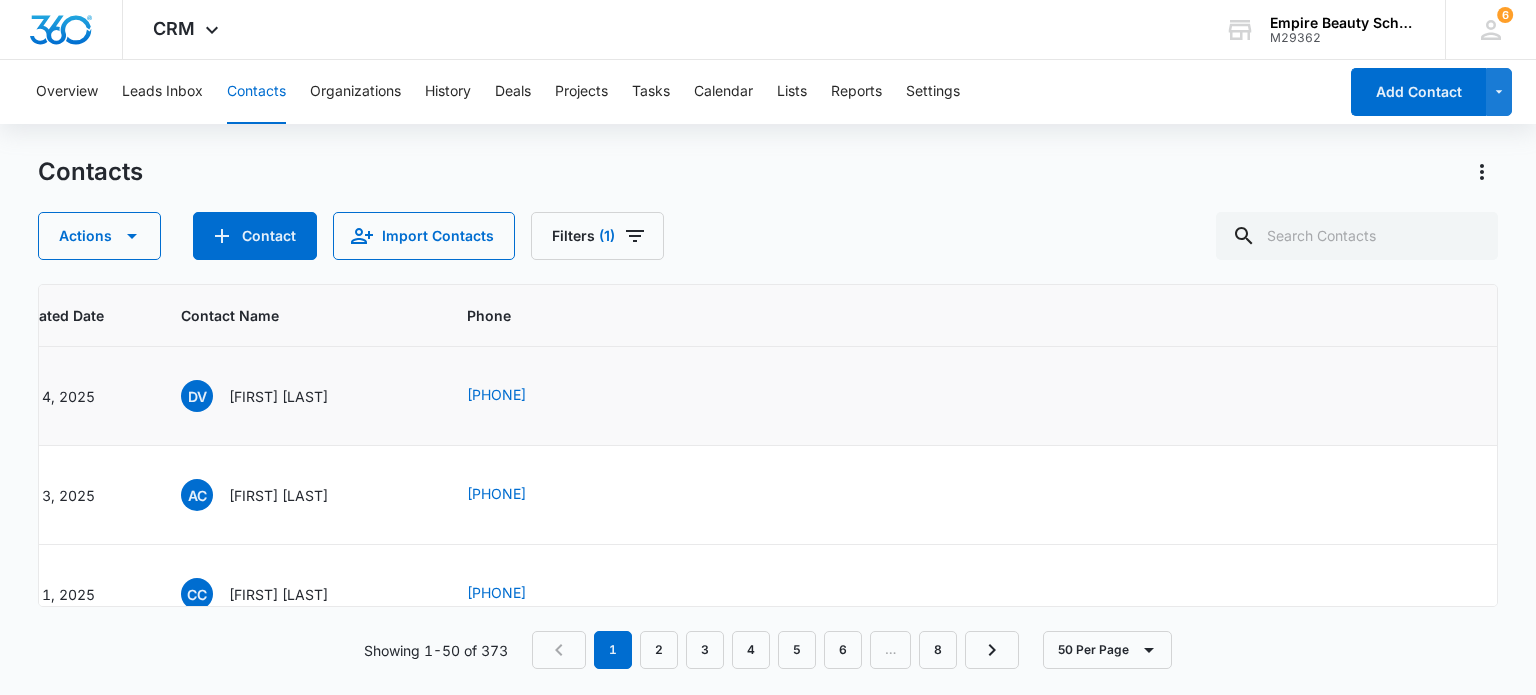 click on "Add History" at bounding box center (7280, 419) 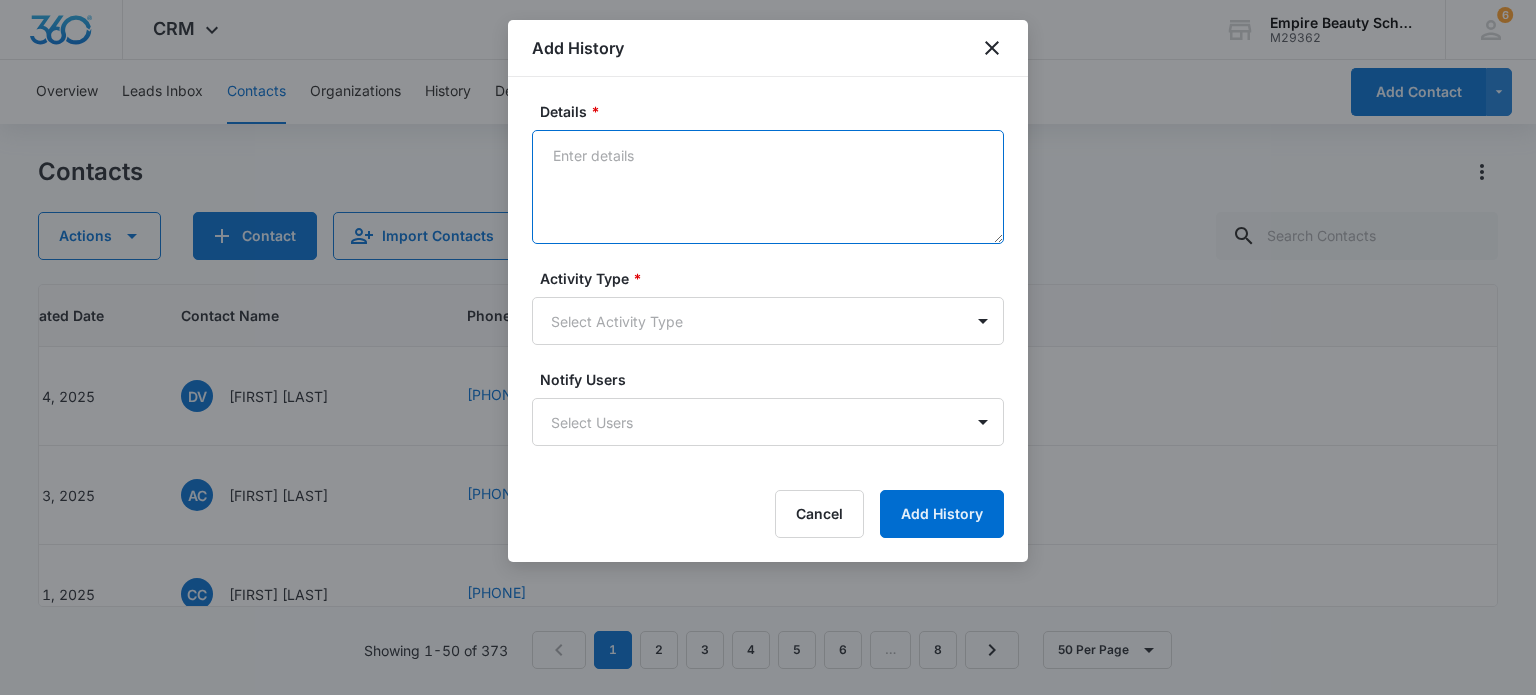 click on "Details *" at bounding box center [768, 187] 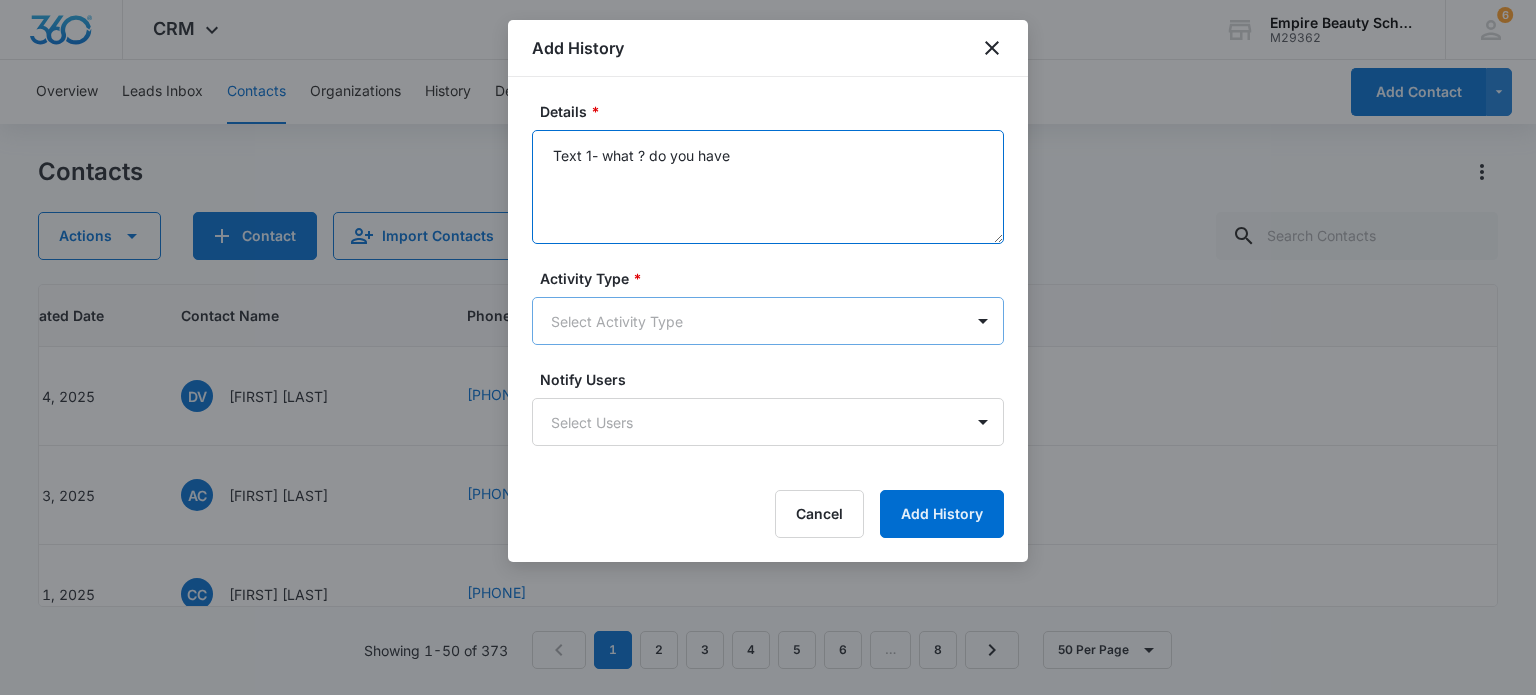type on "Text 1- what ? do you have" 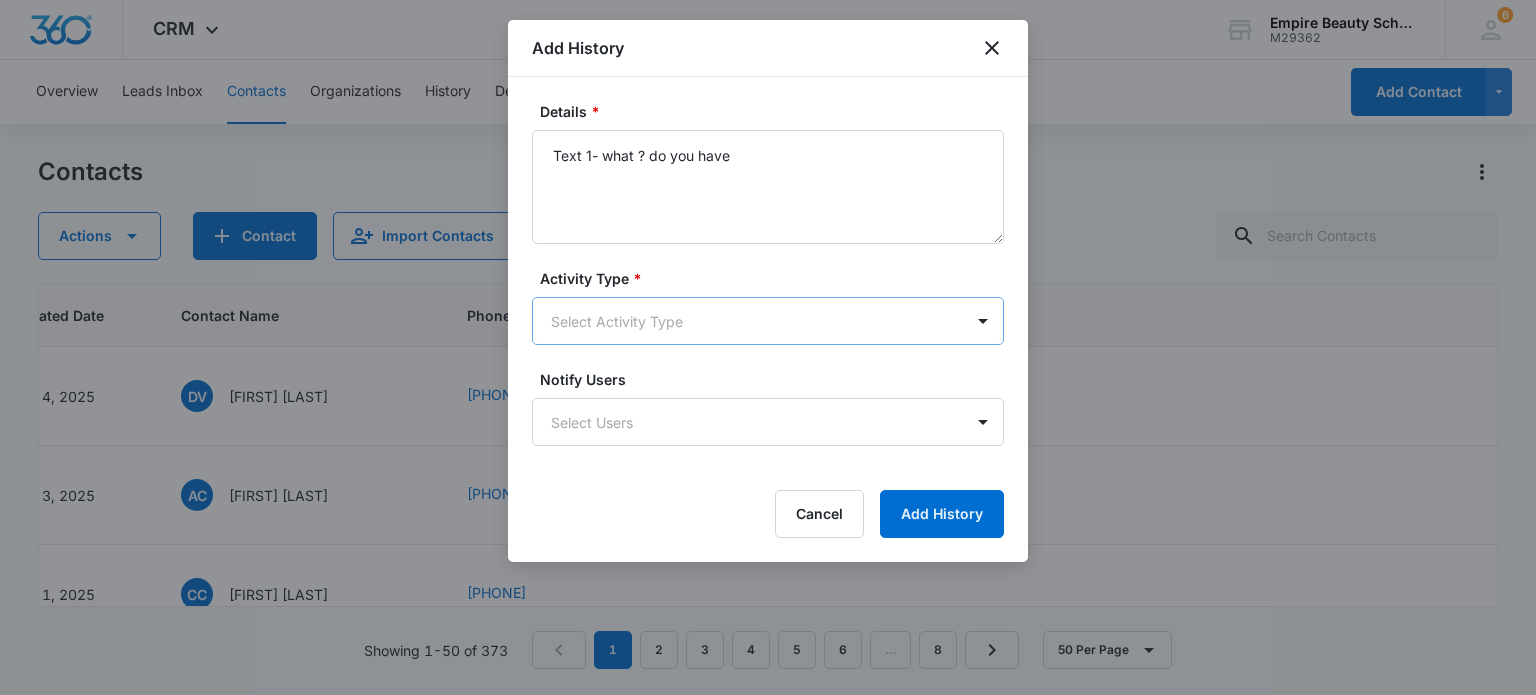 click on "CRM Apps Forms CRM Email Shop Payments POS Files Brand Settings Empire Beauty Schools M29362 Your Accounts View All 6 MJ [LAST] [LAST] [EMAIL] My Profile 6 Notifications Support Logout Terms & Conditions   •   Privacy Policy Overview Leads Inbox Contacts Organizations History Deals Projects Tasks Calendar Lists Reports Settings Add Contact Contacts Actions Contact Import Contacts Filters (1) ID Created Date Updated Date Contact Name Phone Contact Type Last History Location of Interest (for FB ad integration) Program of Interest Location Of Interest Program Email 16560 [DATE] [DATE] DV [FIRST] [LAST] [PHONE] New Contact [DATE] by [FIRST] [LAST] Call 1- MB is full View More Add History Laconia Undecided --- --- [EMAIL] 16557 [DATE] [DATE] AC [FIRST] [LAST] [PHONE] New Contact [DATE] by Deleted User View More Add History laconia Esthetics --- --- [EMAIL] 16548 [DATE] [DATE] CC [FIRST] [LAST] Text 1  JS" at bounding box center (768, 347) 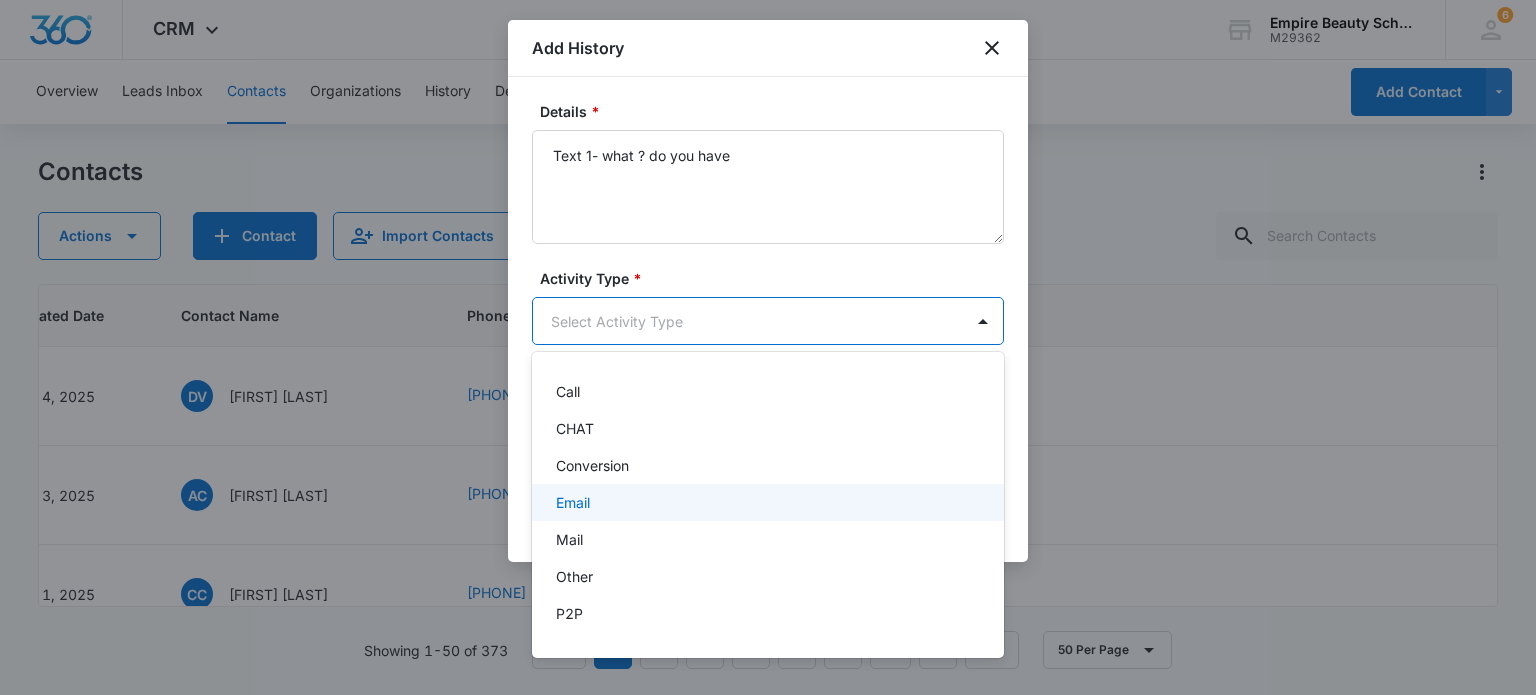 scroll, scrollTop: 104, scrollLeft: 0, axis: vertical 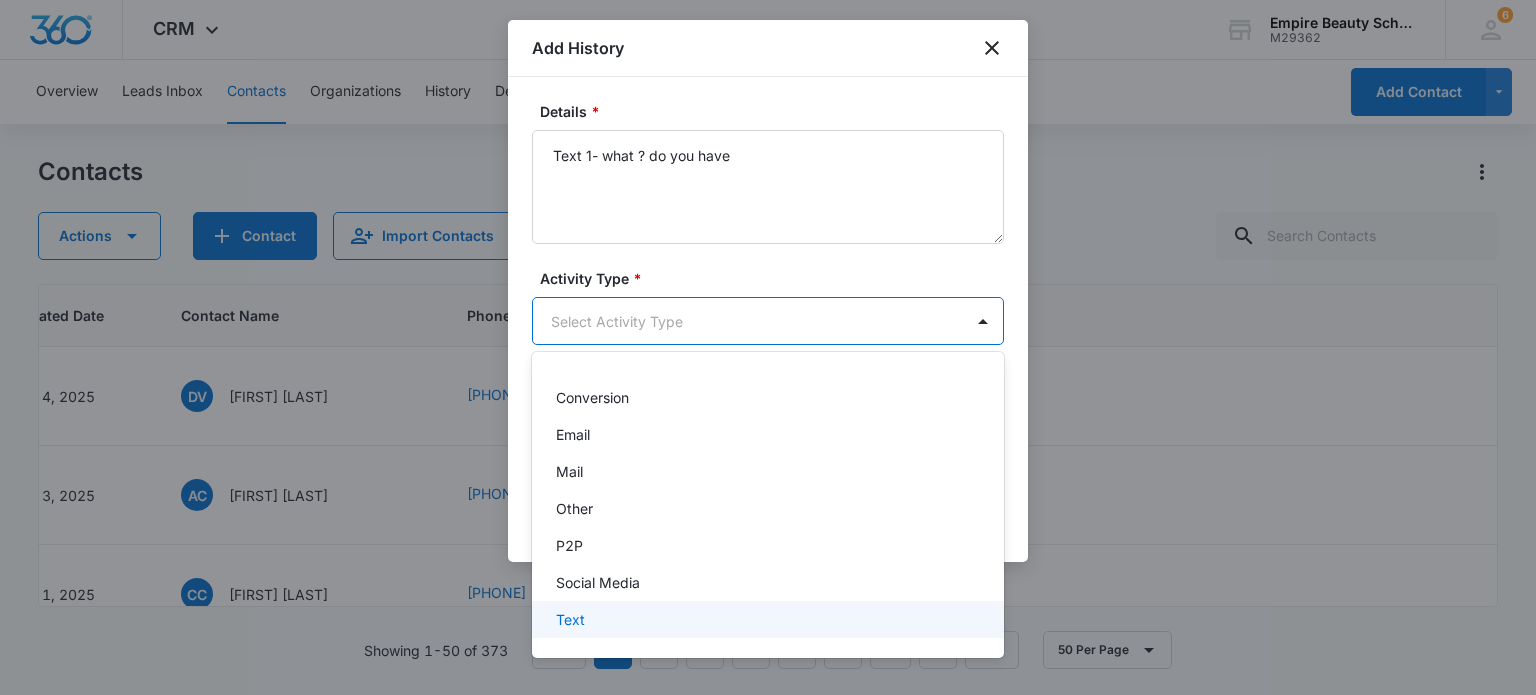 click on "Text" at bounding box center [766, 619] 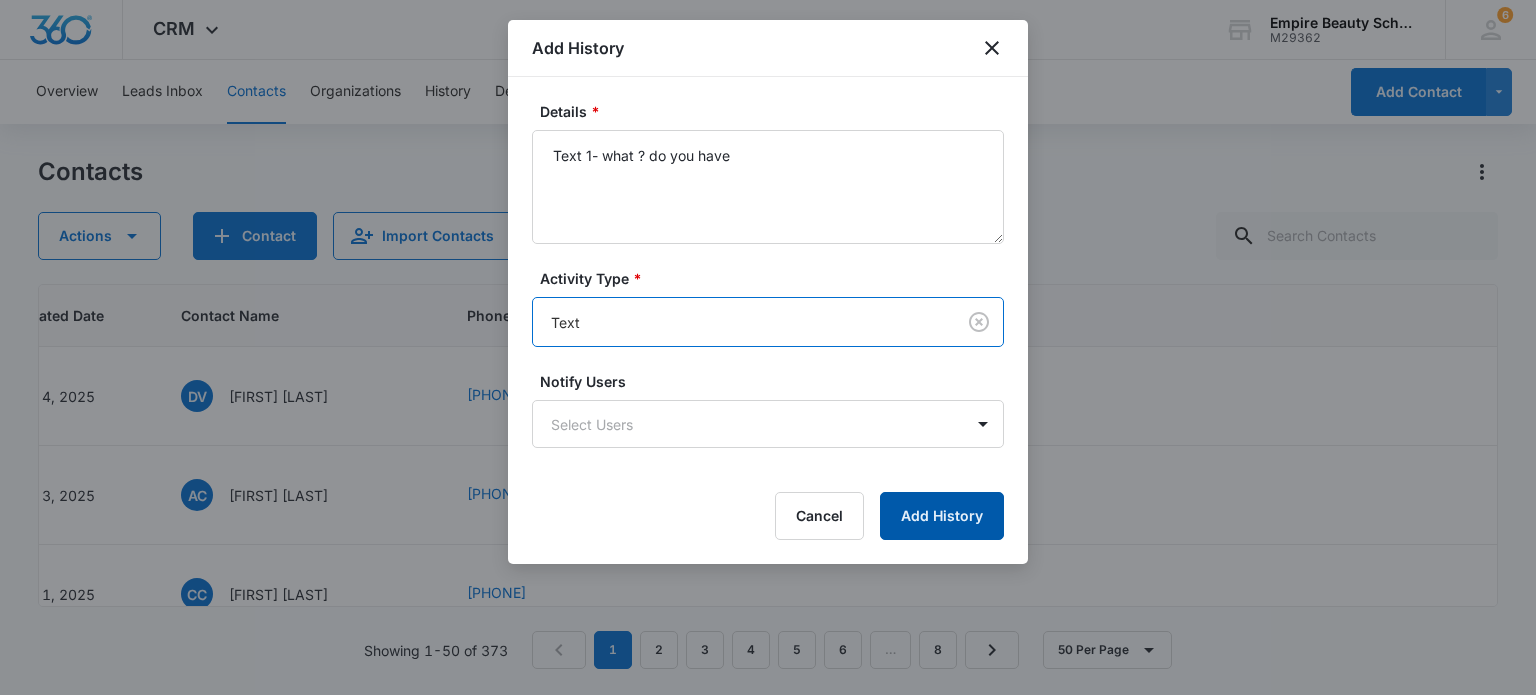 click on "Add History" at bounding box center [942, 516] 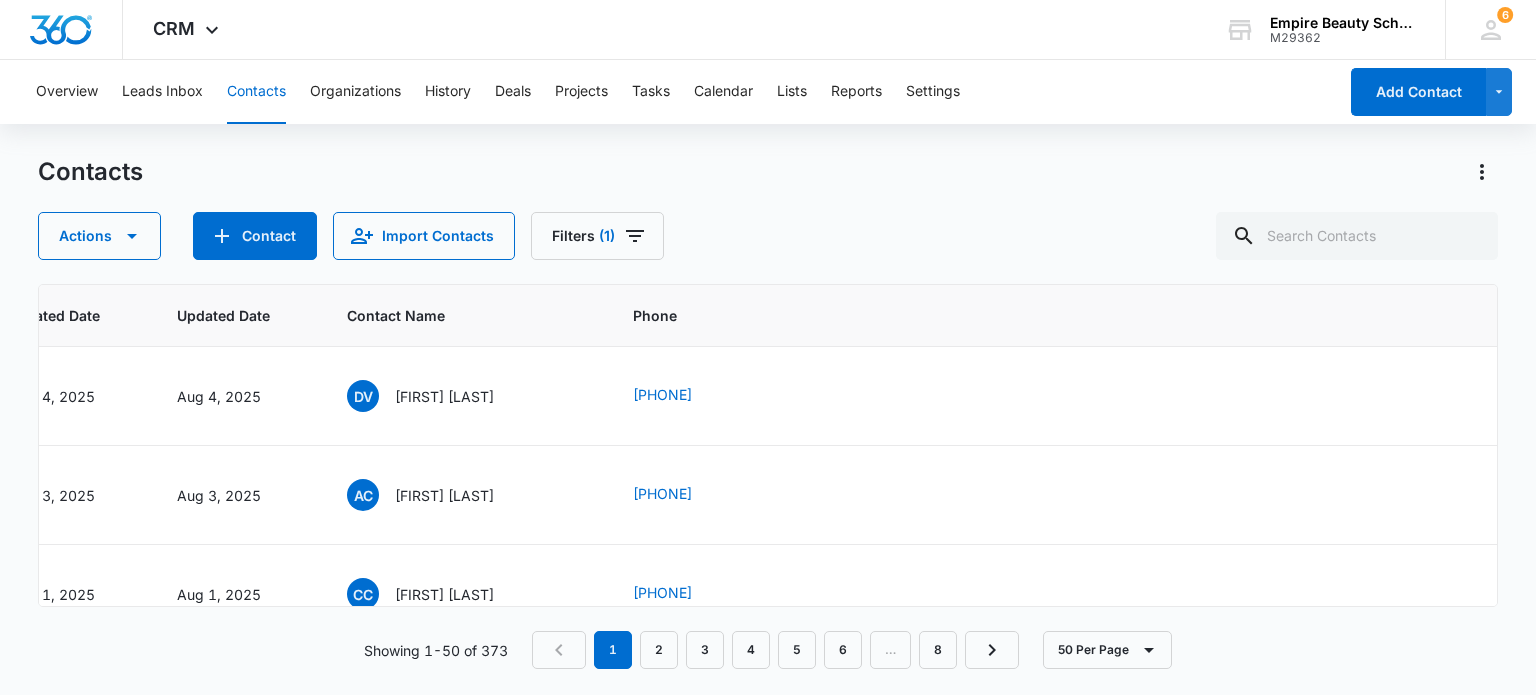 scroll, scrollTop: 0, scrollLeft: 190, axis: horizontal 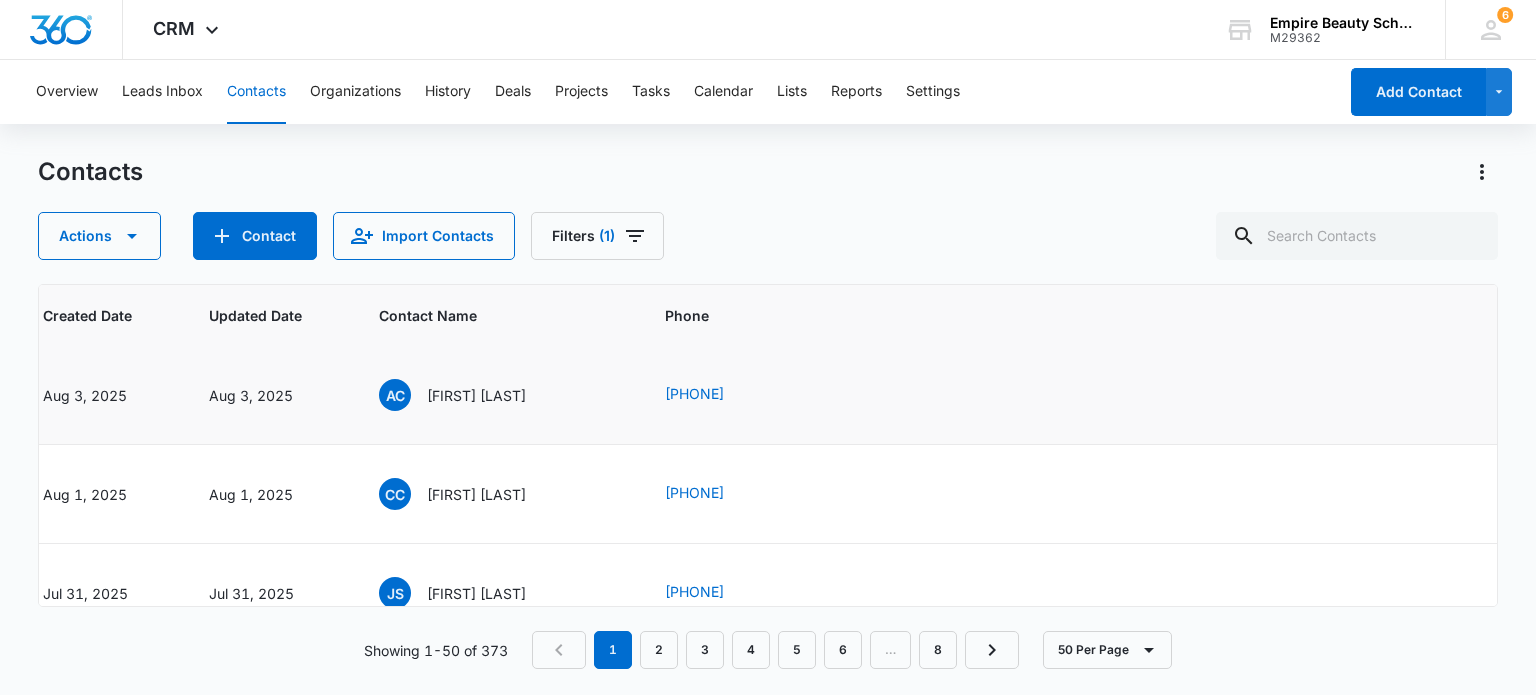 click on "Add History" at bounding box center (7478, 418) 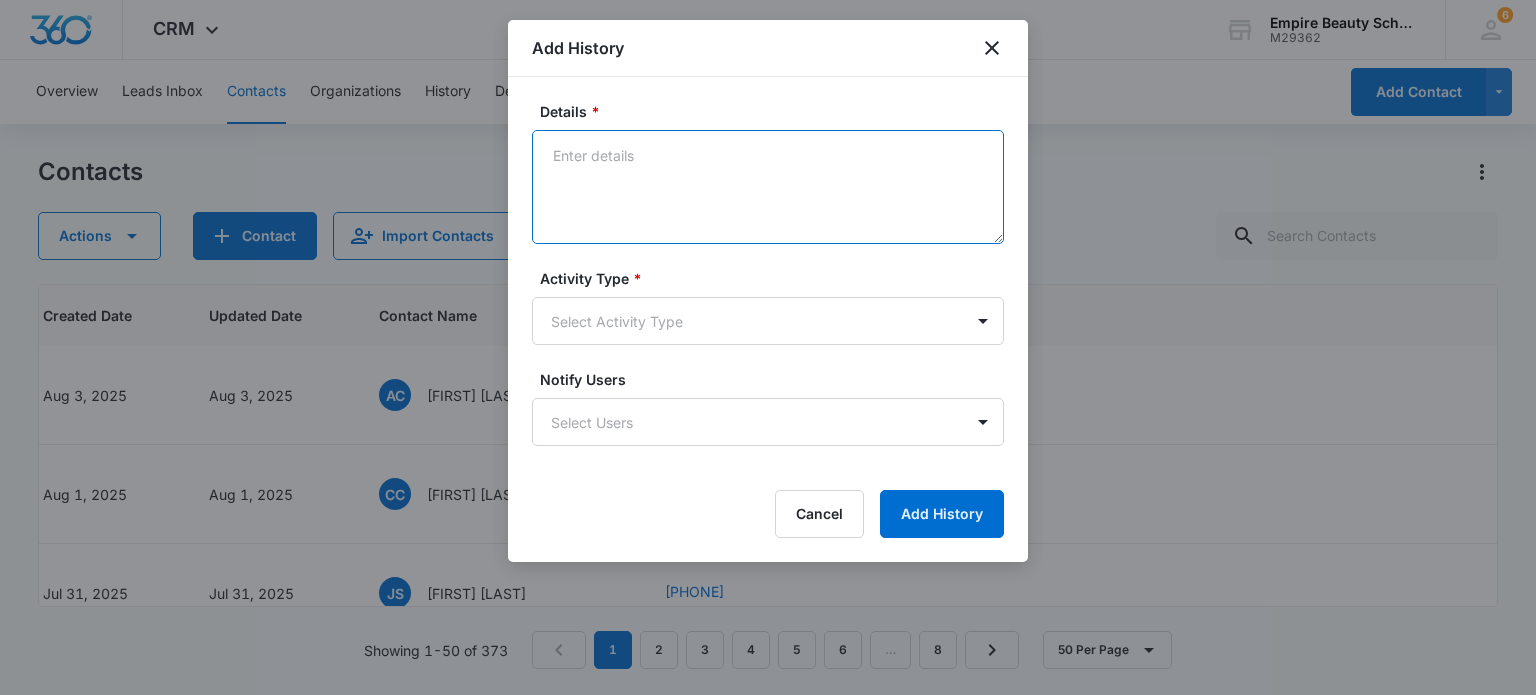 click on "Details *" at bounding box center (768, 187) 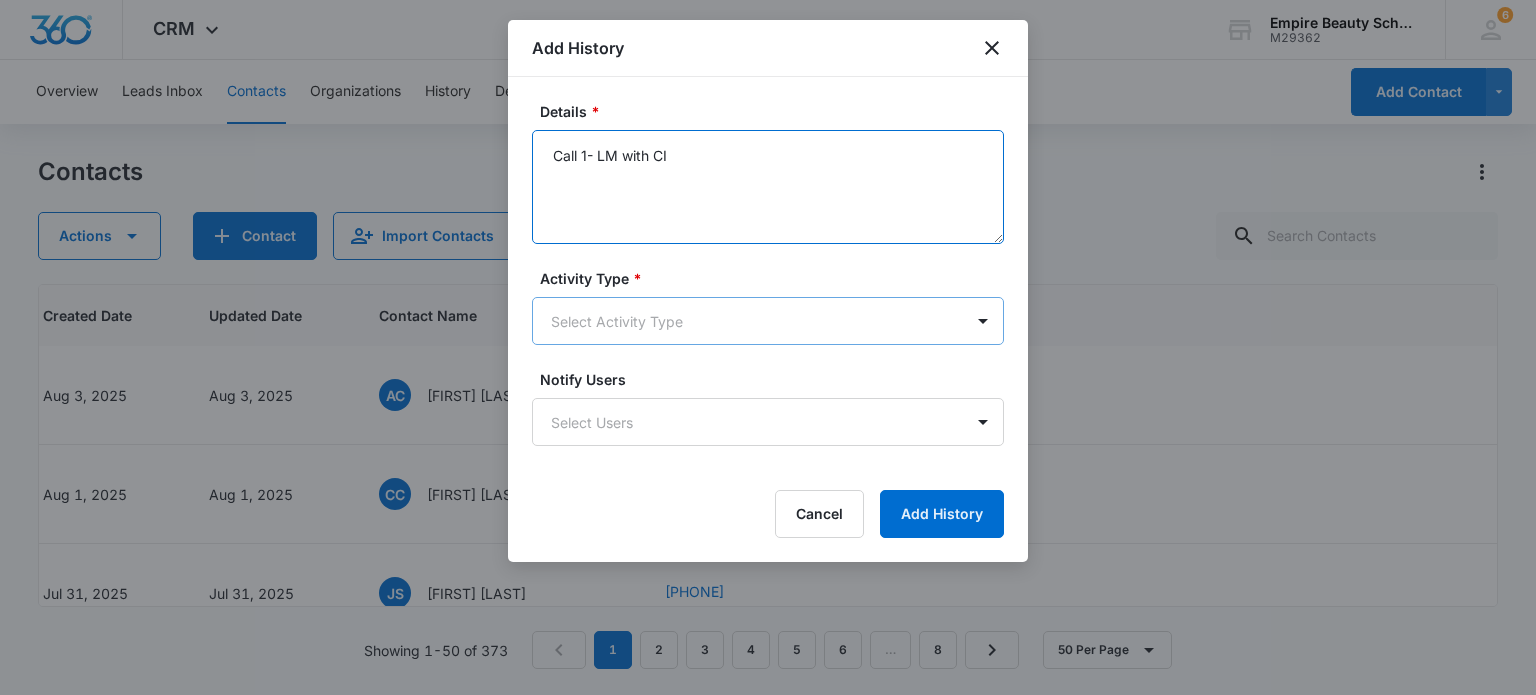 type on "Call 1- LM with CI" 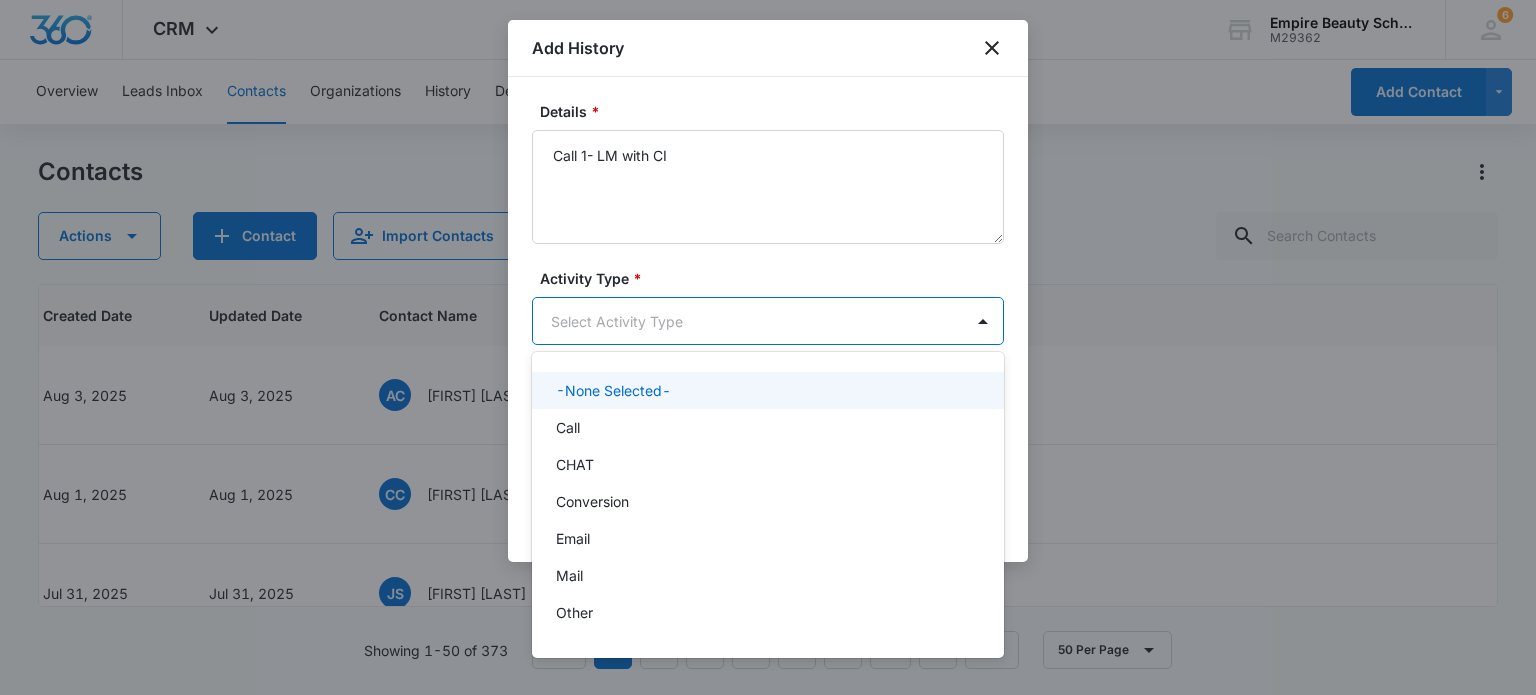 click on "ID Created Date Updated Date Contact Name Phone Contact Type Last History Location of Interest (for FB ad integration) Program of Interest Location Of Interest Program Email 16560 Aug 4, 2025 Aug 4, 2025 DV [FIRST] [LAST] ([PHONE]) New Contact Aug 4, 2025 by [FIRST] [LAST] Text 1- what ? do you have View More Add History Laconia Undecided --- --- [EMAIL] 16557 Aug 3, 2025 Aug 3, 2025 AC [FIRST] [LAST] ([PHONE]) New Contact Aug 3, 2025 by Deleted User View More Add History laconia Esthetics --- --- [EMAIL] 16548 Aug 1, 2025 Aug 1, 2025 CC [FIRST] [LAST] JS" at bounding box center (768, 347) 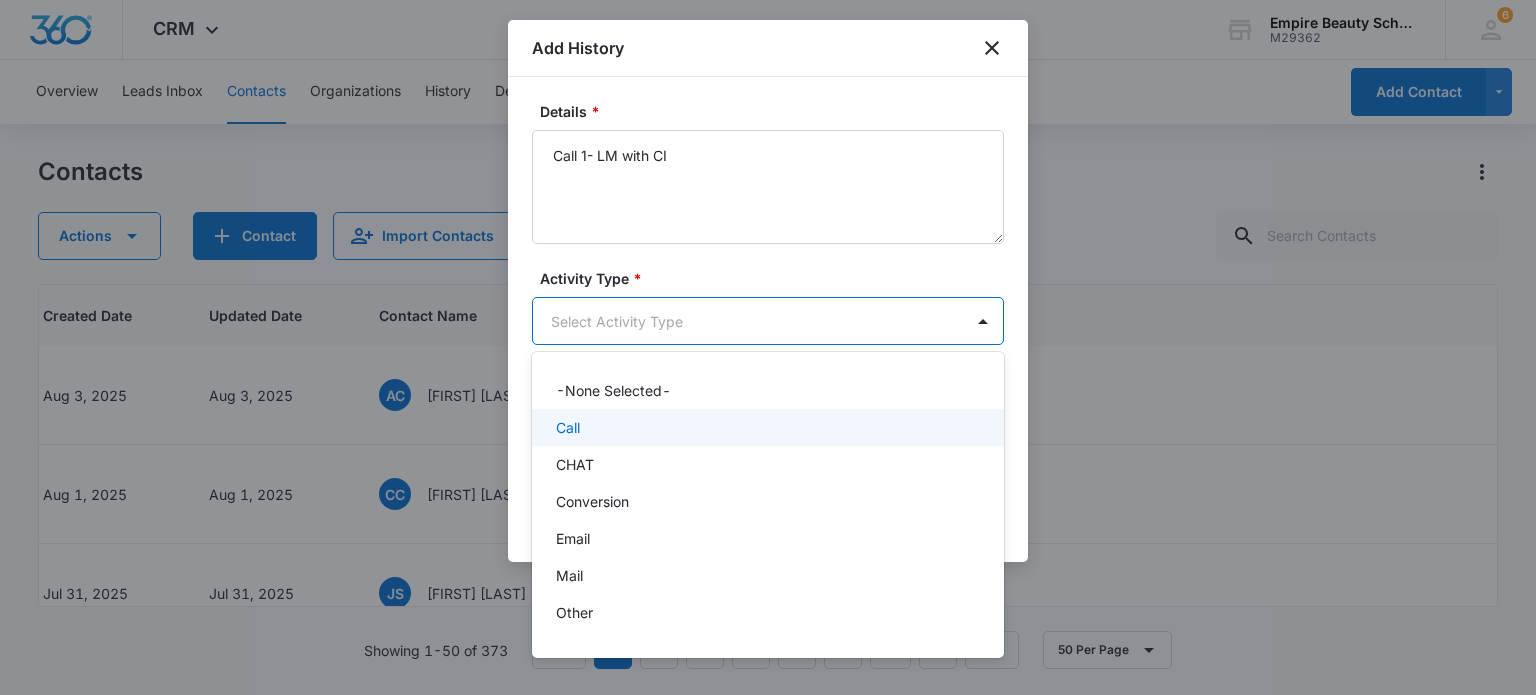 click on "Call" at bounding box center (766, 427) 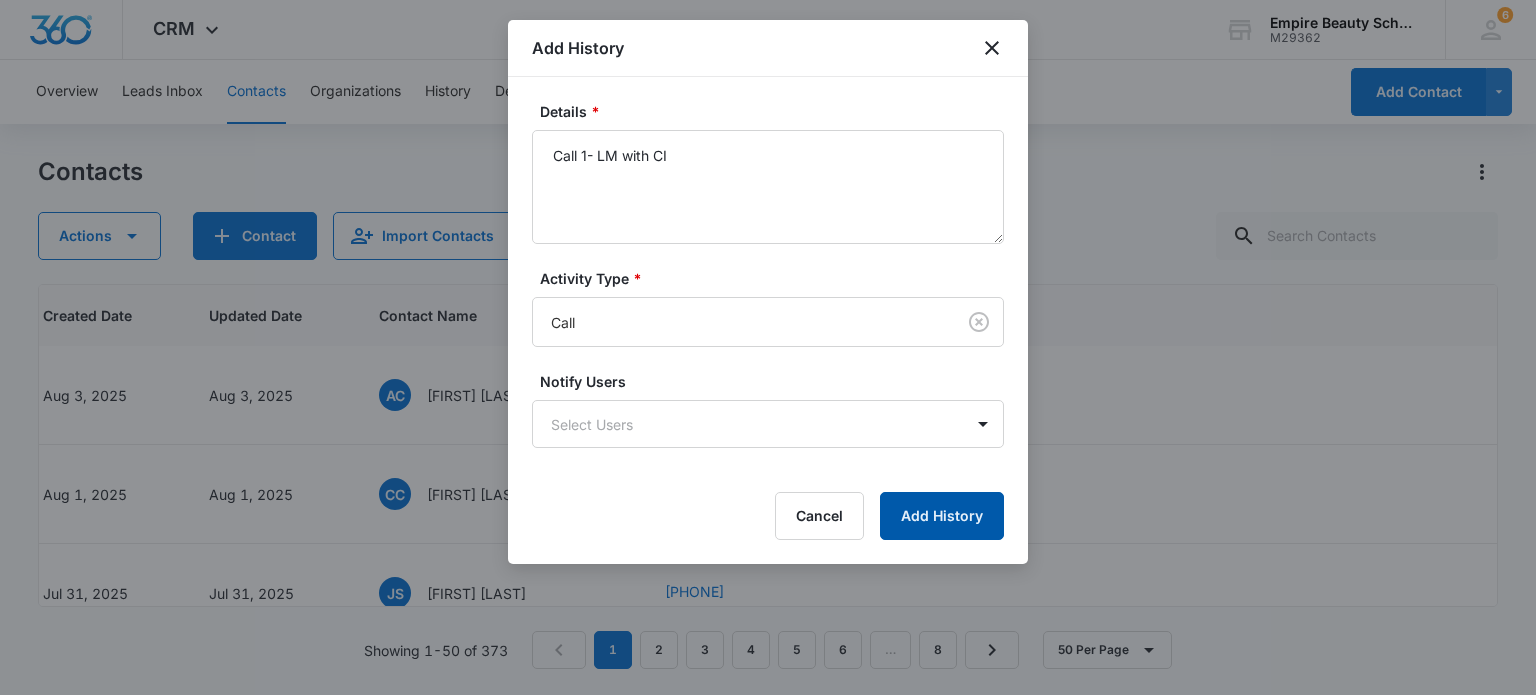 click on "Add History" at bounding box center (942, 516) 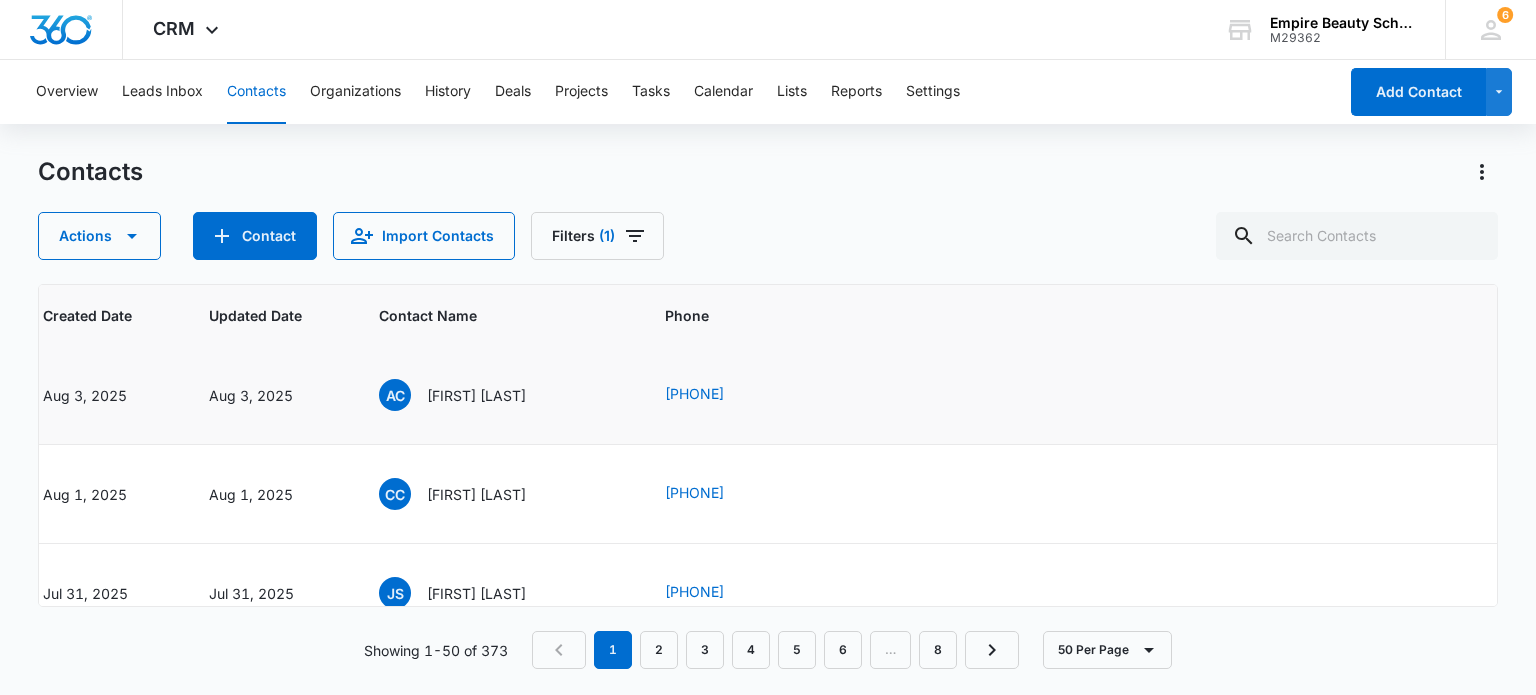 click on "Add History" at bounding box center [7478, 418] 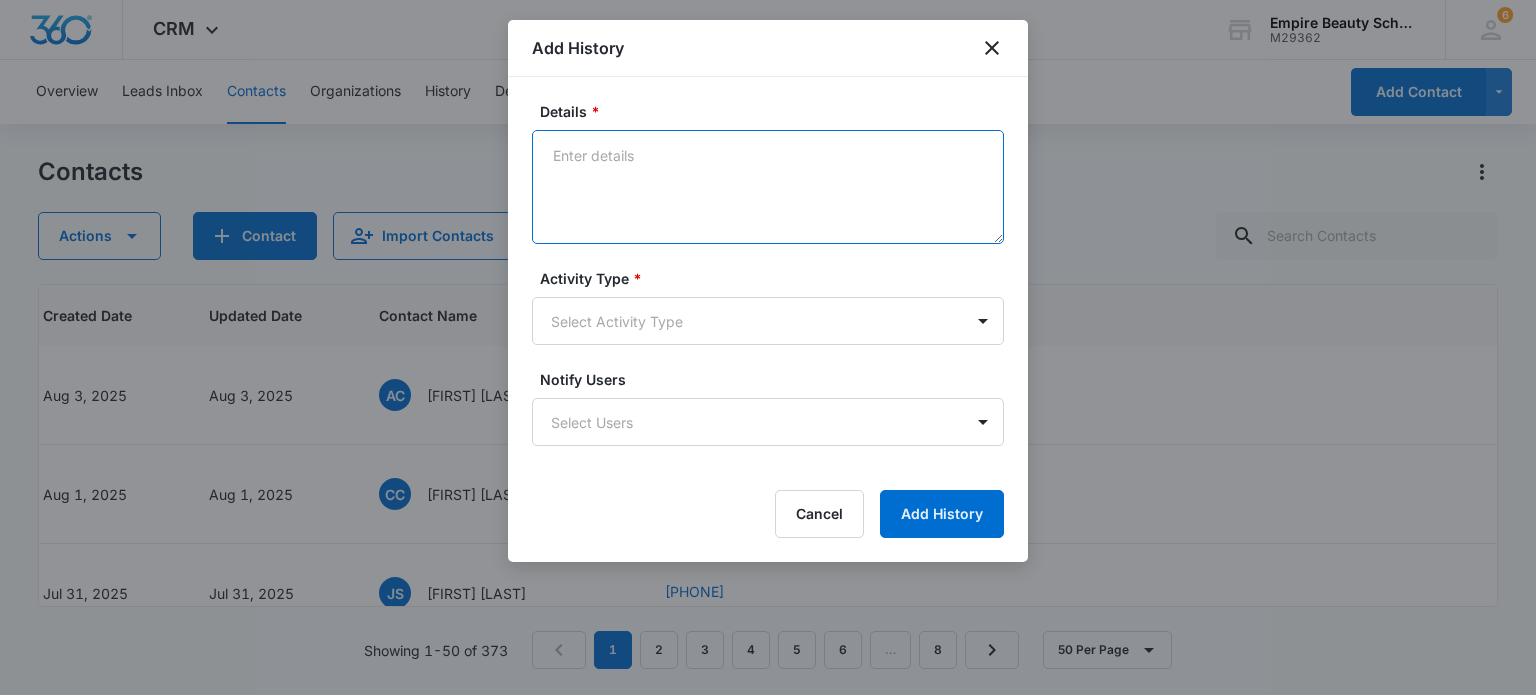click on "Details *" at bounding box center (768, 187) 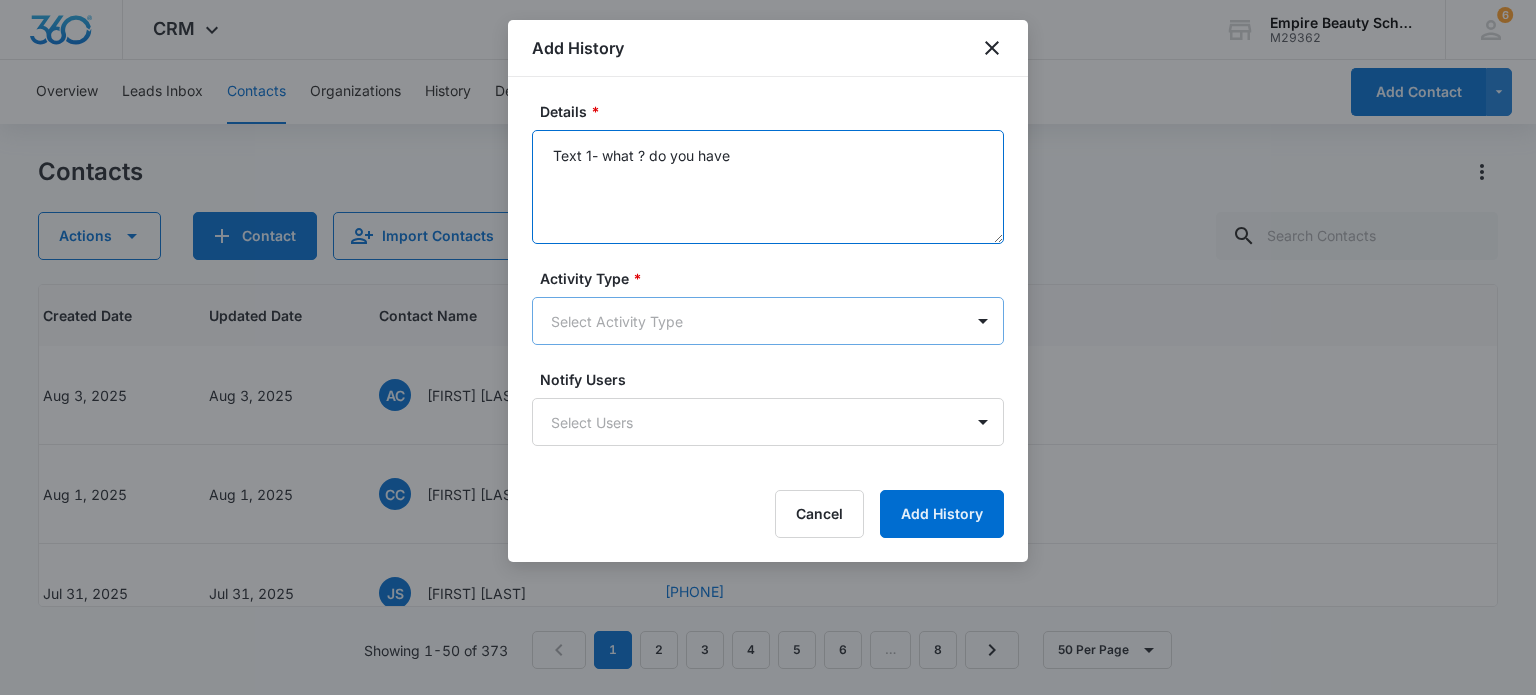 type on "Text 1- what ? do you have" 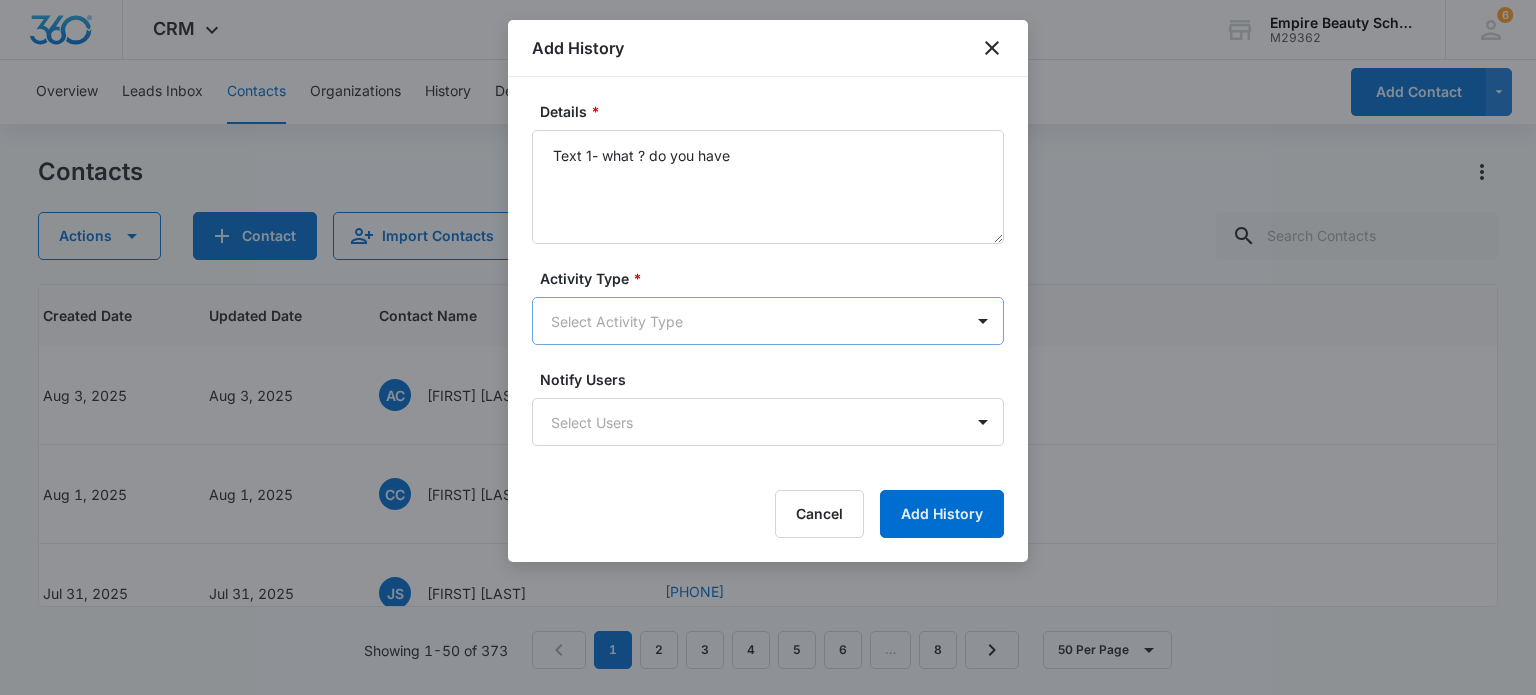 click on "CRM Apps Forms CRM Email Shop Payments POS Files Brand Settings Empire Beauty Schools M29362 Your Accounts View All 6 MJ [LAST] [LAST] [EMAIL] My Profile 6 Notifications Support Logout Terms & Conditions   •   Privacy Policy Overview Leads Inbox Contacts Organizations History Deals Projects Tasks Calendar Lists Reports Settings Add Contact Contacts Actions Contact Import Contacts Filters (1) ID Created Date Updated Date Contact Name Phone Contact Type Last History Location of Interest (for FB ad integration) Program of Interest Location Of Interest Program Email 16560 [DATE] [DATE] DV [FIRST] [LAST] [PHONE] New Contact [DATE] by [FIRST] [LAST] Text 1- what ? do you have View More Add History Laconia Undecided --- --- [EMAIL] 16557 [DATE] [DATE] AC [FIRST] [LAST] [PHONE] New Contact [DATE] by [FIRST] [LAST] Call 1- LM with CI View More Add History laconia Esthetics --- --- [EMAIL] 16548 [DATE] CC Text 1" at bounding box center (768, 347) 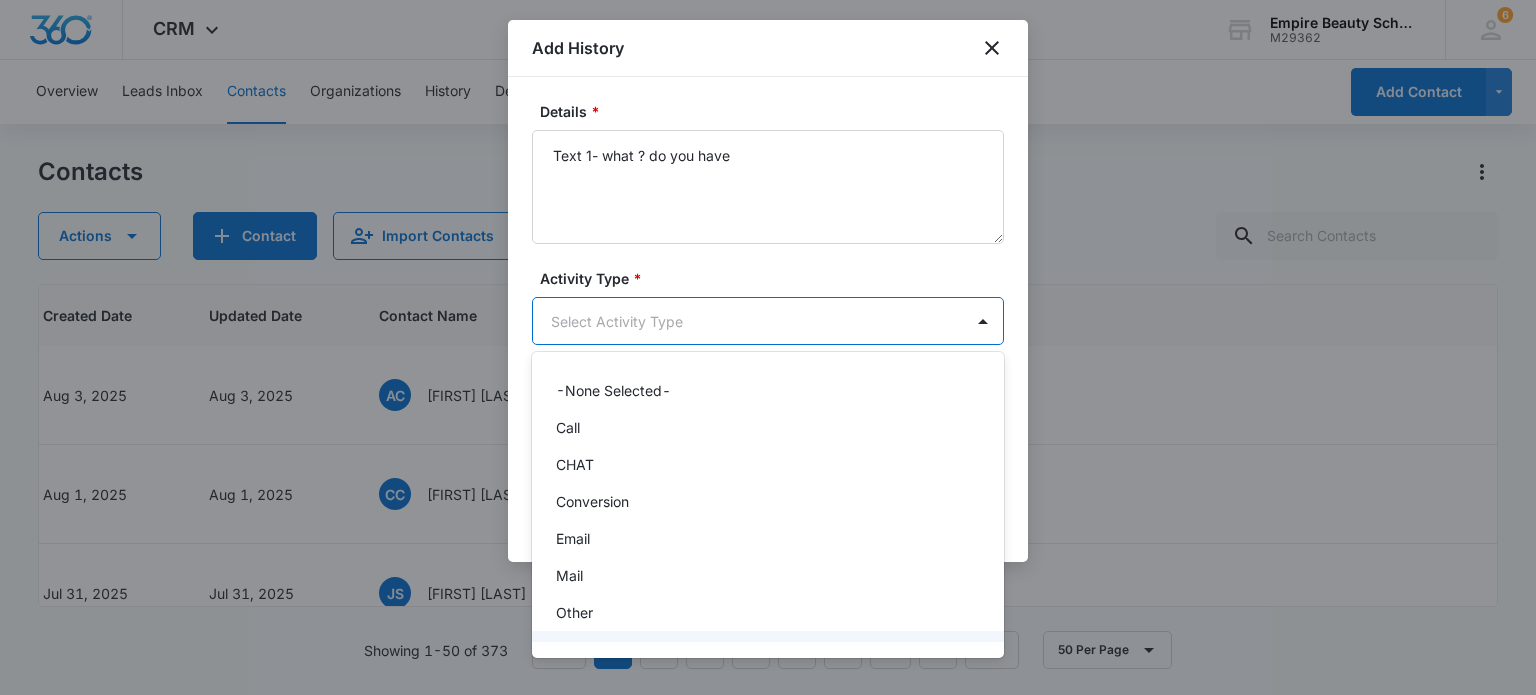 scroll, scrollTop: 104, scrollLeft: 0, axis: vertical 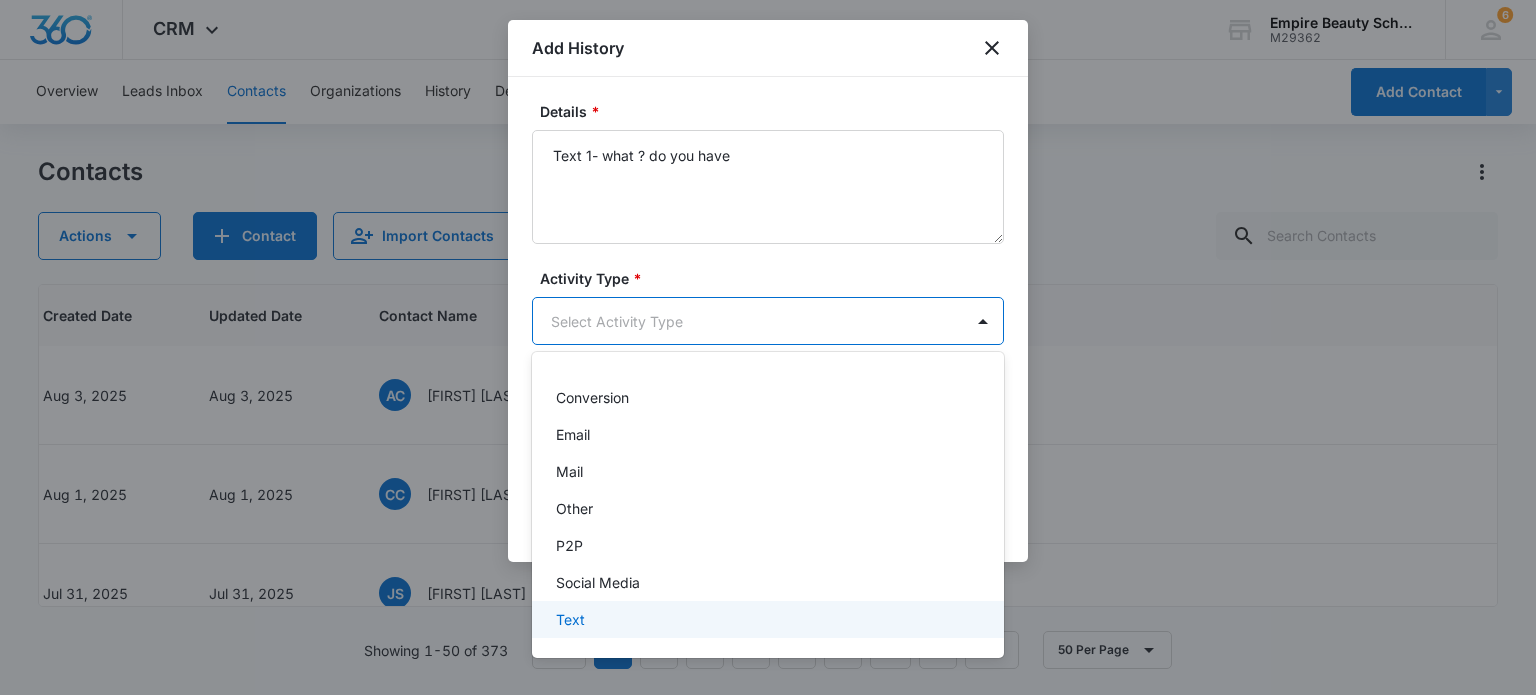 click on "Text" at bounding box center [768, 619] 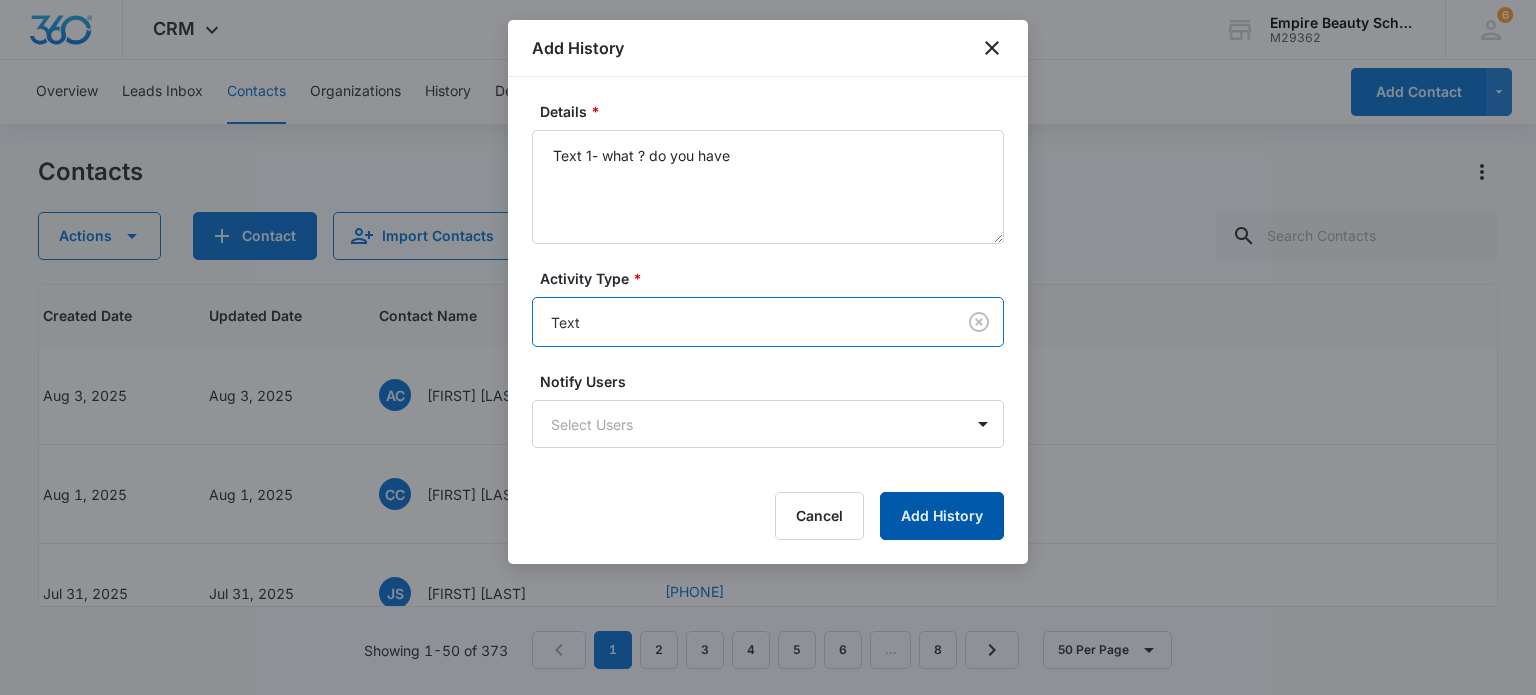 click on "Add History" at bounding box center [942, 516] 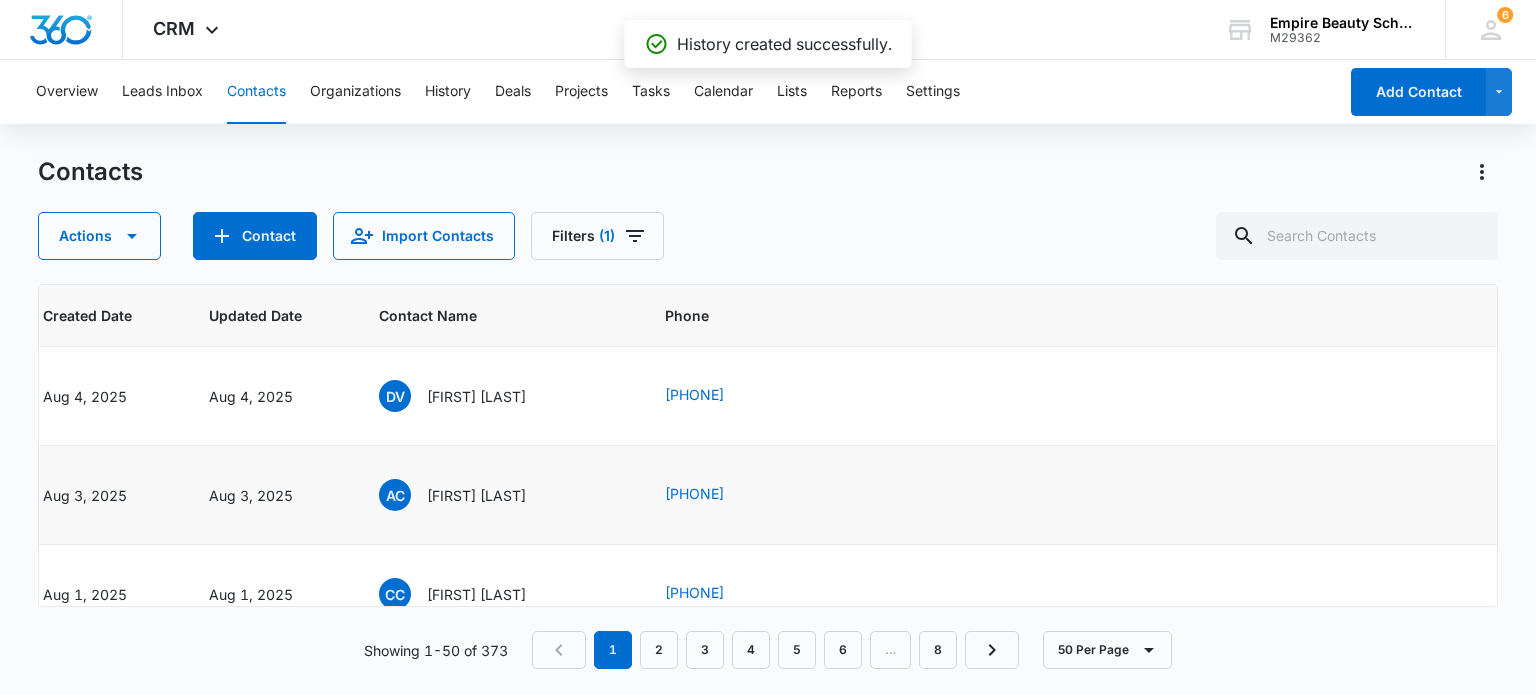 scroll, scrollTop: 100, scrollLeft: 190, axis: both 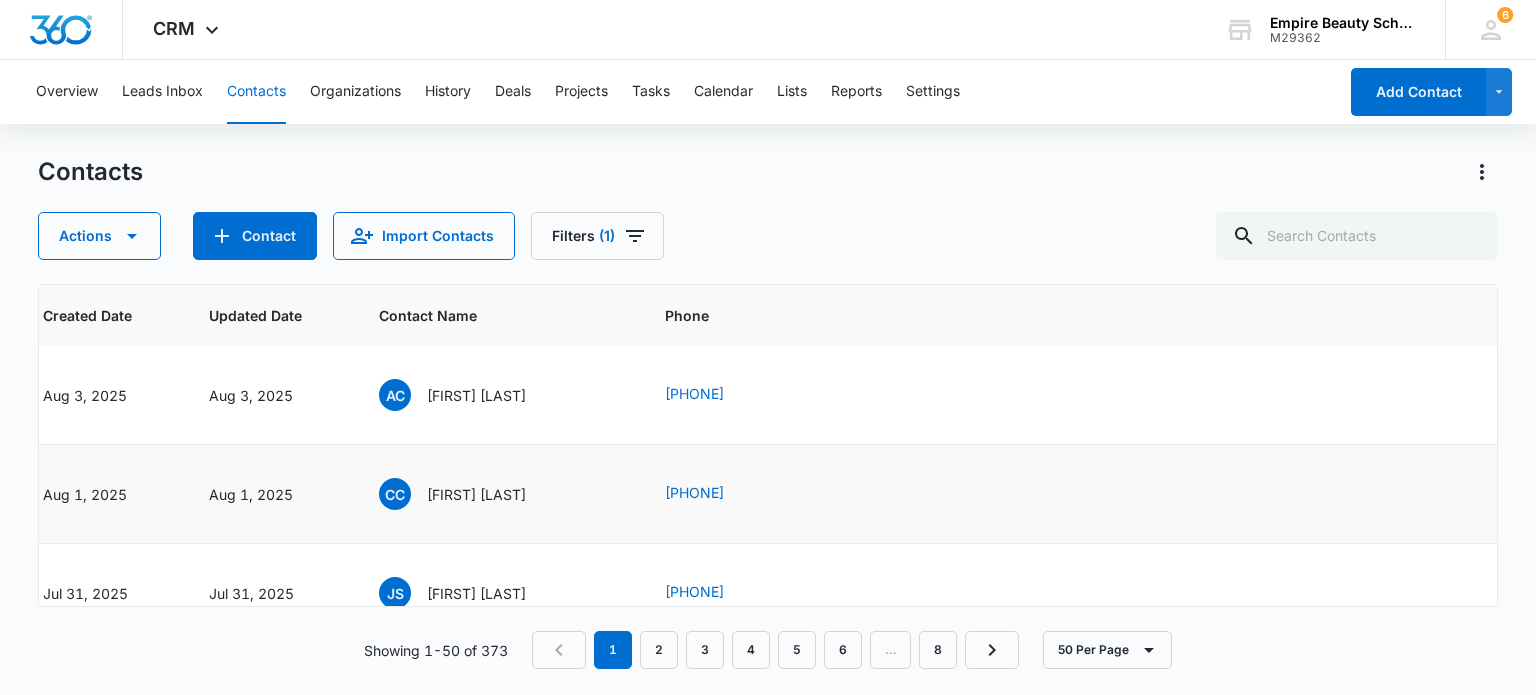 click on "Add History" at bounding box center (7478, 517) 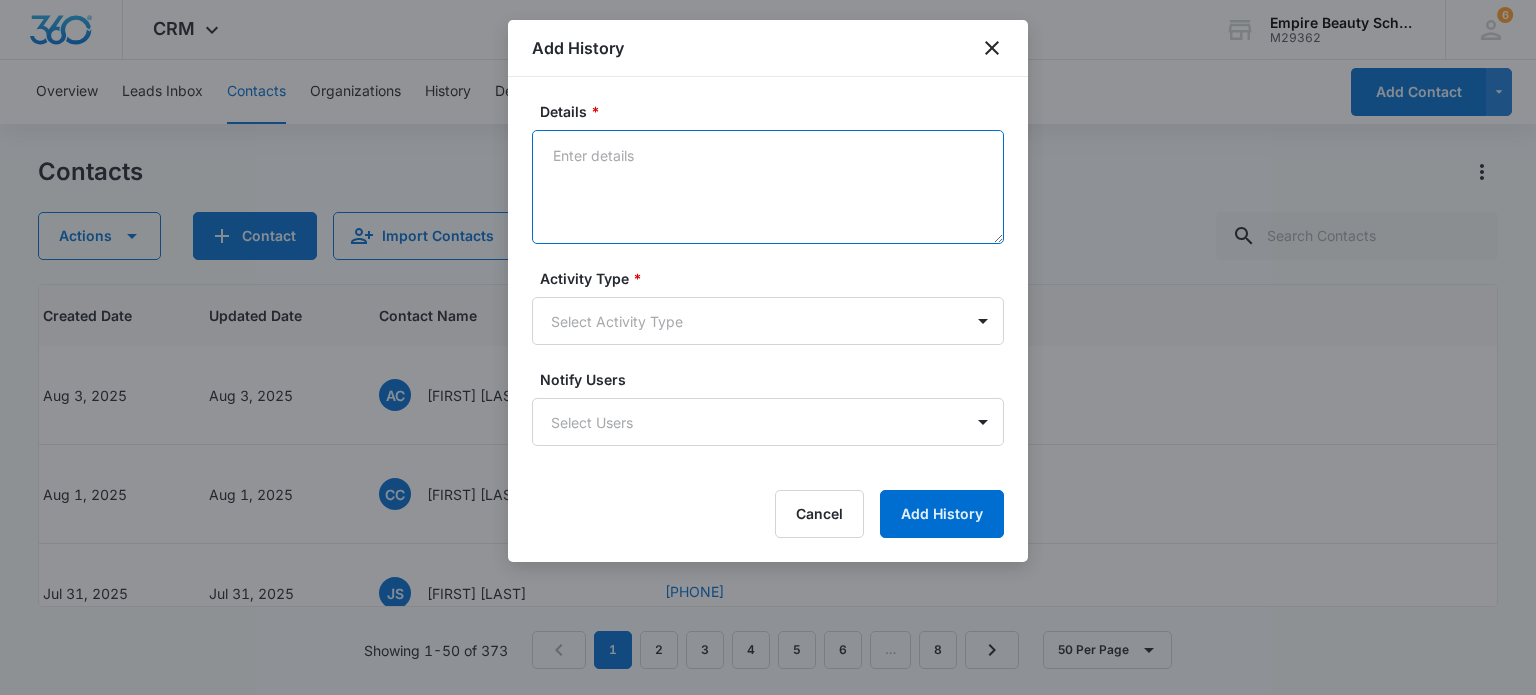 click on "Details *" at bounding box center (768, 187) 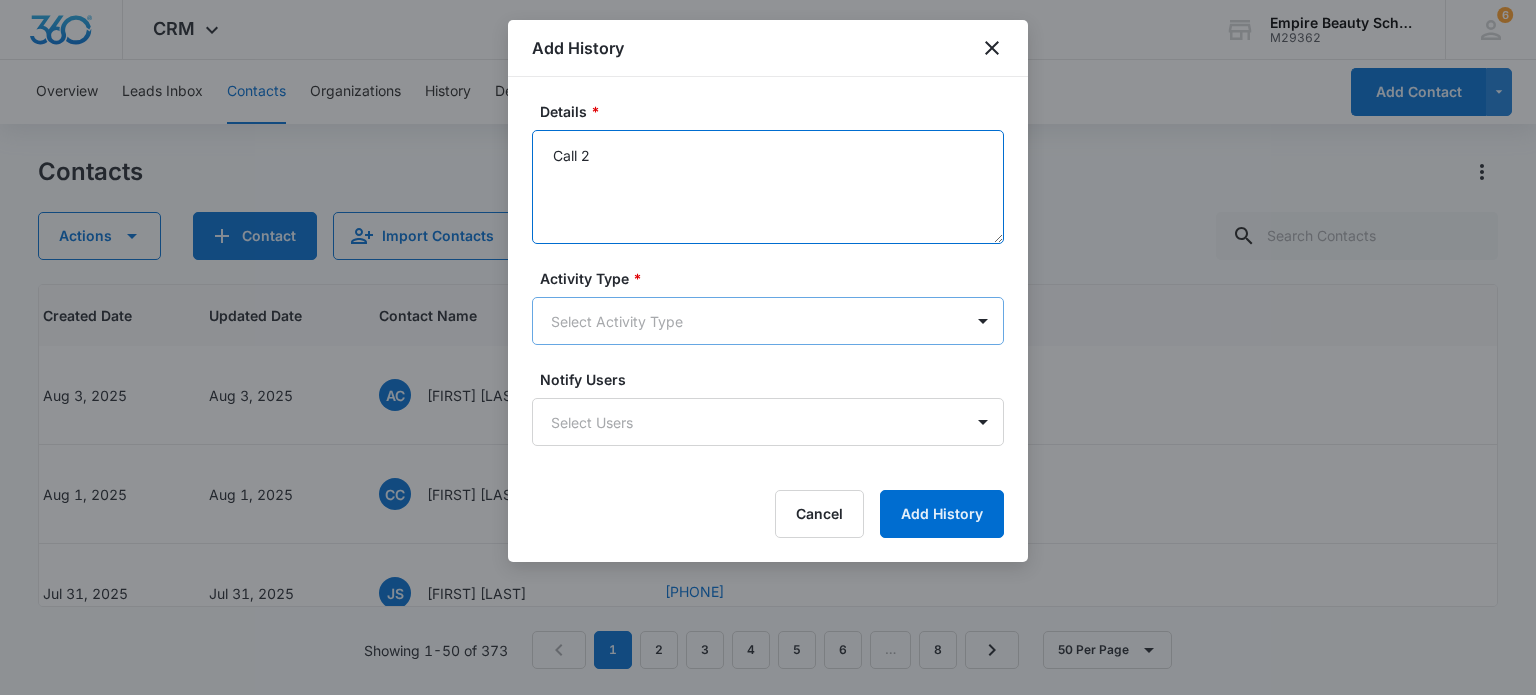 type on "Call 2" 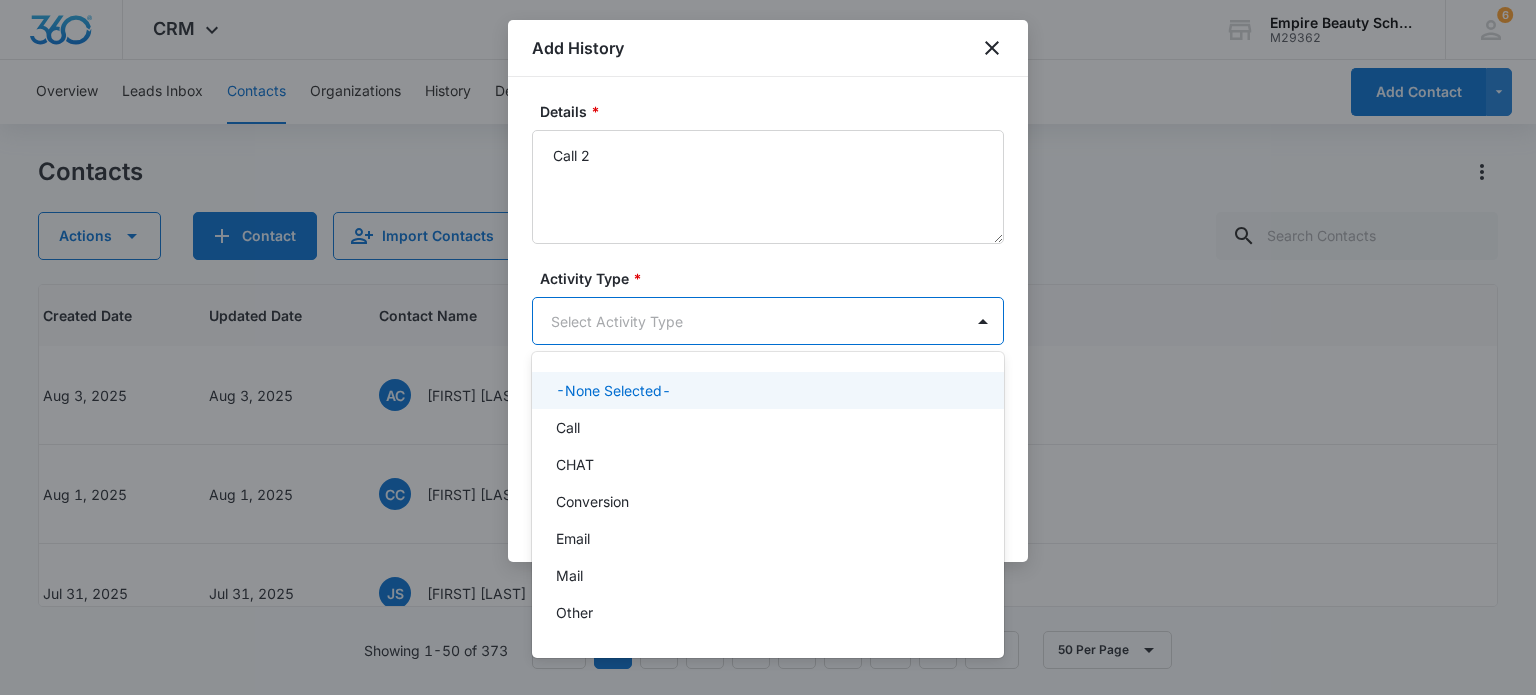 click on "CRM Apps Forms CRM Email Shop Payments POS Files Brand Settings Empire Beauty Schools M29362 Your Accounts View All 6 MJ [LAST] [LAST] [EMAIL] My Profile 6 Notifications Support Logout Terms & Conditions   •   Privacy Policy Overview Leads Inbox Contacts Organizations History Deals Projects Tasks Calendar Lists Reports Settings Add Contact Contacts Actions Contact Import Contacts Filters (1) ID Created Date Updated Date Contact Name Phone Contact Type Last History Location of Interest (for FB ad integration) Program of Interest Location Of Interest Program Email 16560 [DATE] [DATE] DV [FIRST] [LAST] [PHONE] New Contact [DATE] by [FIRST] [LAST] Text 1- what ? do you have View More Add History Laconia Undecided --- --- [EMAIL] 16557 [DATE] [DATE] AC [FIRST] [LAST] [PHONE] New Contact [DATE] by [FIRST] [LAST] Call 1- LM with CI View More Add History laconia Esthetics --- --- [EMAIL] 16548 [DATE] CC Text 1" at bounding box center (768, 347) 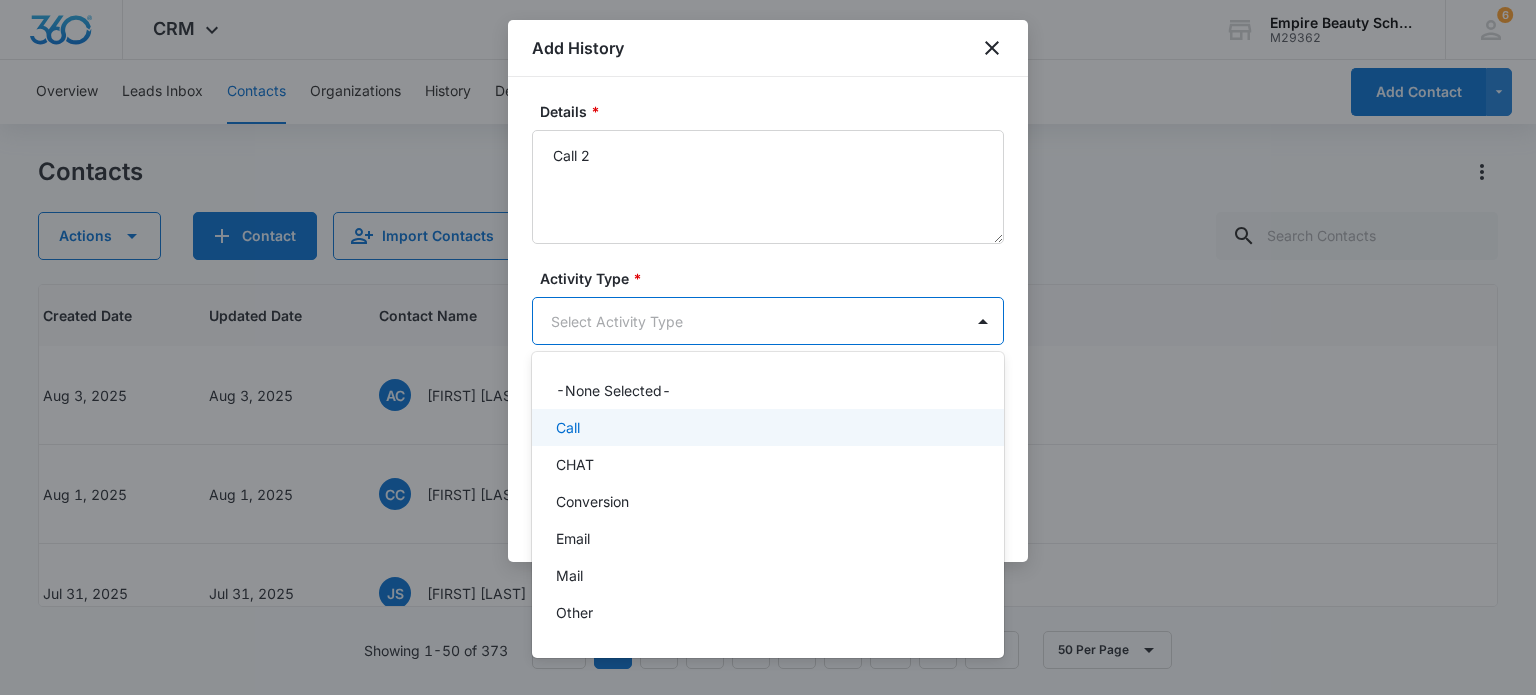 click on "Call" at bounding box center [766, 427] 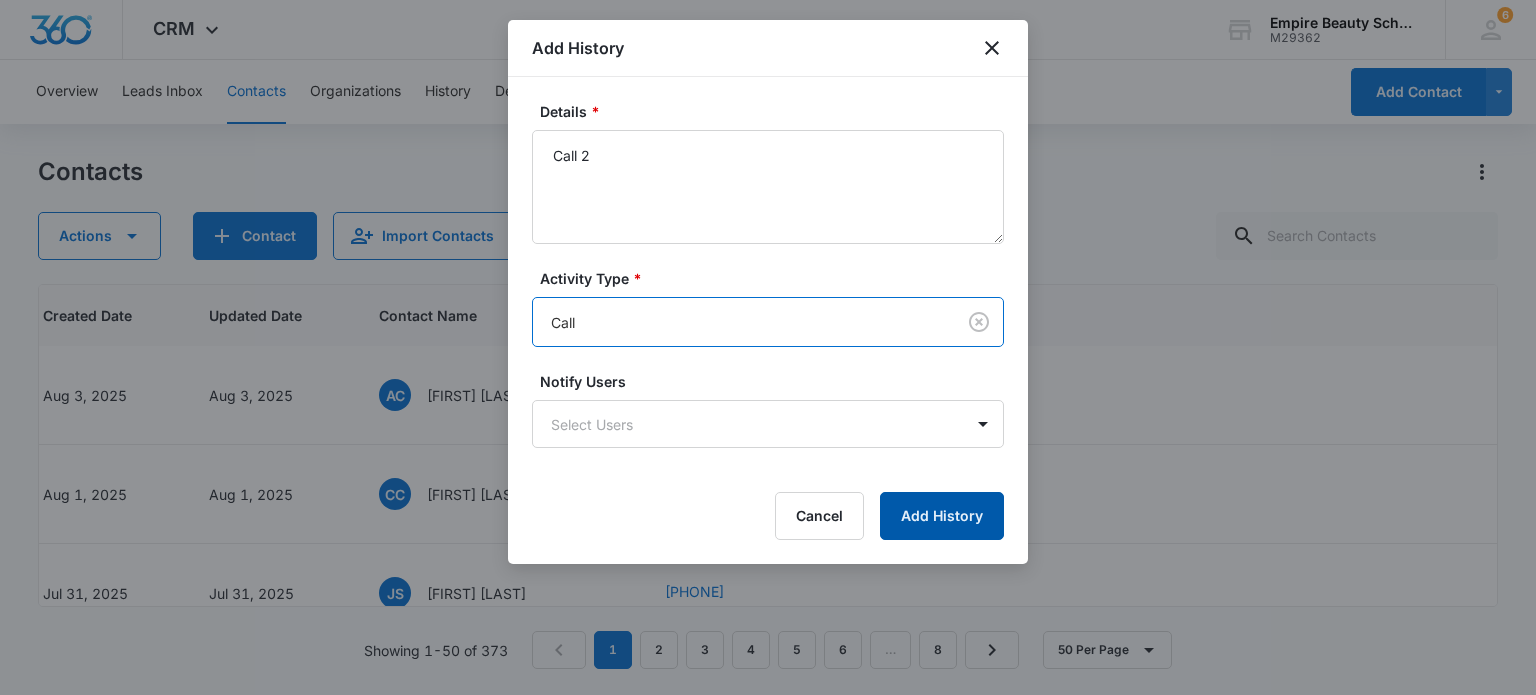 click on "Add History" at bounding box center (942, 516) 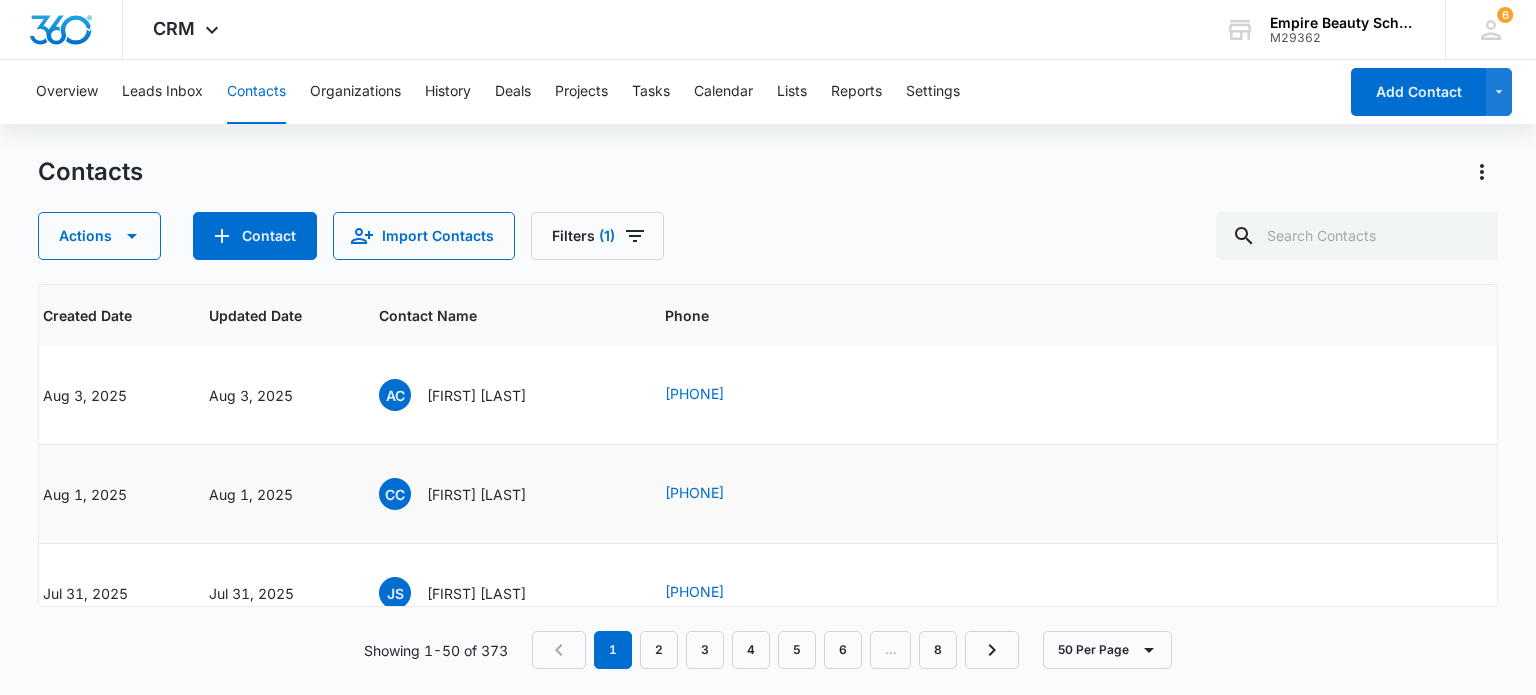 click on "Add History" at bounding box center [7478, 517] 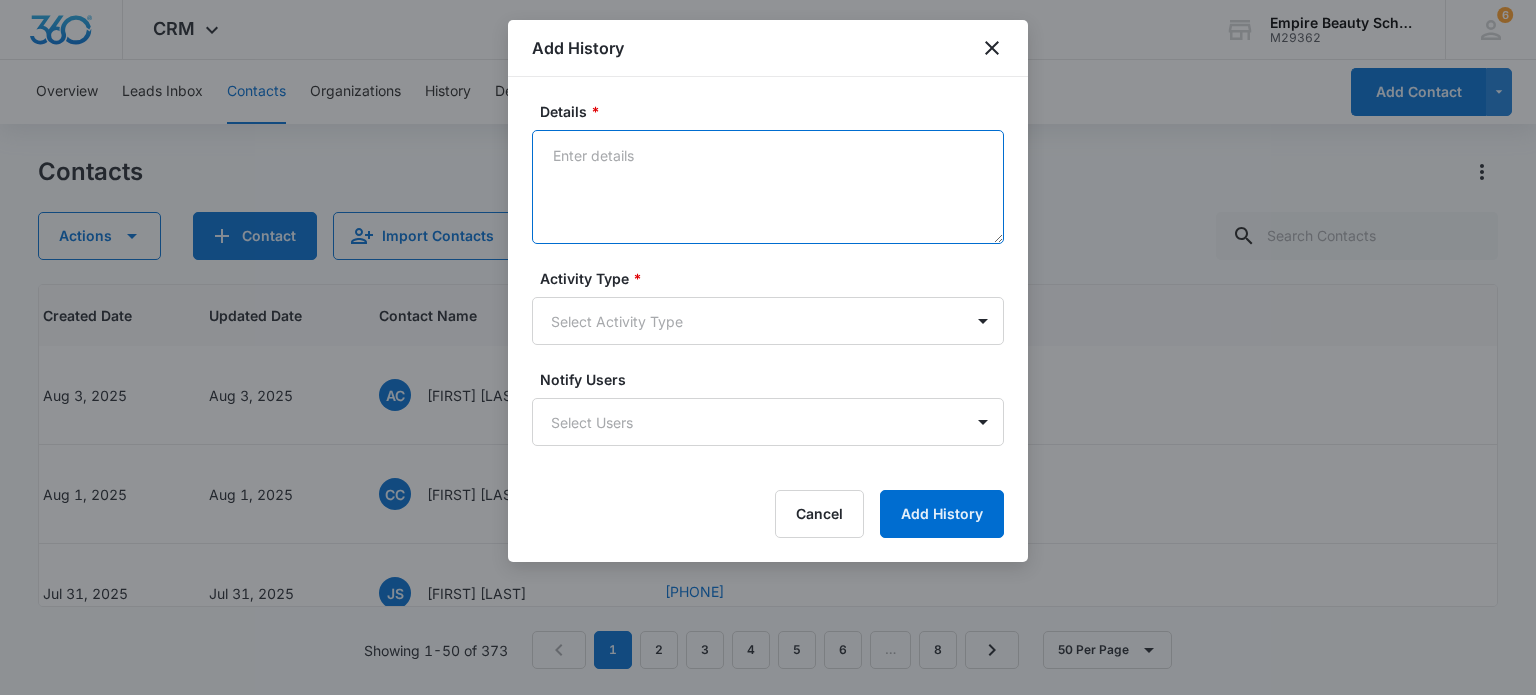 click on "Details *" at bounding box center [768, 187] 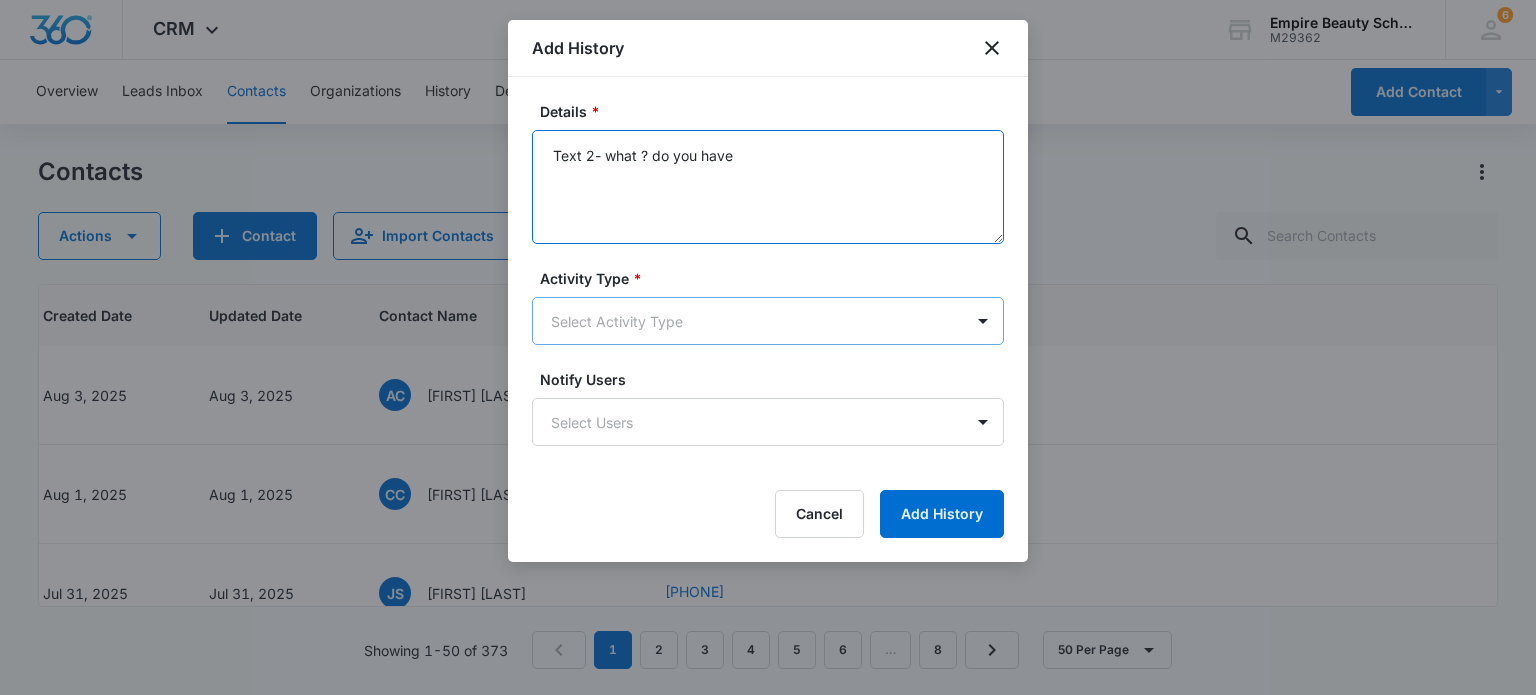 type on "Text 2- what ? do you have" 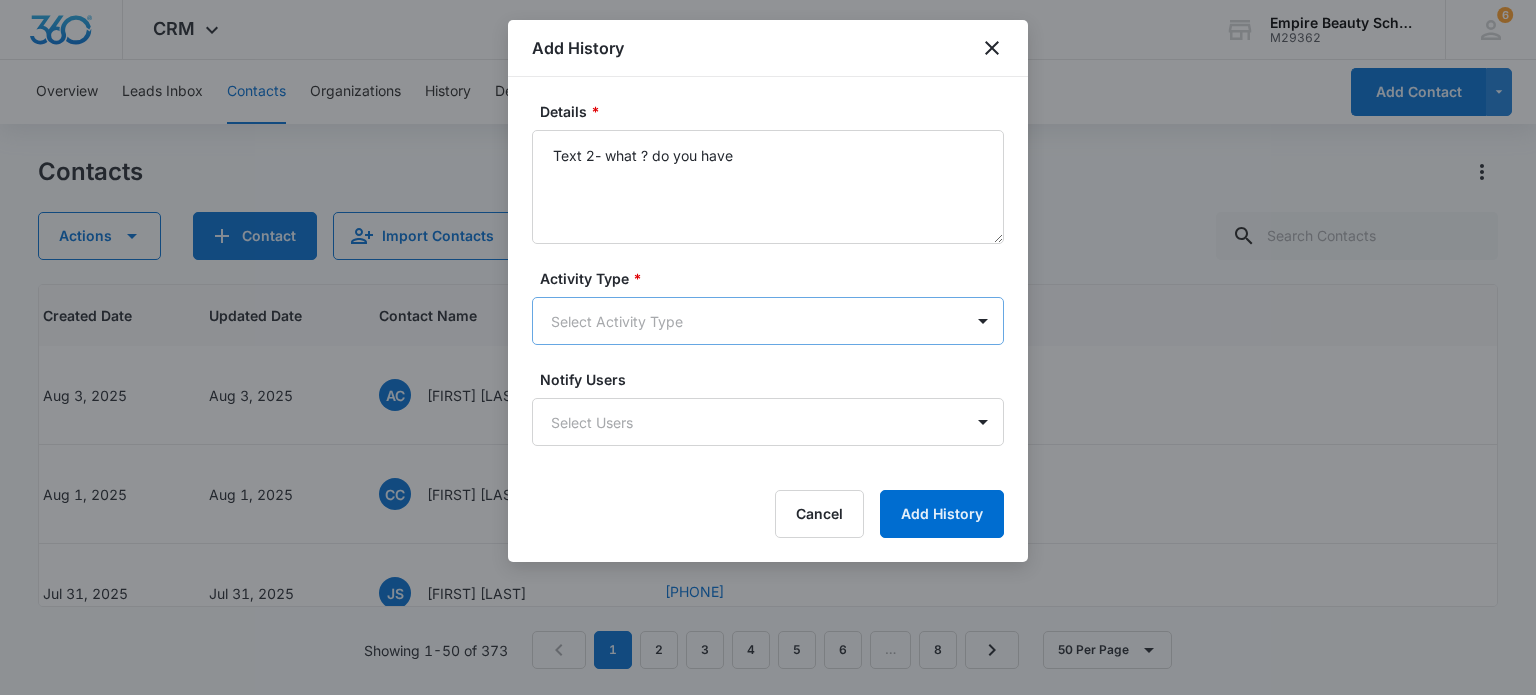 click on "CRM Apps Forms CRM Email Shop Payments POS Files Brand Settings Empire Beauty Schools M29362 Your Accounts View All 6 MJ [LAST] [LAST] [EMAIL] My Profile 6 Notifications Support Logout Terms & Conditions   •   Privacy Policy Overview Leads Inbox Contacts Organizations History Deals Projects Tasks Calendar Lists Reports Settings Add Contact Contacts Actions Contact Import Contacts Filters (1) ID Created Date Updated Date Contact Name Phone Contact Type Last History Location of Interest (for FB ad integration) Program of Interest Location Of Interest Program Email 16560 [DATE] [DATE] DV [FIRST] [LAST] [PHONE] New Contact [DATE] by [FIRST] [LAST] Text 1- what ? do you have View More Add History Laconia Undecided --- --- [EMAIL] 16557 [DATE] [DATE] AC [FIRST] [LAST] [PHONE] New Contact [DATE] by [FIRST] [LAST] Call 1- LM with CI View More Add History laconia Esthetics --- --- [EMAIL] 16548 [DATE] CC Text 1" at bounding box center [768, 347] 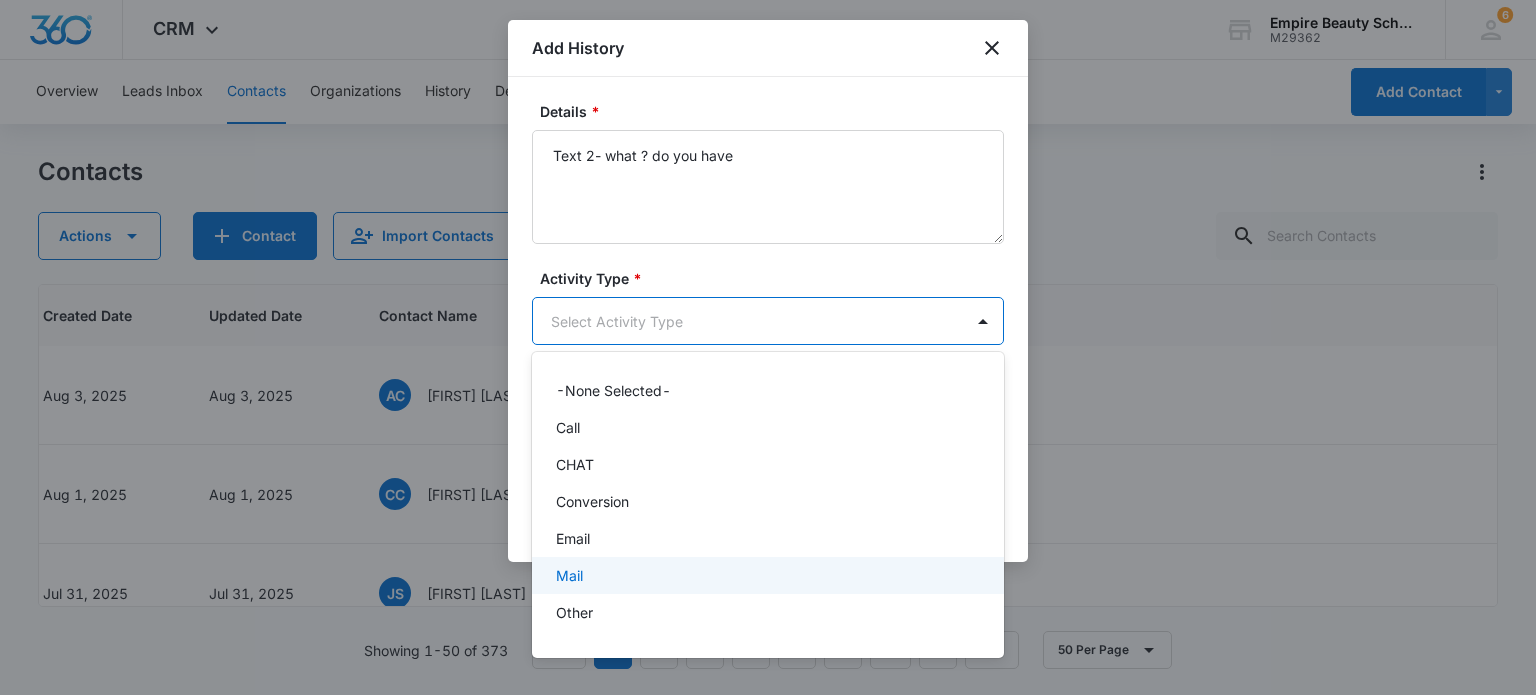 scroll, scrollTop: 104, scrollLeft: 0, axis: vertical 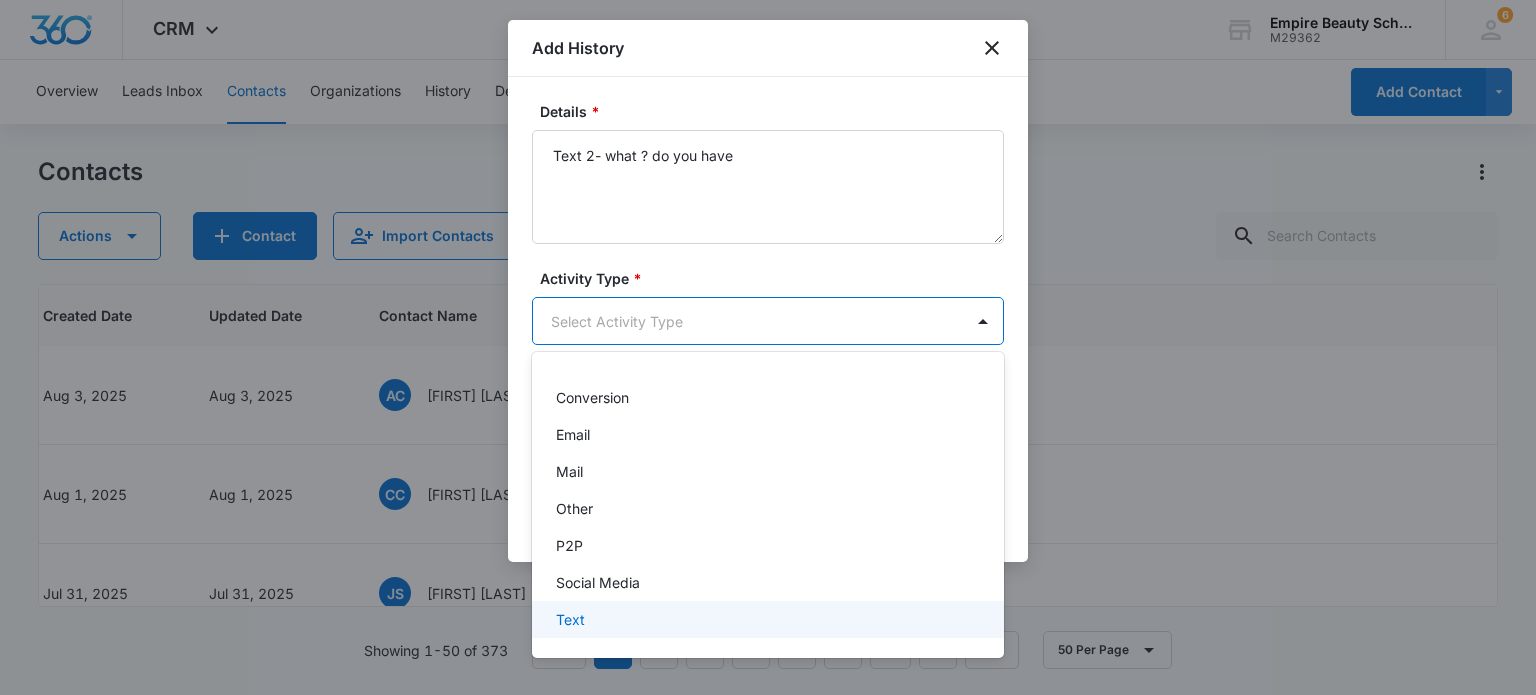 click on "Text" at bounding box center (766, 619) 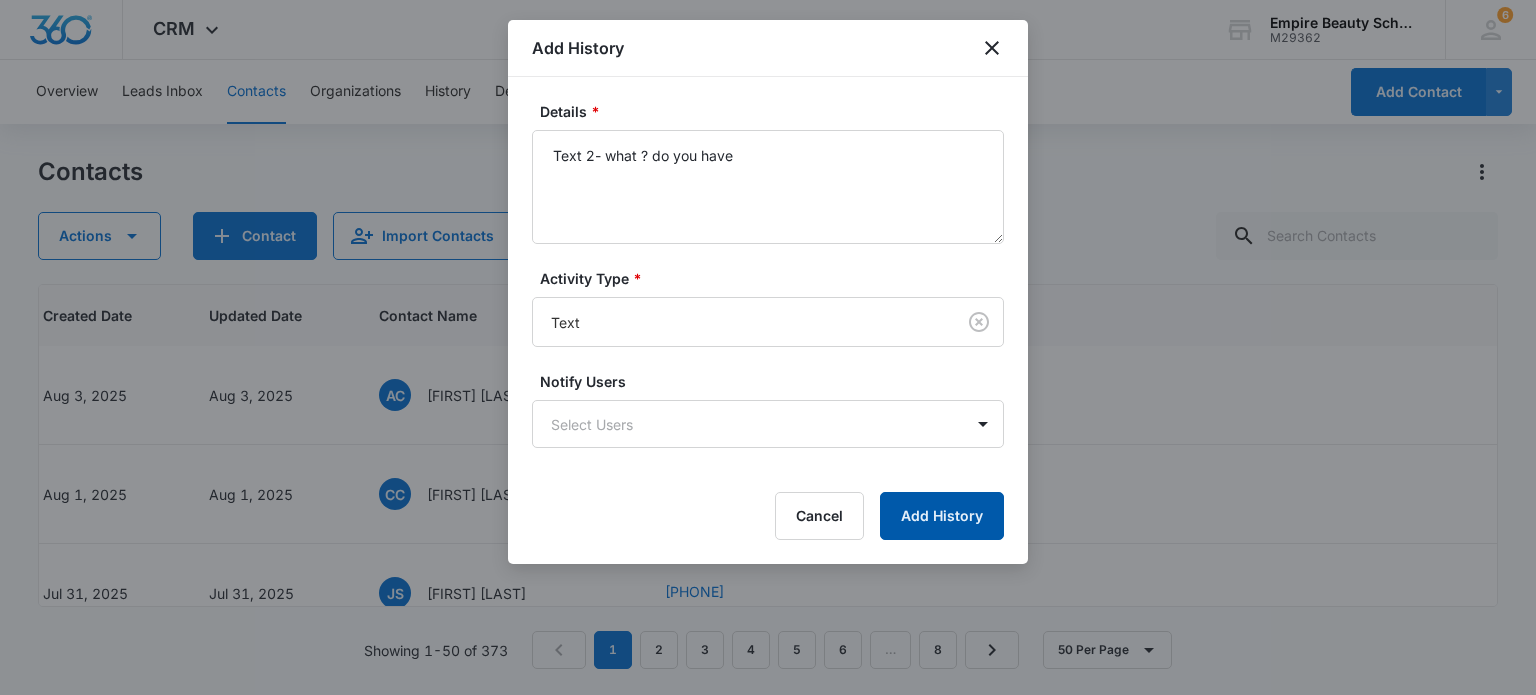 click on "Add History" at bounding box center (942, 516) 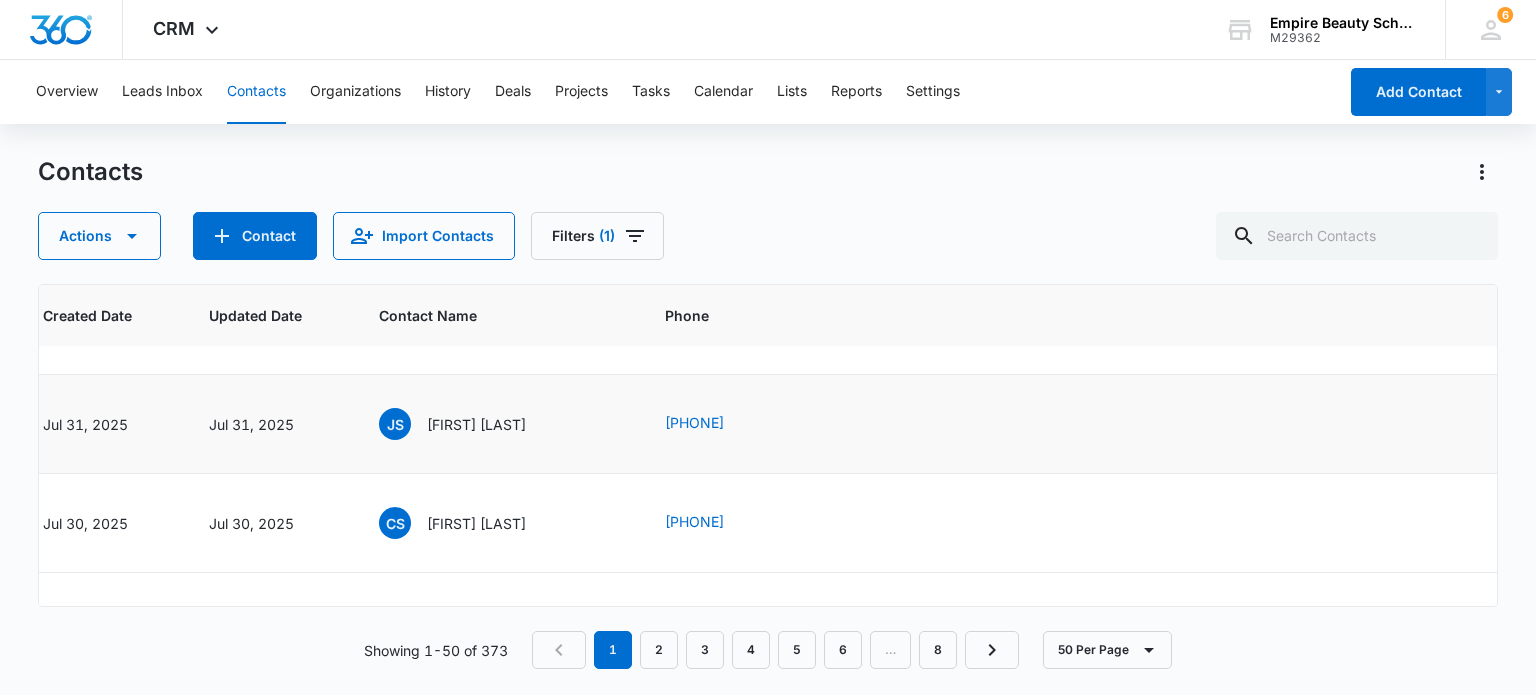 scroll, scrollTop: 300, scrollLeft: 190, axis: both 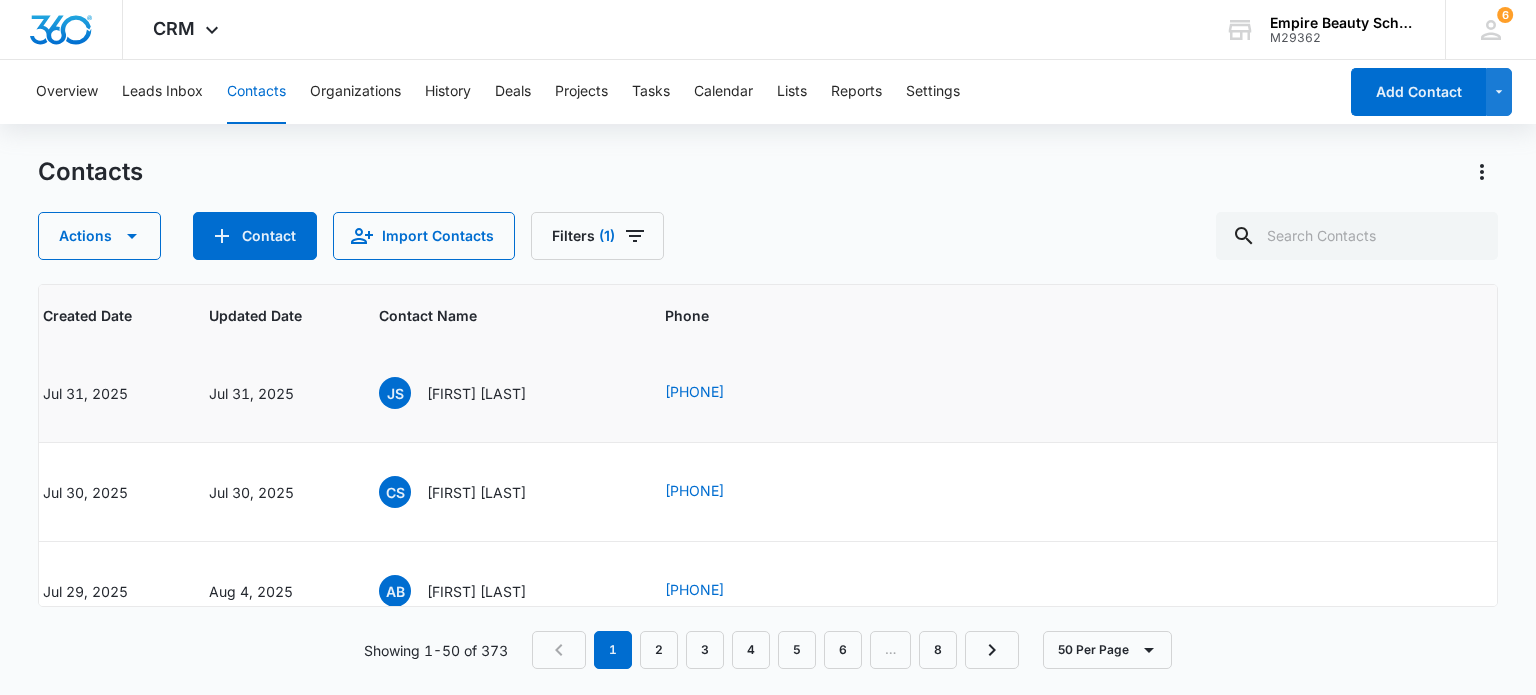 click on "Add History" at bounding box center (7478, 416) 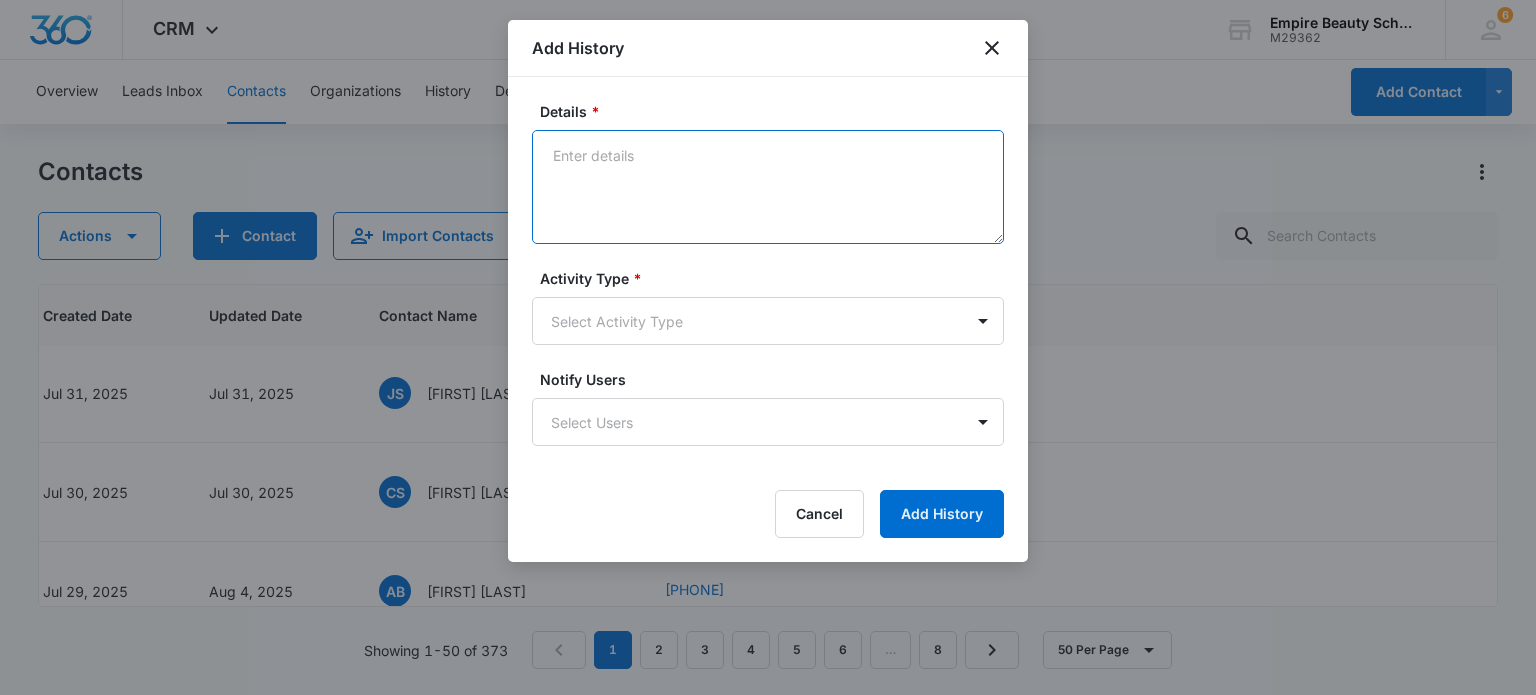 click on "Details *" at bounding box center [768, 187] 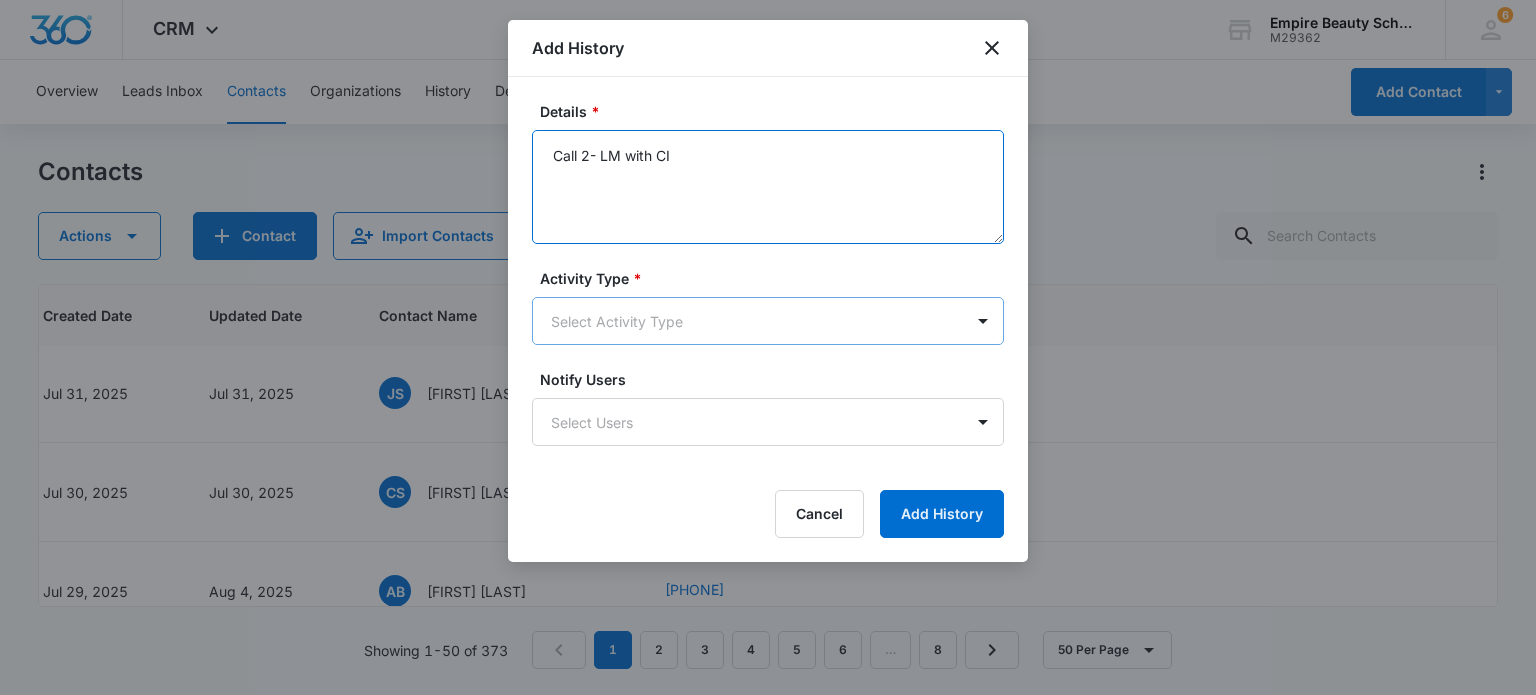type on "Call 2- LM with CI" 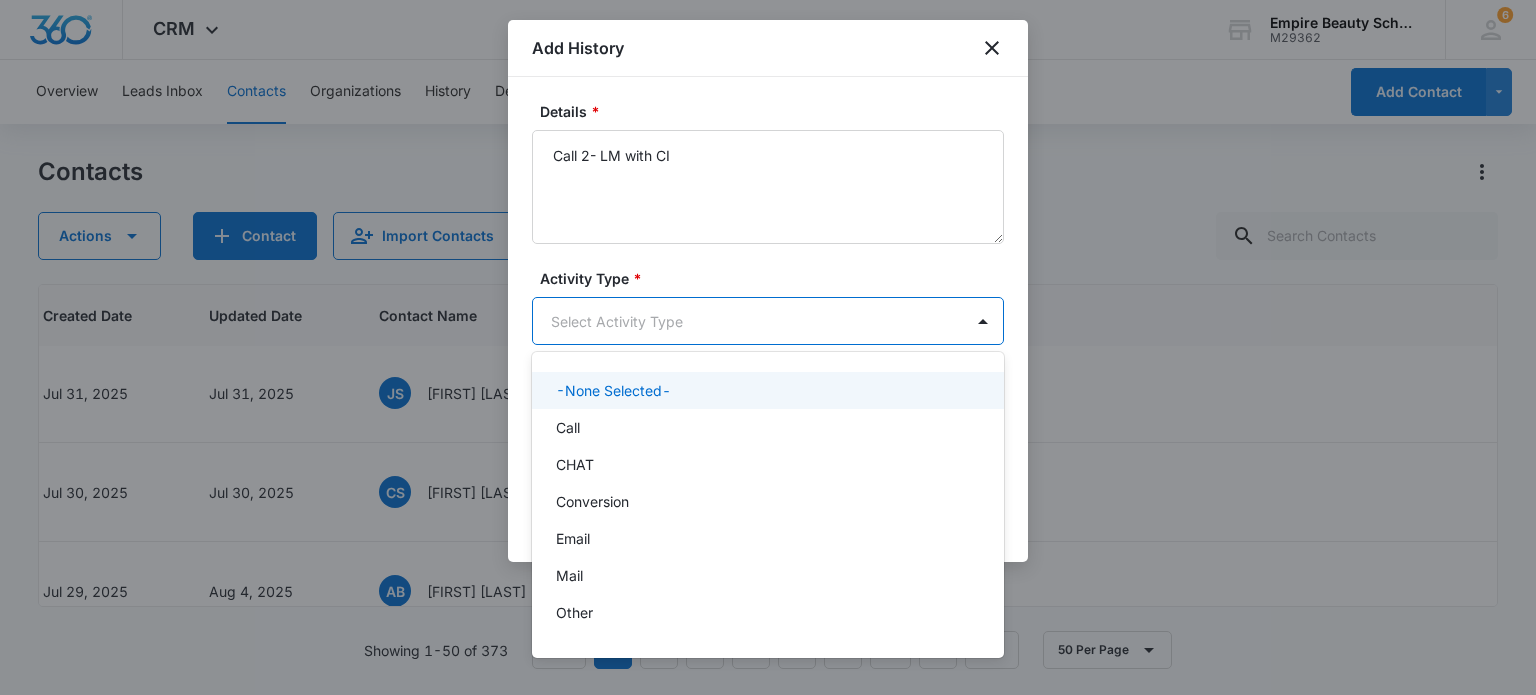click on "CRM Apps Forms CRM Email Shop Payments POS Files Brand Settings Empire Beauty Schools M29362 Your Accounts View All 6 MJ [LAST] [LAST] [EMAIL] My Profile 6 Notifications Support Logout Terms & Conditions   •   Privacy Policy Overview Leads Inbox Contacts Organizations History Deals Projects Tasks Calendar Lists Reports Settings Add Contact Contacts Actions Contact Import Contacts Filters (1) ID Created Date Updated Date Contact Name Phone Contact Type Last History Location of Interest (for FB ad integration) Program of Interest Location Of Interest Program Email 16560 [DATE] [DATE] DV [FIRST] [LAST] [PHONE] New Contact [DATE] by [FIRST] [LAST] Text 1- what ? do you have View More Add History Laconia Undecided --- --- [EMAIL] 16557 [DATE] [DATE] AC [FIRST] [LAST] [PHONE] New Contact [DATE] by [FIRST] [LAST] Call 1- LM with CI View More Add History laconia Esthetics --- --- [EMAIL] 16548 [DATE] CC Text 1" at bounding box center [768, 347] 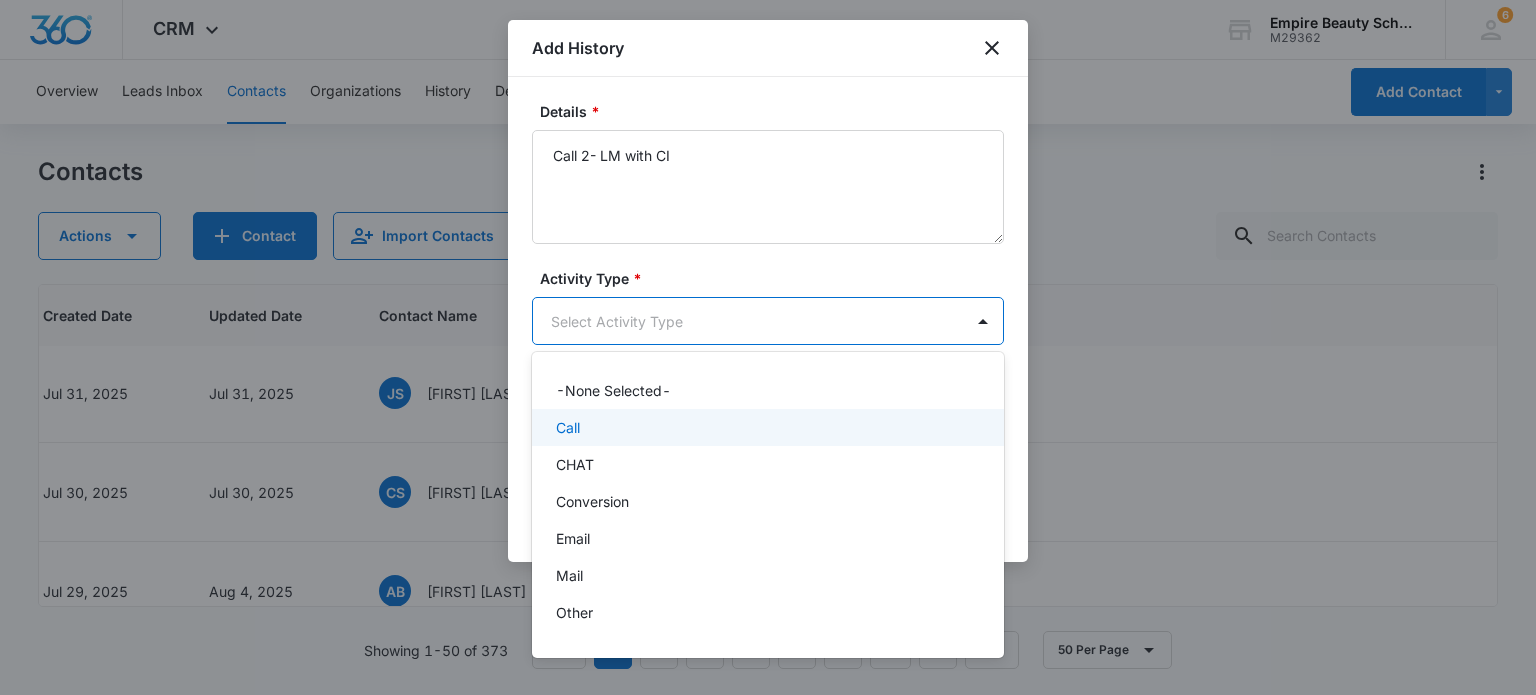drag, startPoint x: 573, startPoint y: 431, endPoint x: 636, endPoint y: 439, distance: 63.505905 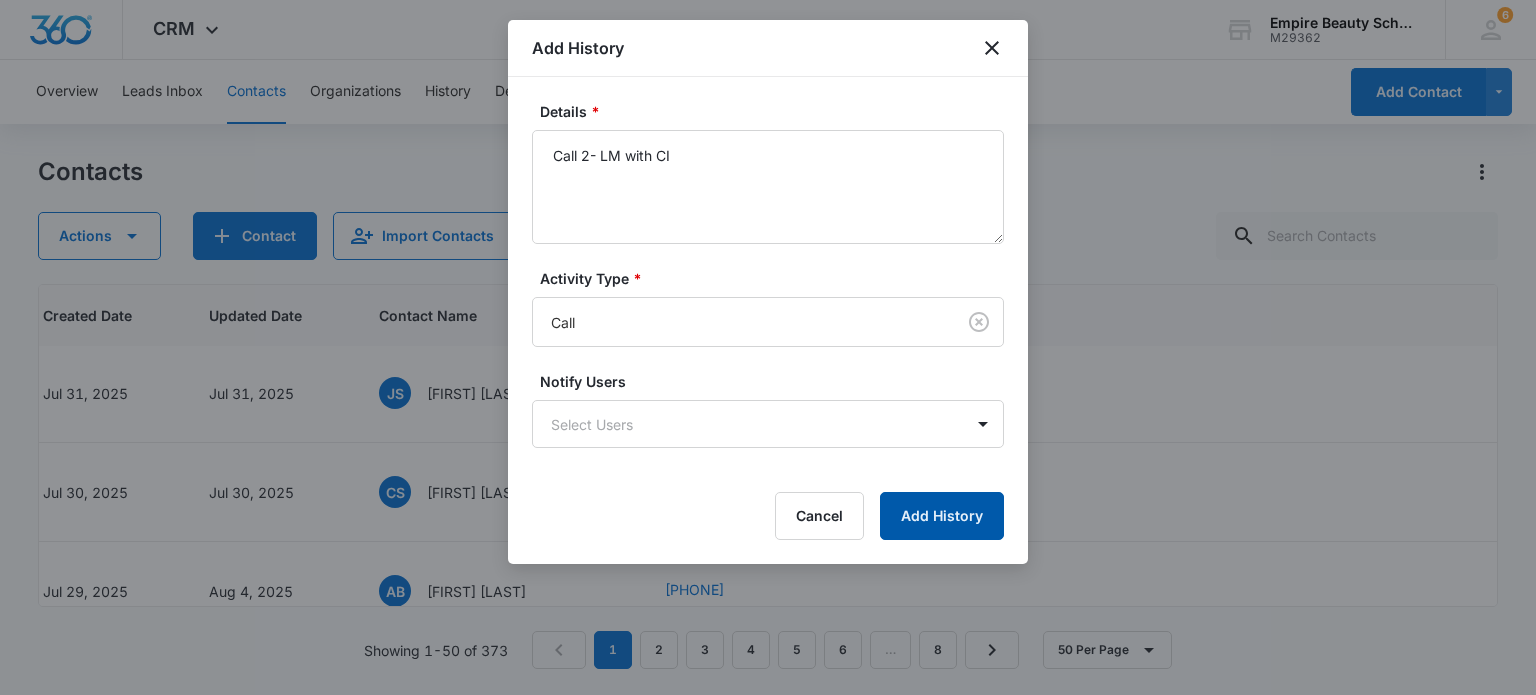 click on "Add History" at bounding box center [942, 516] 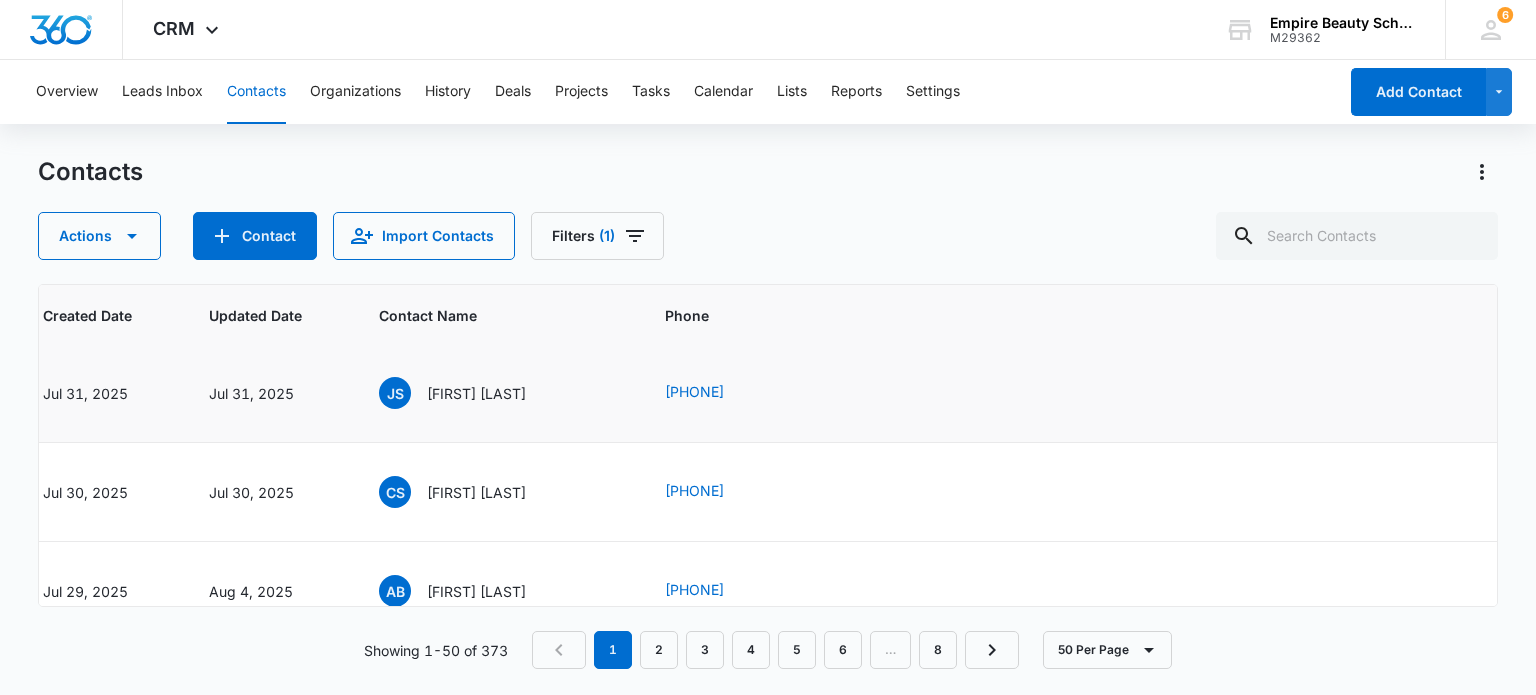 click on "Add History" at bounding box center (7478, 416) 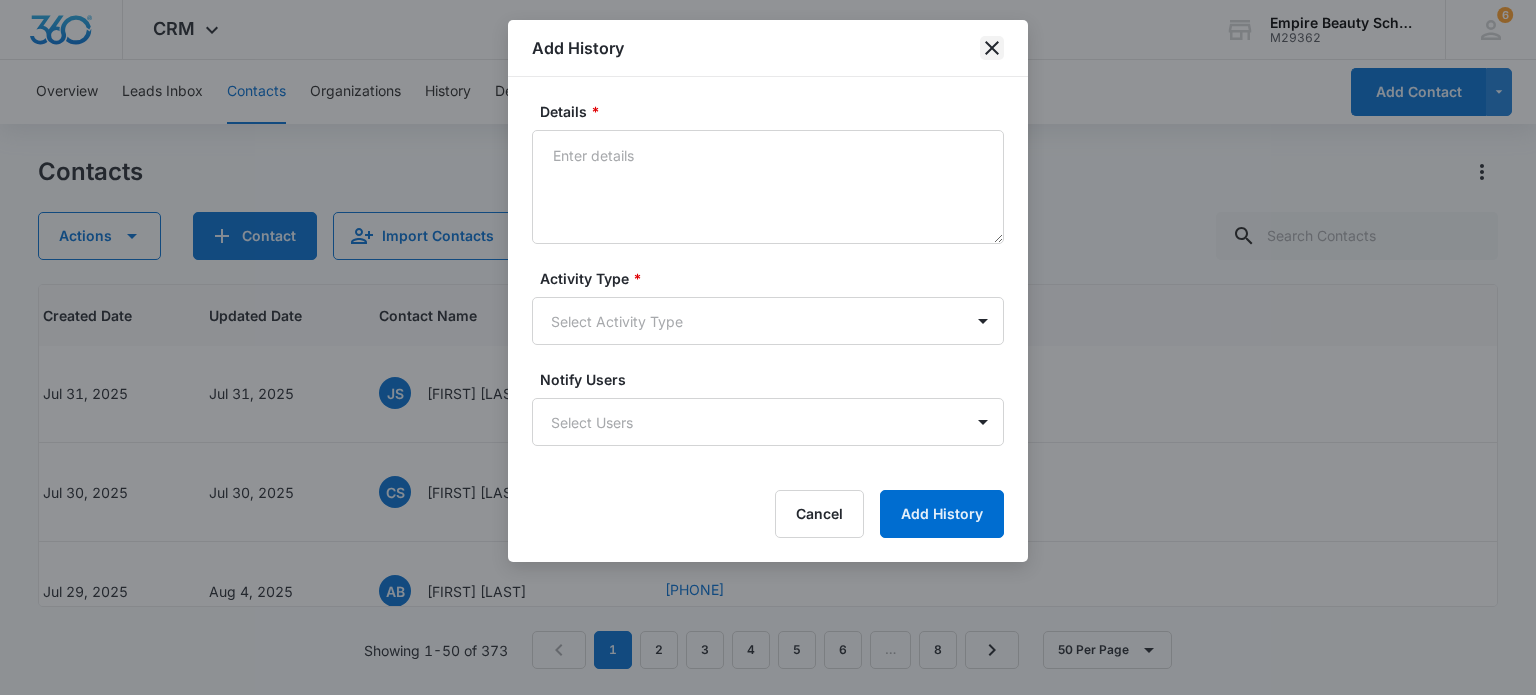 click 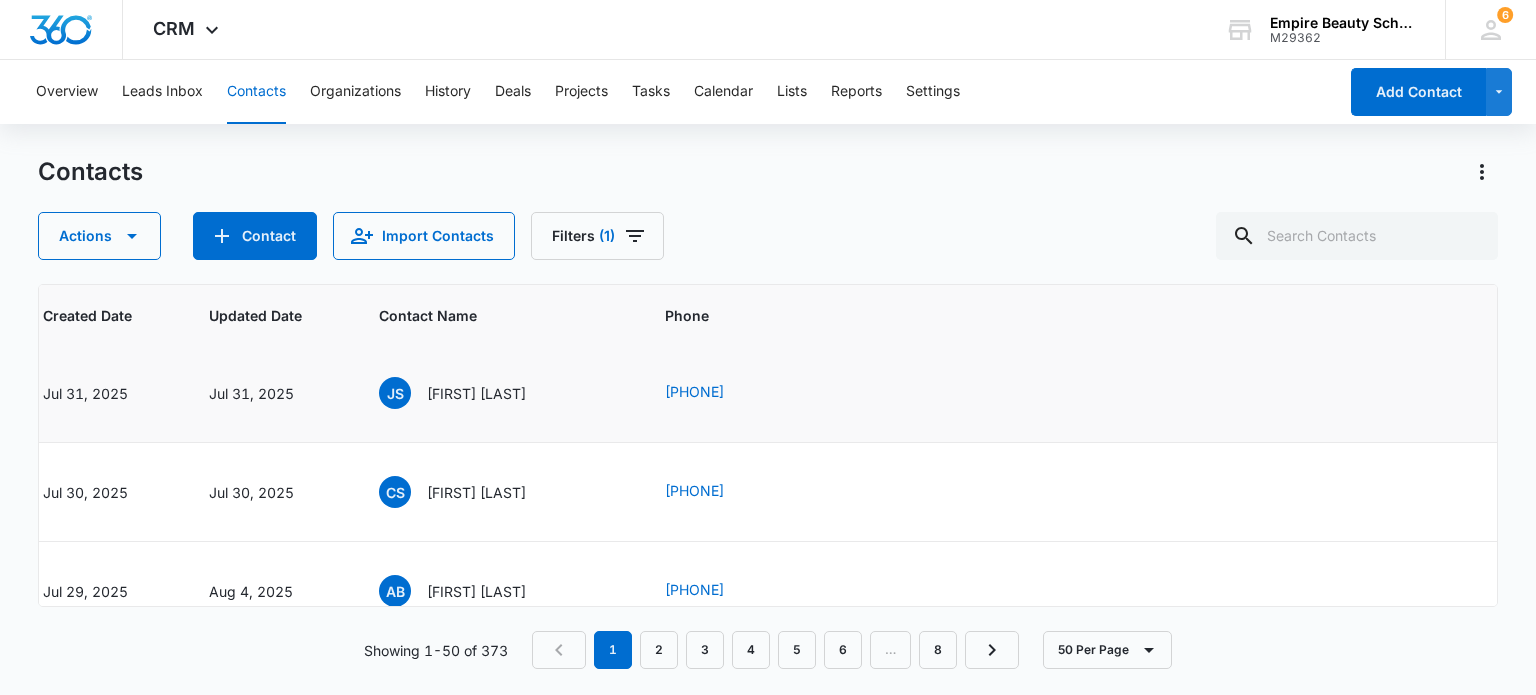click on "Add History" at bounding box center [7478, 416] 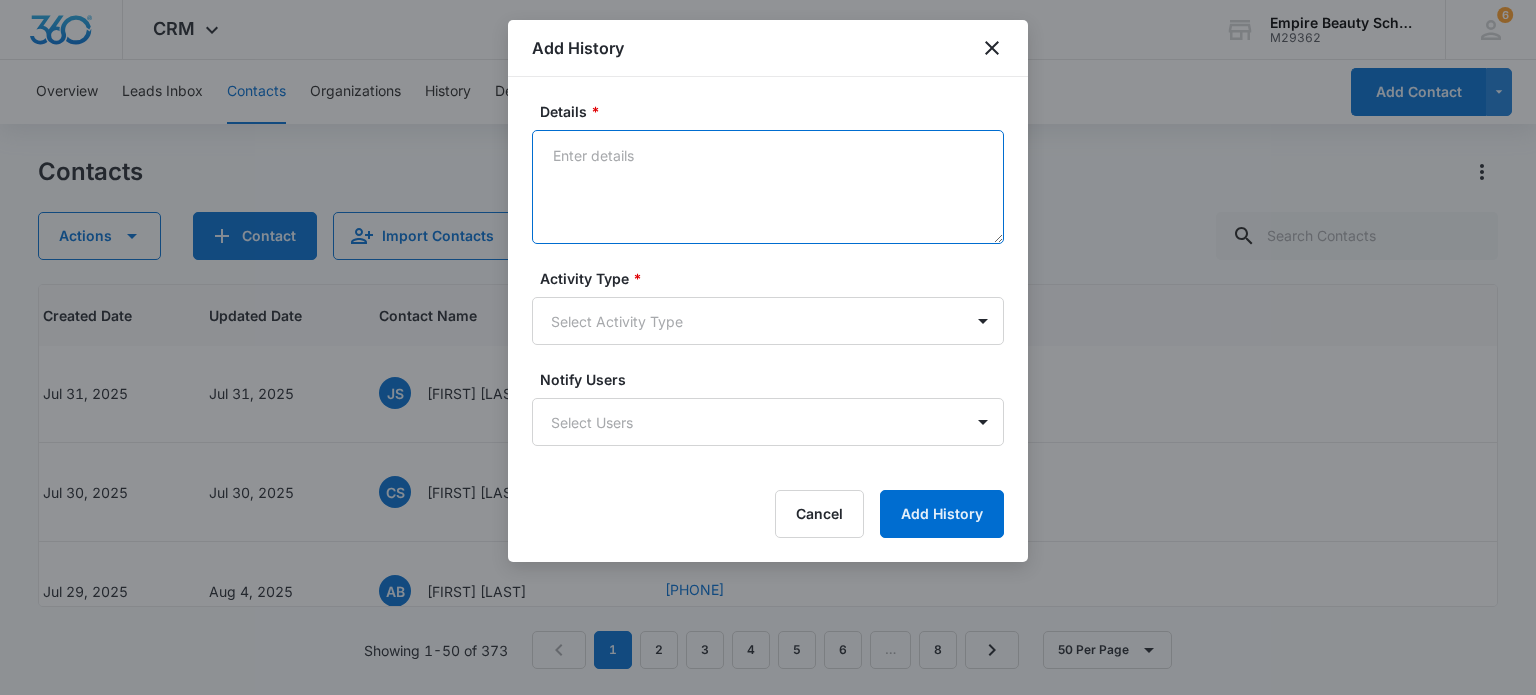 click on "Details *" at bounding box center [768, 187] 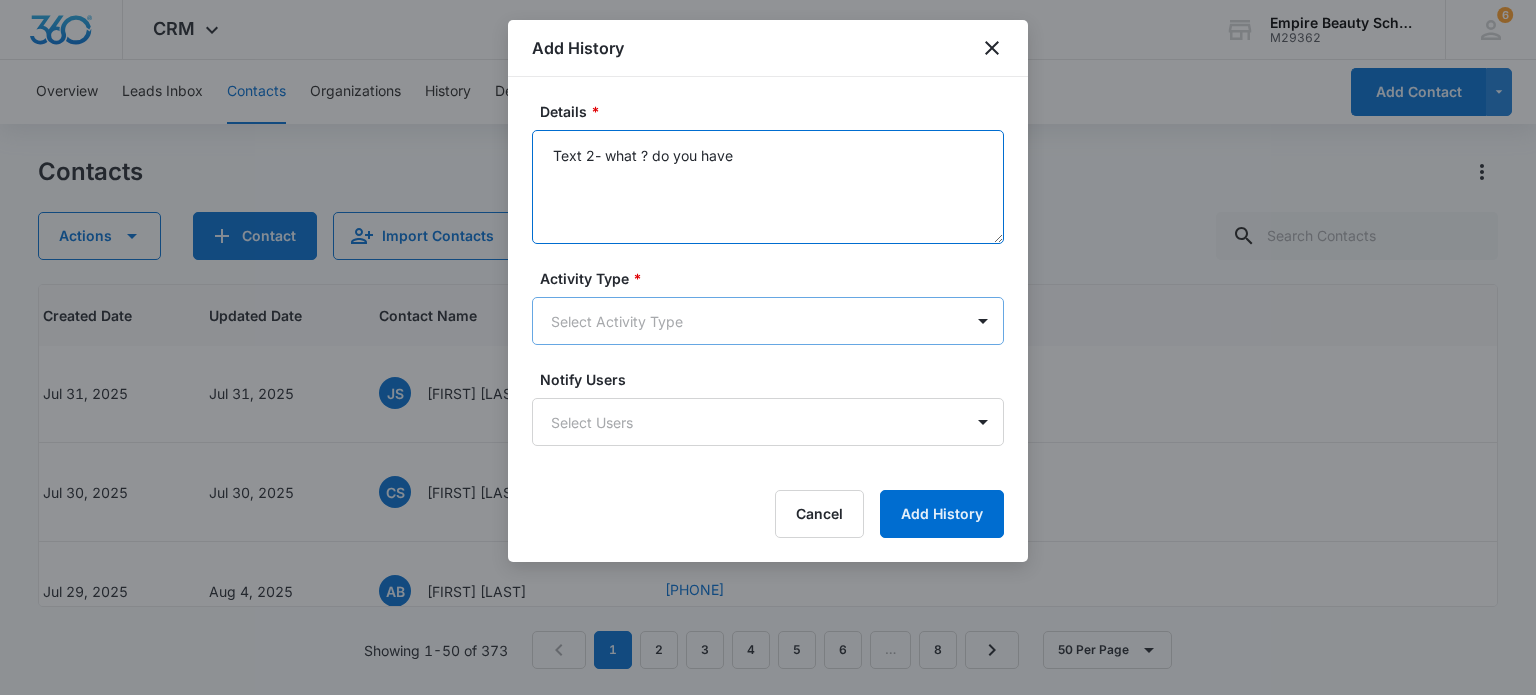 type on "Text 2- what ? do you have" 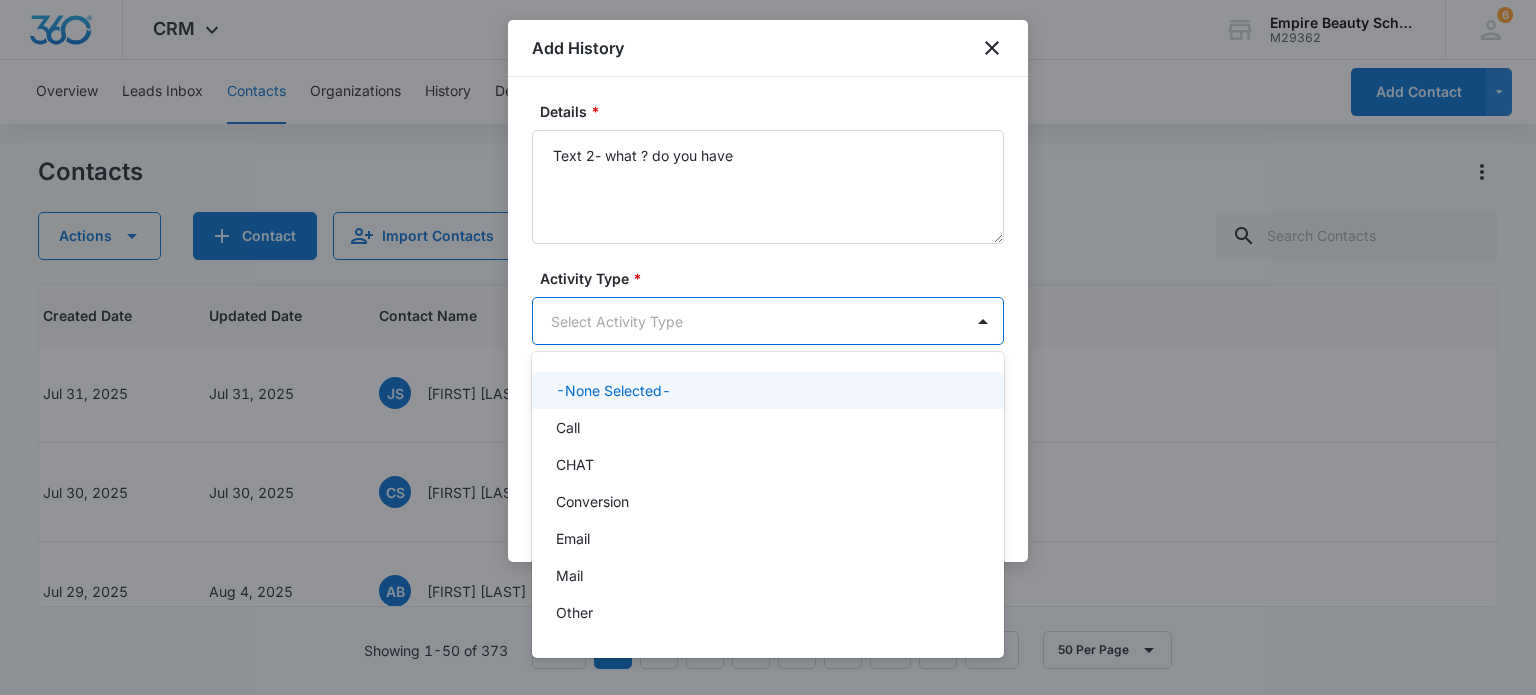click on "CRM Apps Forms CRM Email Shop Payments POS Files Brand Settings Empire Beauty Schools M29362 Your Accounts View All 6 MJ [LAST] [LAST] [EMAIL] My Profile 6 Notifications Support Logout Terms & Conditions   •   Privacy Policy Overview Leads Inbox Contacts Organizations History Deals Projects Tasks Calendar Lists Reports Settings Add Contact Contacts Actions Contact Import Contacts Filters (1) ID Created Date Updated Date Contact Name Phone Contact Type Last History Location of Interest (for FB ad integration) Program of Interest Location Of Interest Program Email 16560 [DATE] [DATE] DV [FIRST] [LAST] [PHONE] New Contact [DATE] by [FIRST] [LAST] Text 1- what ? do you have View More Add History Laconia Undecided --- --- [EMAIL] 16557 [DATE] [DATE] AC [FIRST] [LAST] [PHONE] New Contact [DATE] by [FIRST] [LAST] Call 1- LM with CI View More Add History laconia Esthetics --- --- [EMAIL] 16548 [DATE] CC Text 1" at bounding box center [768, 347] 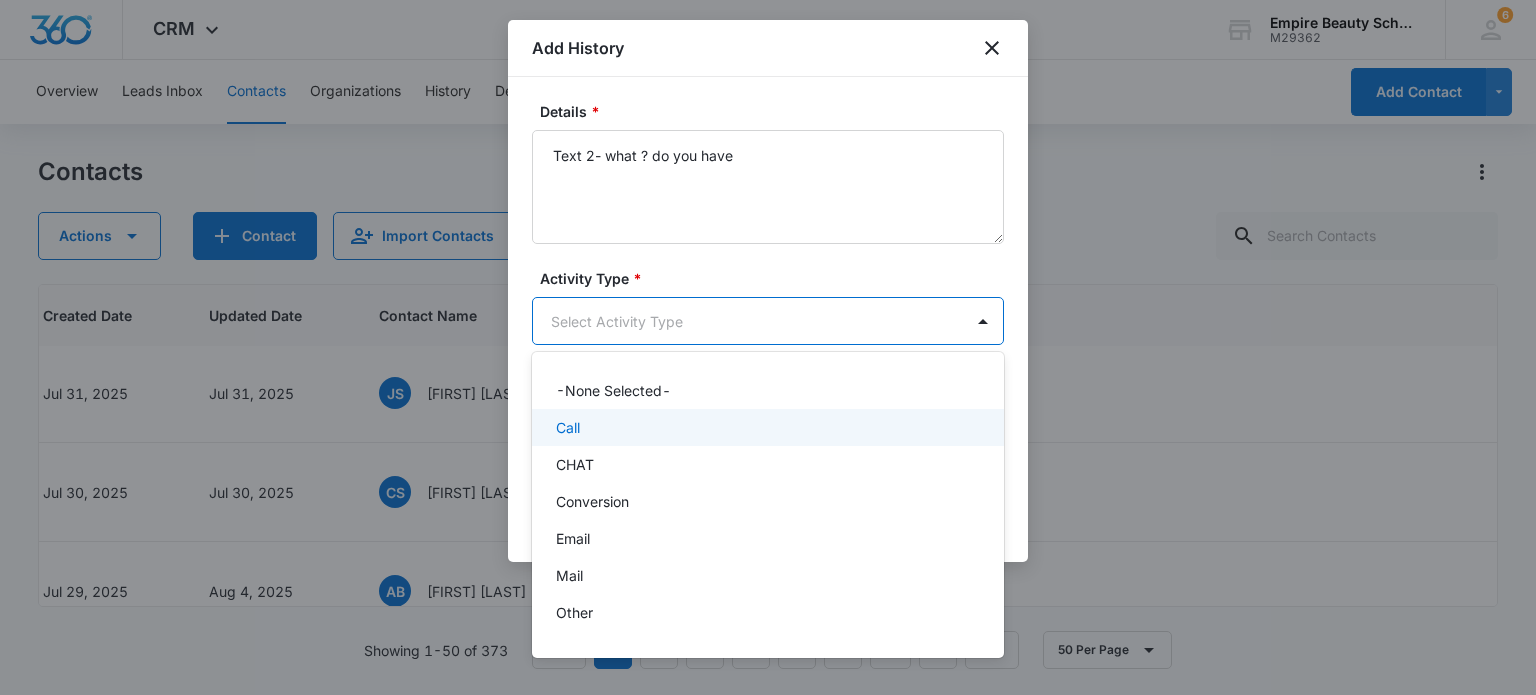 scroll, scrollTop: 104, scrollLeft: 0, axis: vertical 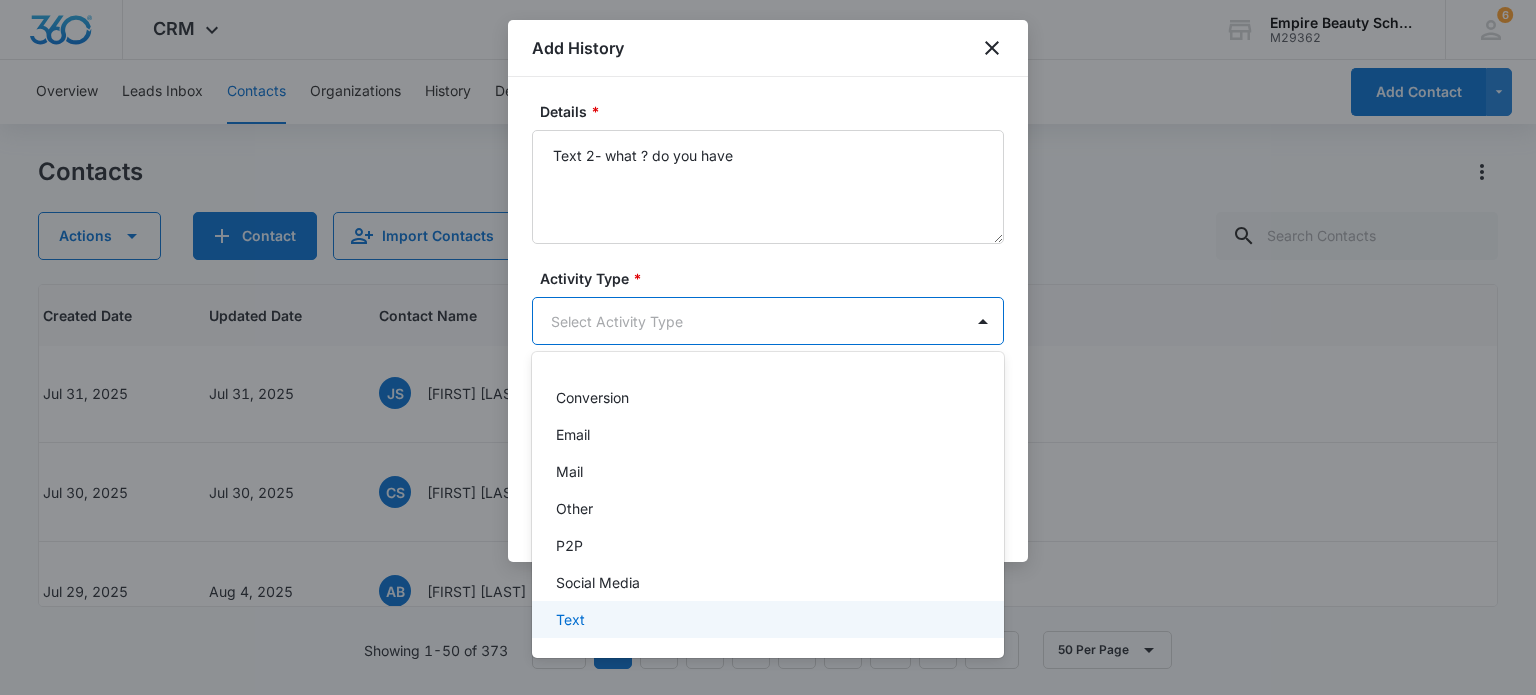 click on "Text" at bounding box center [766, 619] 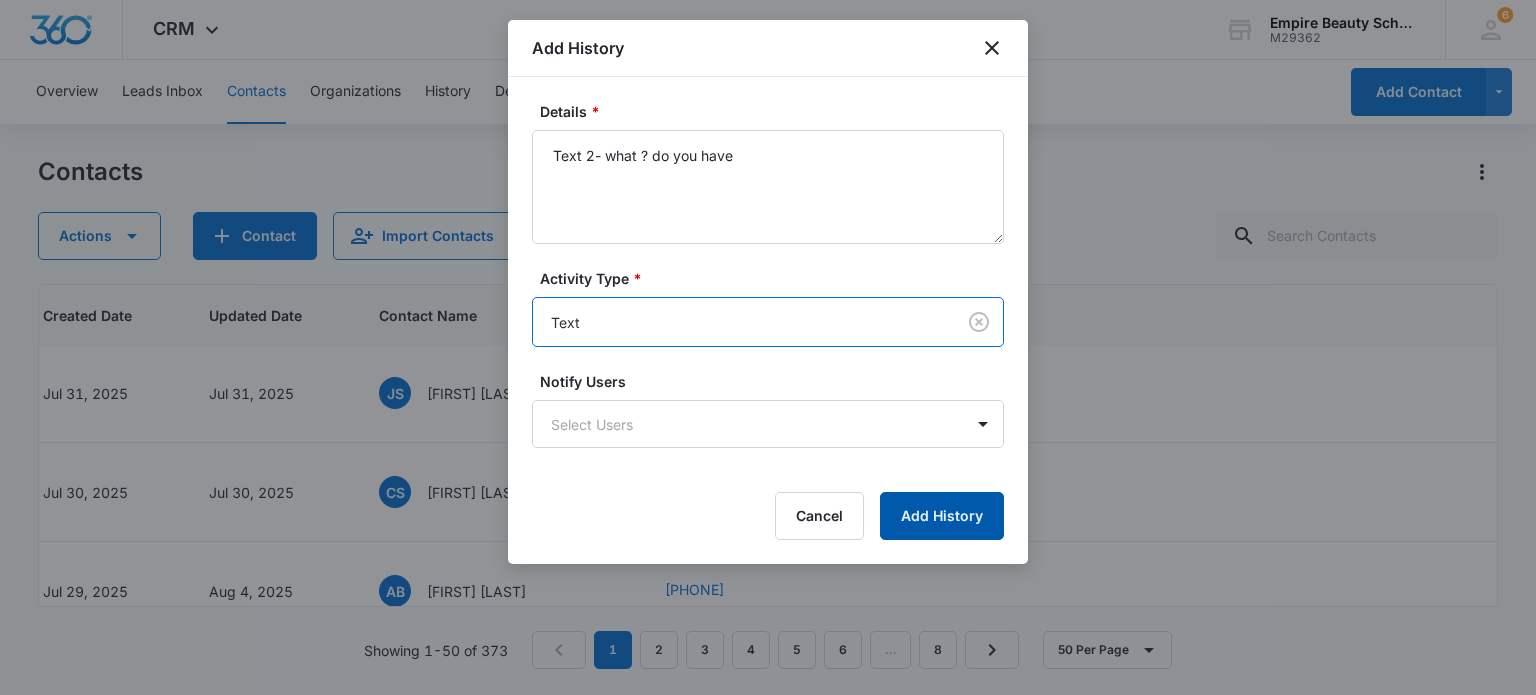 click on "Add History" at bounding box center [942, 516] 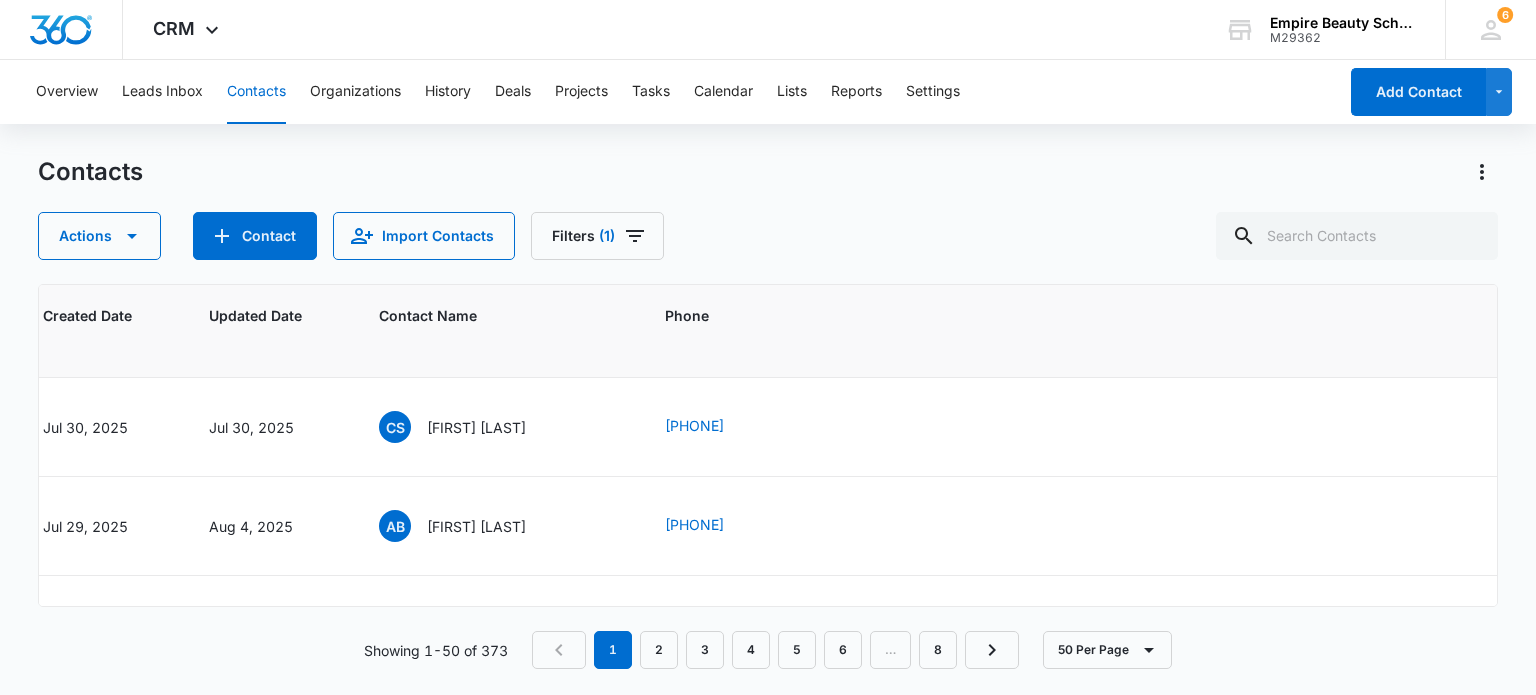 scroll, scrollTop: 400, scrollLeft: 190, axis: both 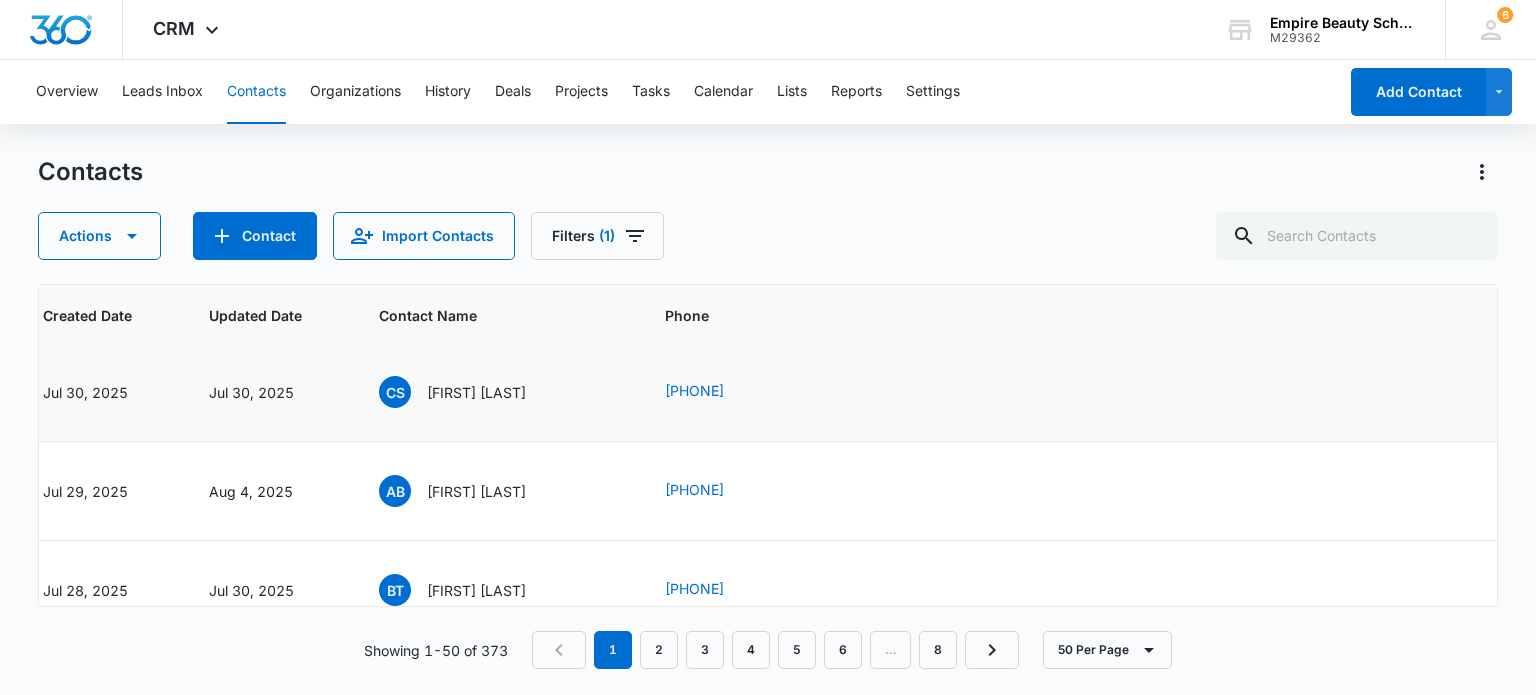 click on "[DATE] by [FIRST] [LAST] Text 1 What ? do you have View More Add History" at bounding box center (7479, 392) 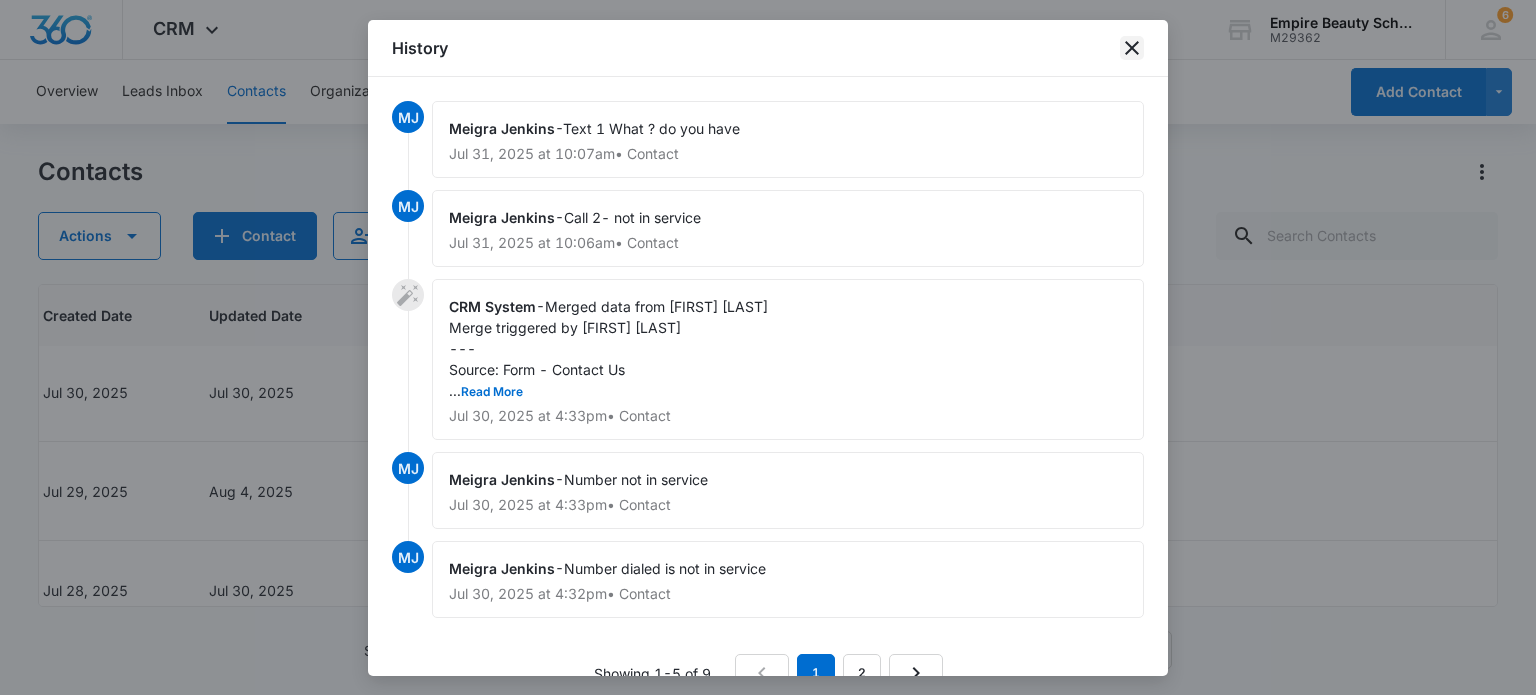click 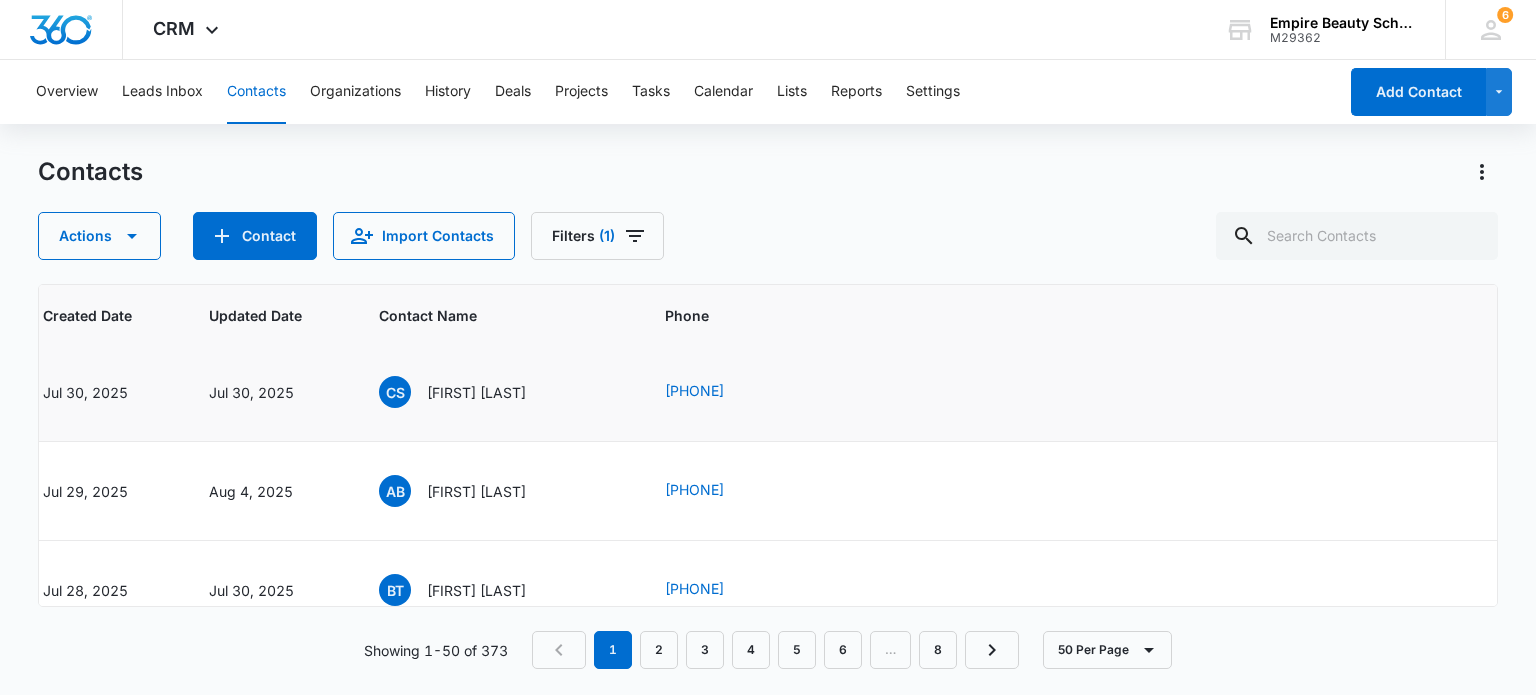 click on "Add History" at bounding box center [7478, 415] 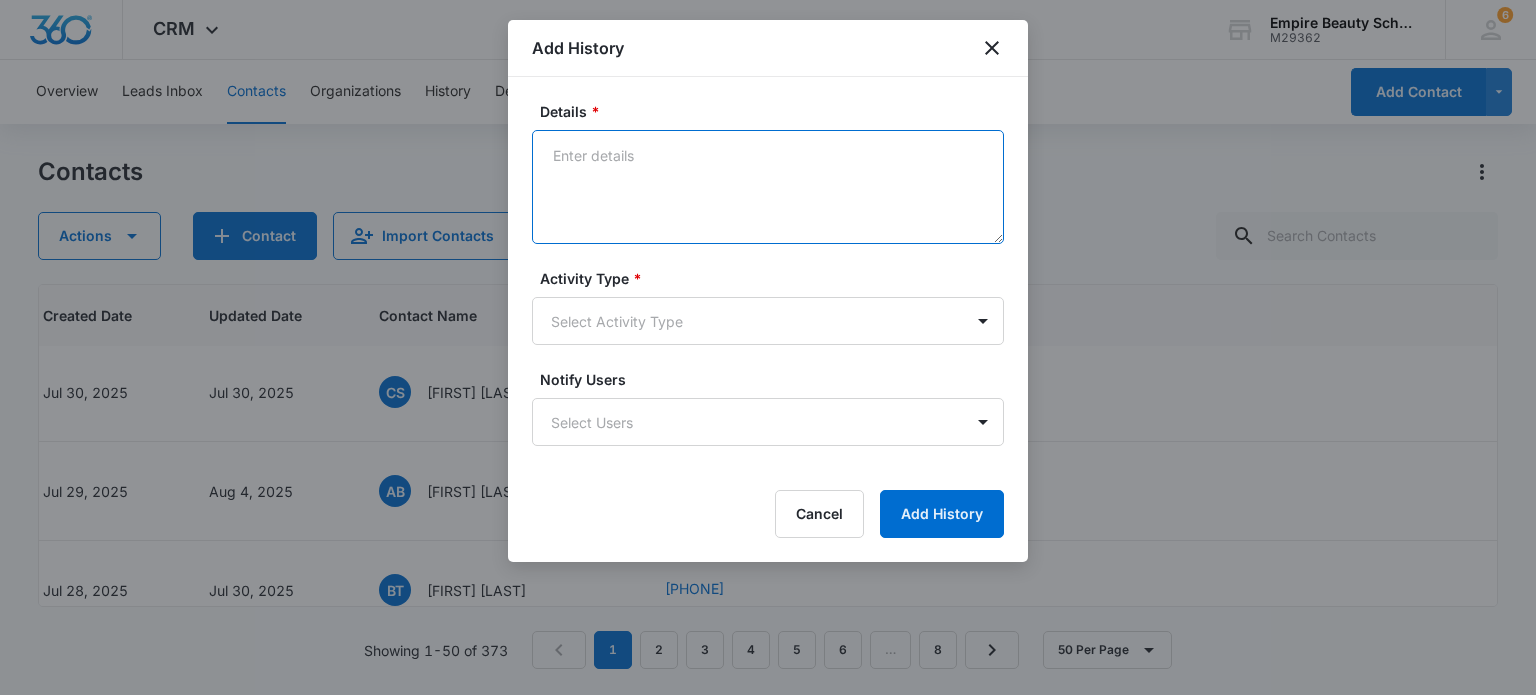 click on "Details *" at bounding box center [768, 187] 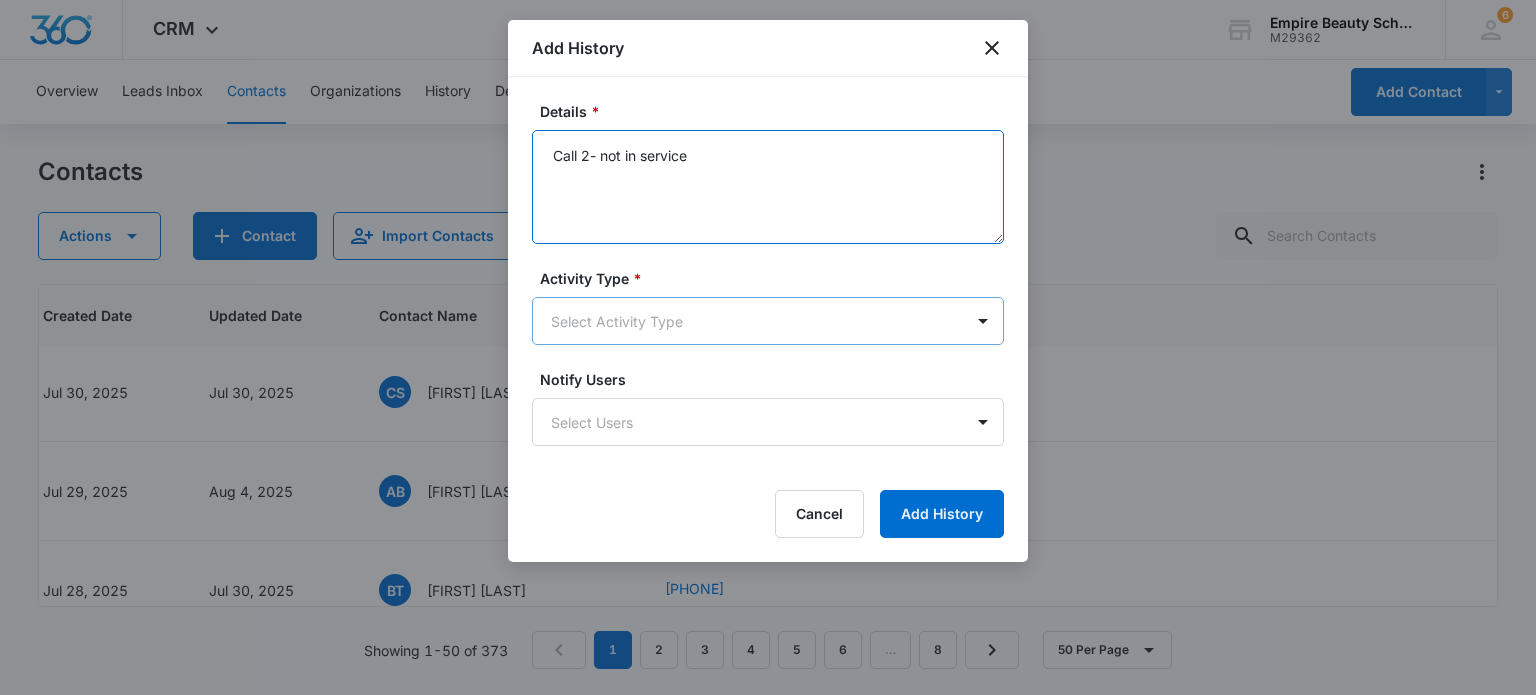 type on "Call 2- not in service" 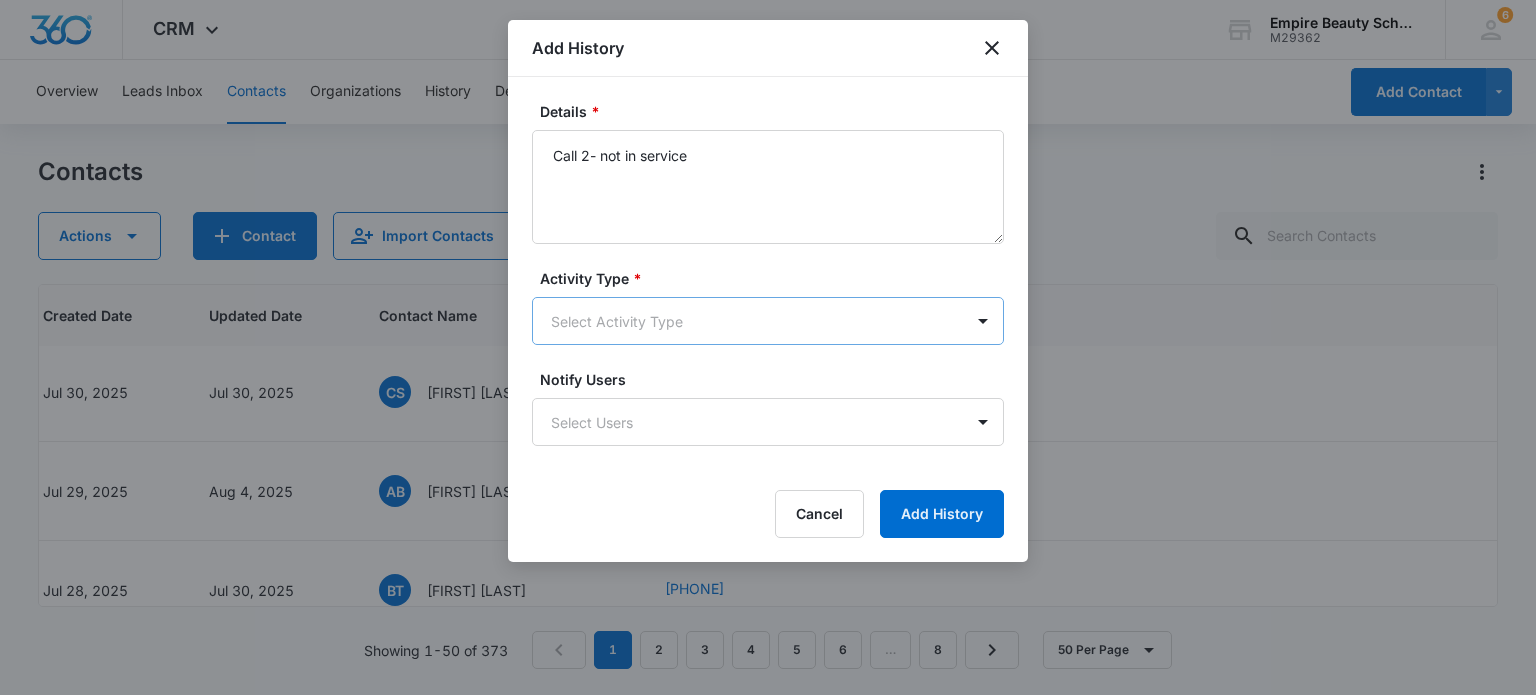 click on "CRM Apps Forms CRM Email Shop Payments POS Files Brand Settings Empire Beauty Schools M29362 Your Accounts View All 6 MJ [LAST] [LAST] [EMAIL] My Profile 6 Notifications Support Logout Terms & Conditions   •   Privacy Policy Overview Leads Inbox Contacts Organizations History Deals Projects Tasks Calendar Lists Reports Settings Add Contact Contacts Actions Contact Import Contacts Filters (1) ID Created Date Updated Date Contact Name Phone Contact Type Last History Location of Interest (for FB ad integration) Program of Interest Location Of Interest Program Email 16560 [DATE] [DATE] DV [FIRST] [LAST] [PHONE] New Contact [DATE] by [FIRST] [LAST] Text 1- what ? do you have View More Add History Laconia Undecided --- --- [EMAIL] 16557 [DATE] [DATE] AC [FIRST] [LAST] [PHONE] New Contact [DATE] by [FIRST] [LAST] Call 1- LM with CI View More Add History laconia Esthetics --- --- [EMAIL] 16548 [DATE] CC Text 1" at bounding box center (768, 347) 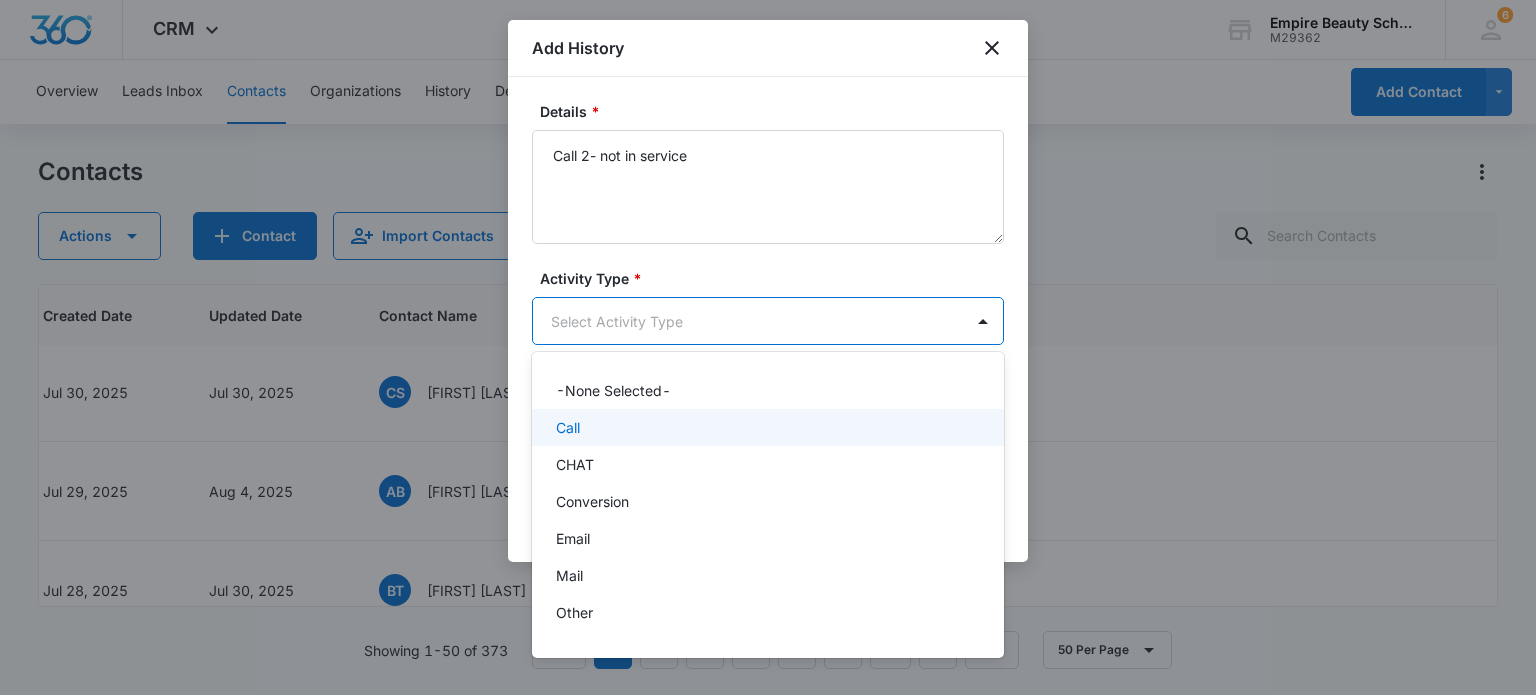 click on "Call" at bounding box center (768, 427) 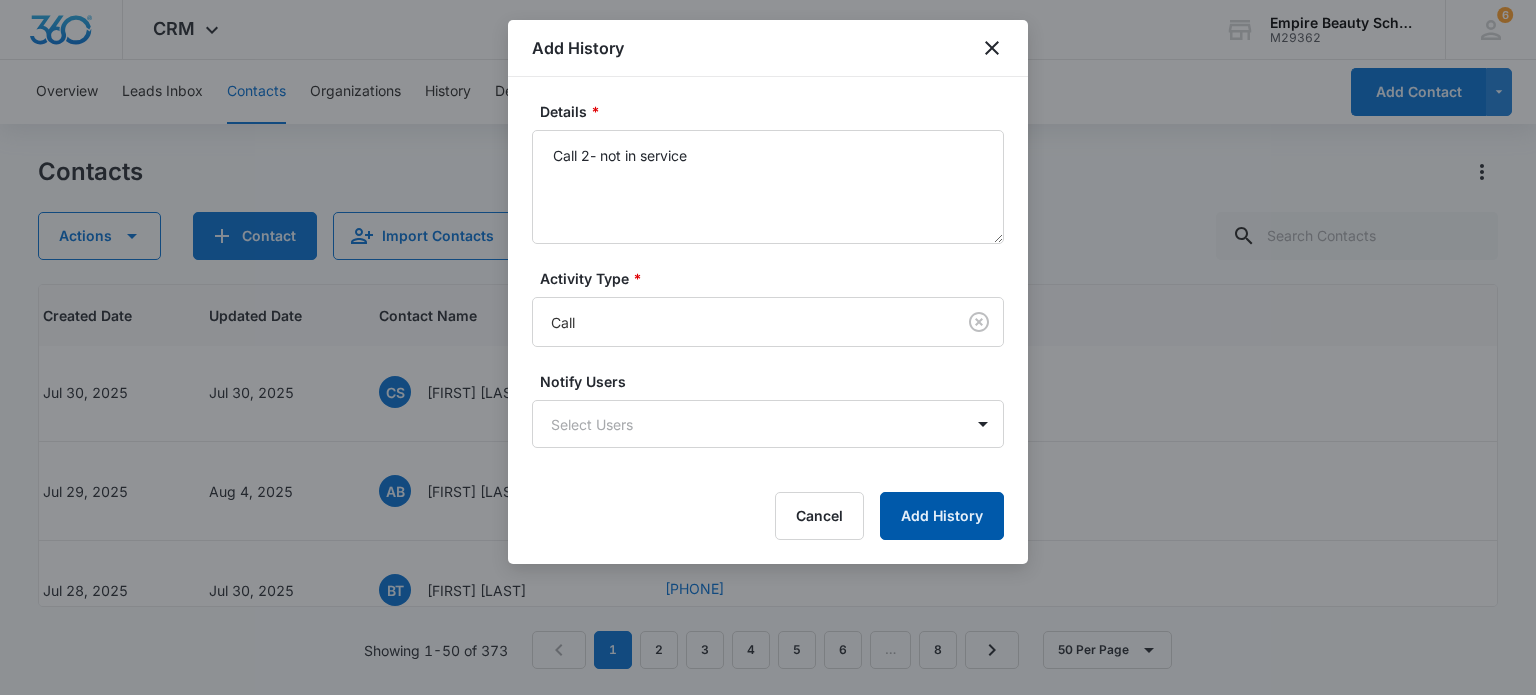 click on "Add History" at bounding box center [942, 516] 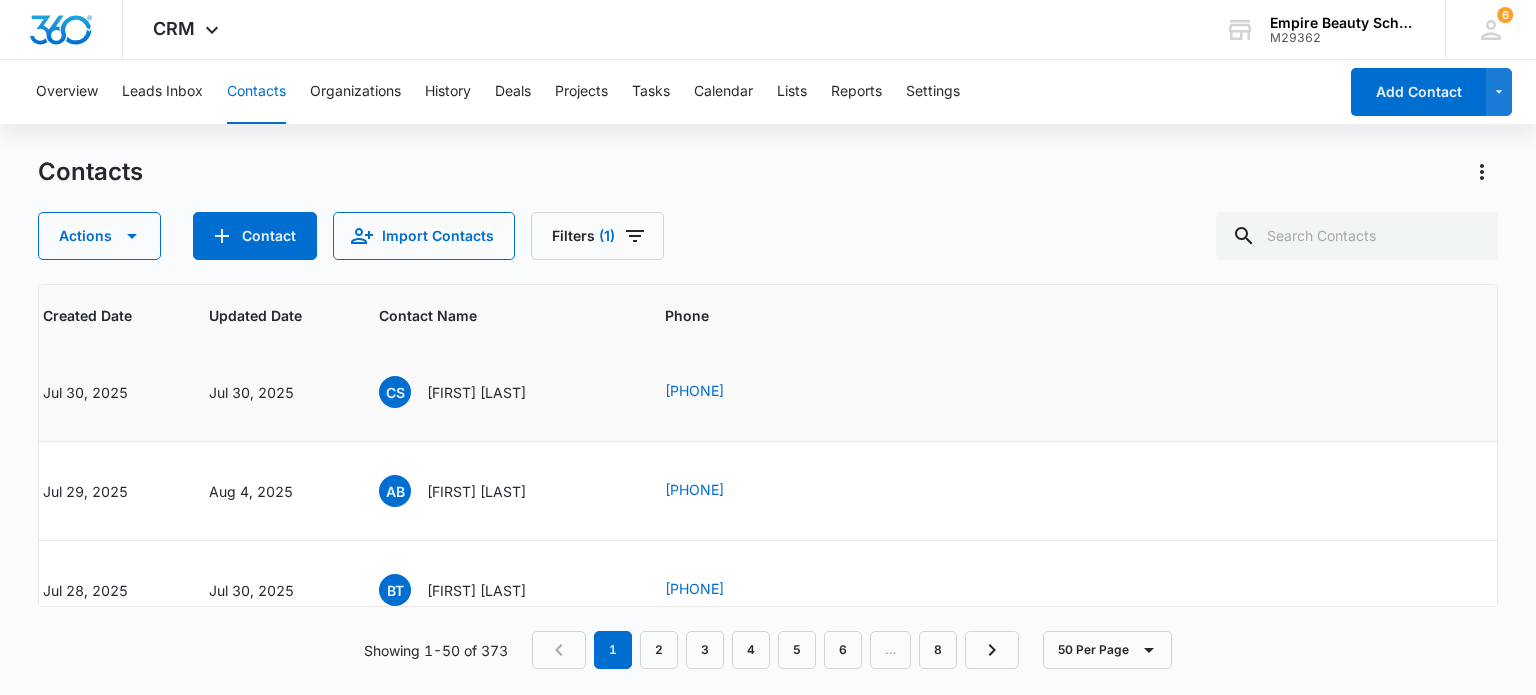 click on "Add History" at bounding box center [7478, 415] 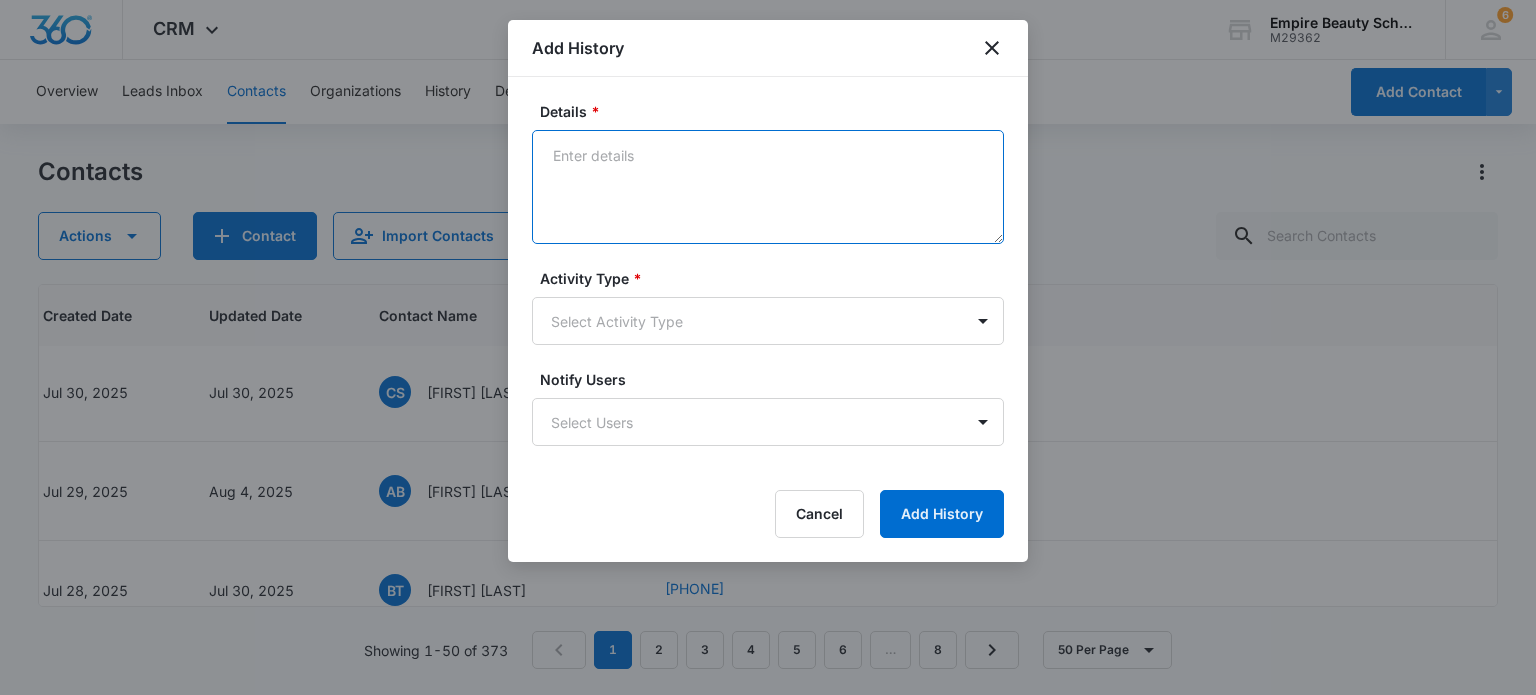 click on "Details *" at bounding box center [768, 187] 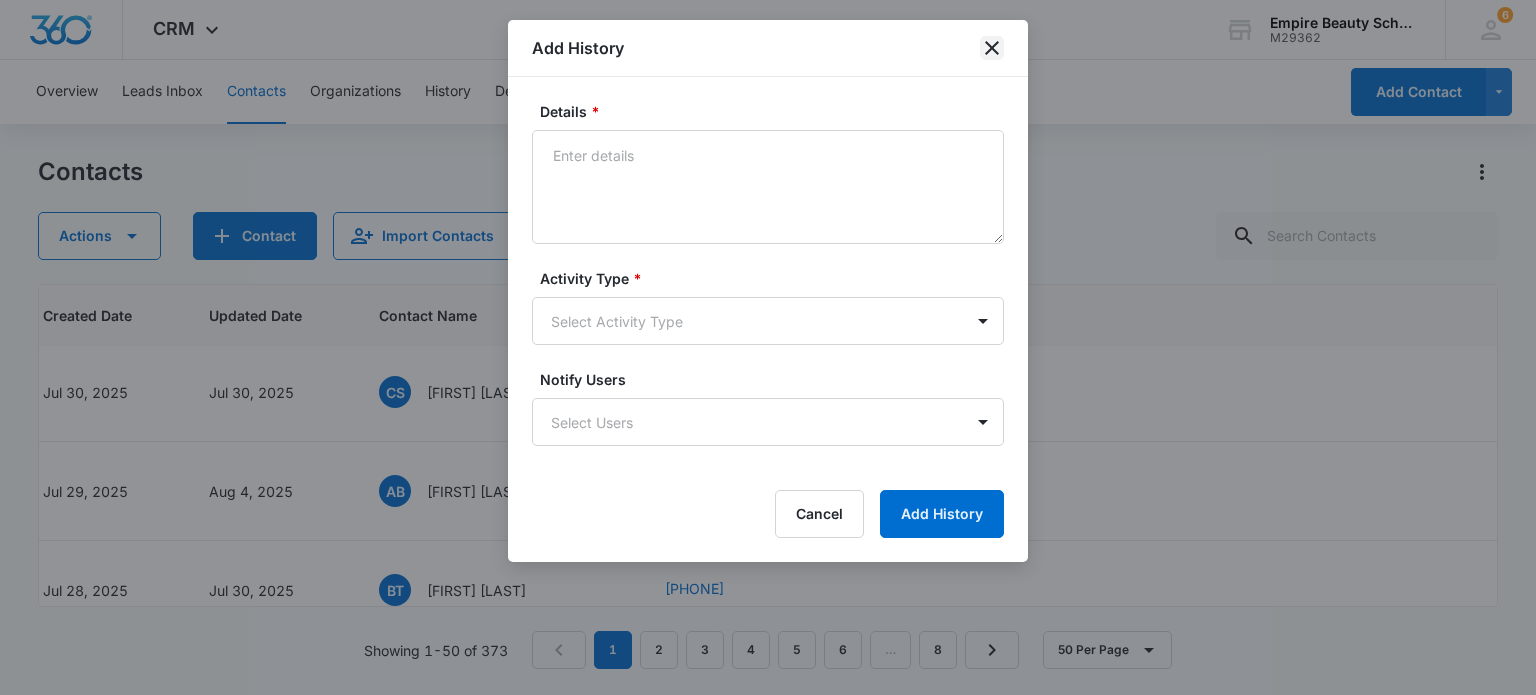 click 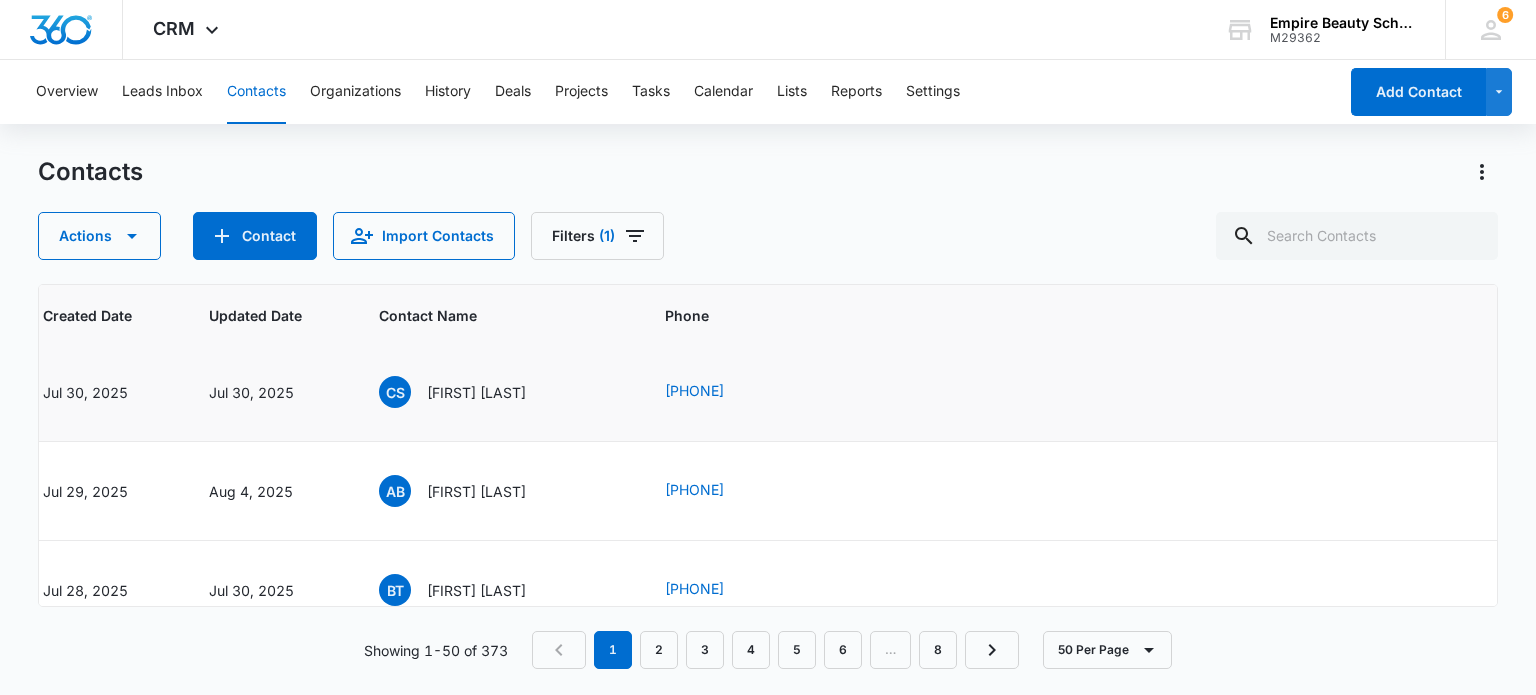 click on "Add History" at bounding box center (7478, 415) 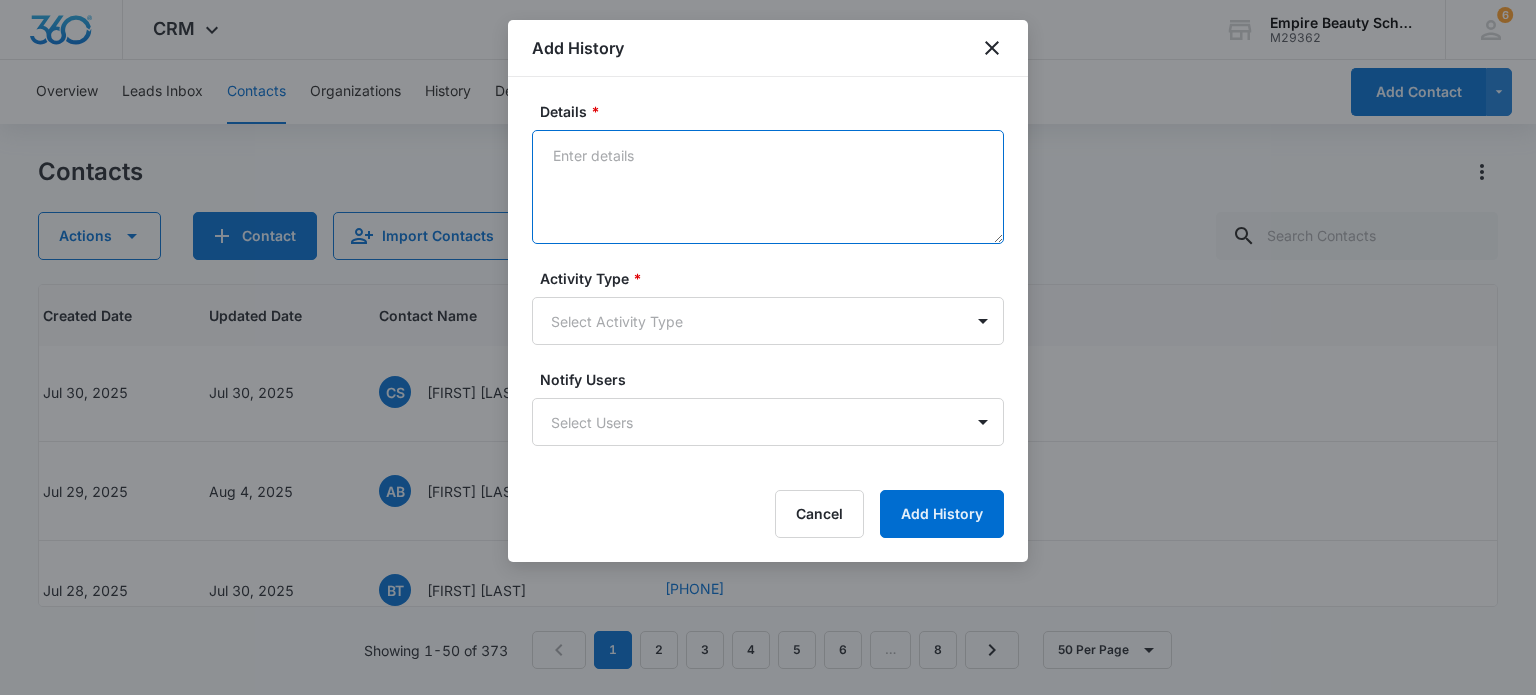 drag, startPoint x: 644, startPoint y: 190, endPoint x: 653, endPoint y: 185, distance: 10.29563 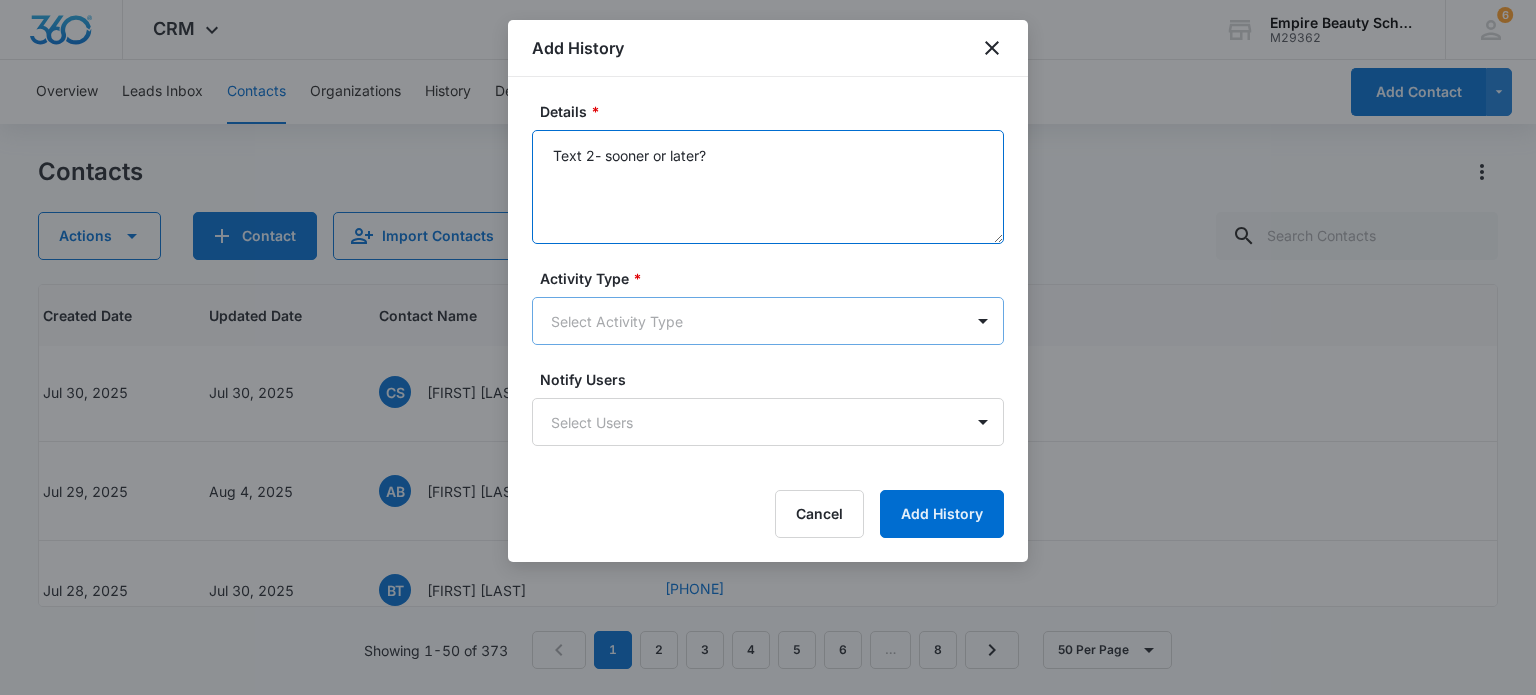 type on "Text 2- sooner or later?" 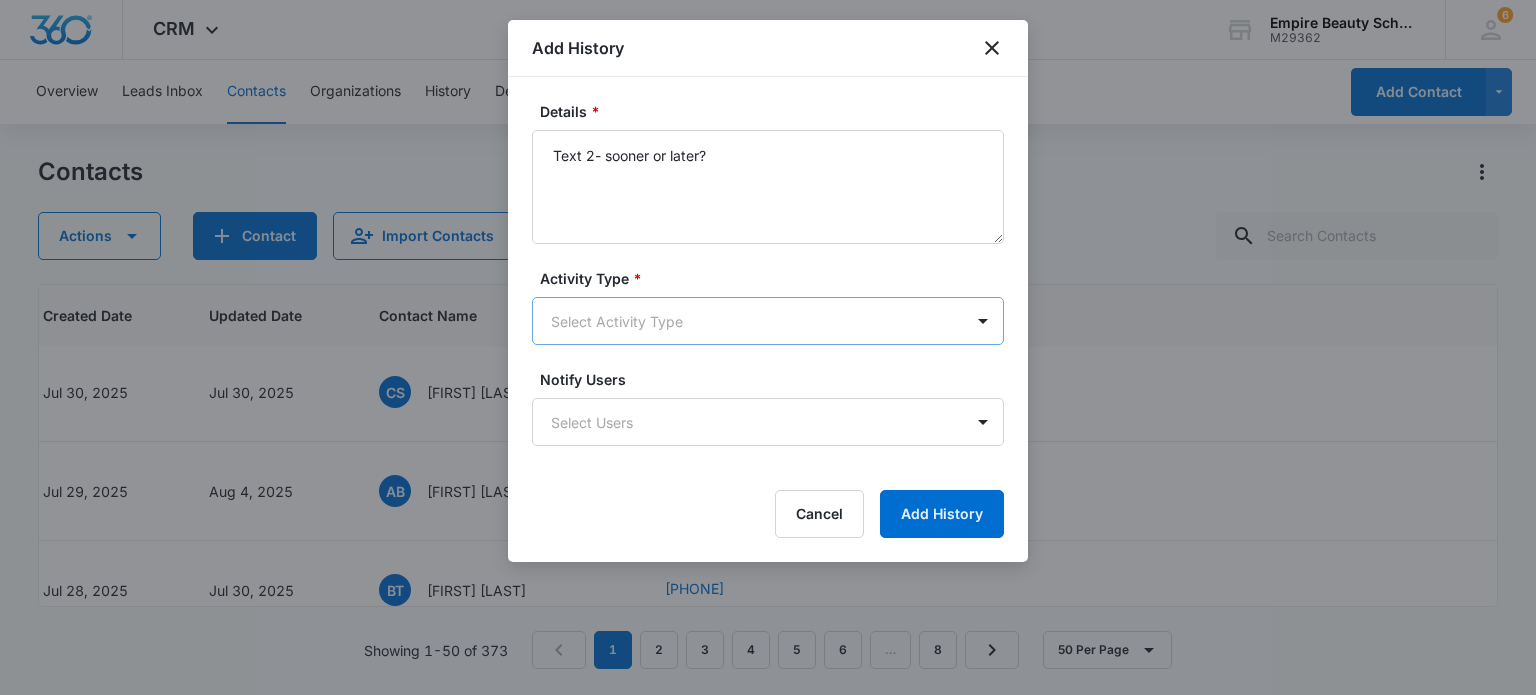 click on "CRM Apps Forms CRM Email Shop Payments POS Files Brand Settings Empire Beauty Schools M29362 Your Accounts View All 6 MJ [LAST] [LAST] [EMAIL] My Profile 6 Notifications Support Logout Terms & Conditions   •   Privacy Policy Overview Leads Inbox Contacts Organizations History Deals Projects Tasks Calendar Lists Reports Settings Add Contact Contacts Actions Contact Import Contacts Filters (1) ID Created Date Updated Date Contact Name Phone Contact Type Last History Location of Interest (for FB ad integration) Program of Interest Location Of Interest Program Email 16560 [DATE] [DATE] DV [FIRST] [LAST] [PHONE] New Contact [DATE] by [FIRST] [LAST] Text 1- what ? do you have View More Add History Laconia Undecided --- --- [EMAIL] 16557 [DATE] [DATE] AC [FIRST] [LAST] [PHONE] New Contact [DATE] by [FIRST] [LAST] Call 1- LM with CI View More Add History laconia Esthetics --- --- [EMAIL] 16548 [DATE] CC Text 1" at bounding box center (768, 347) 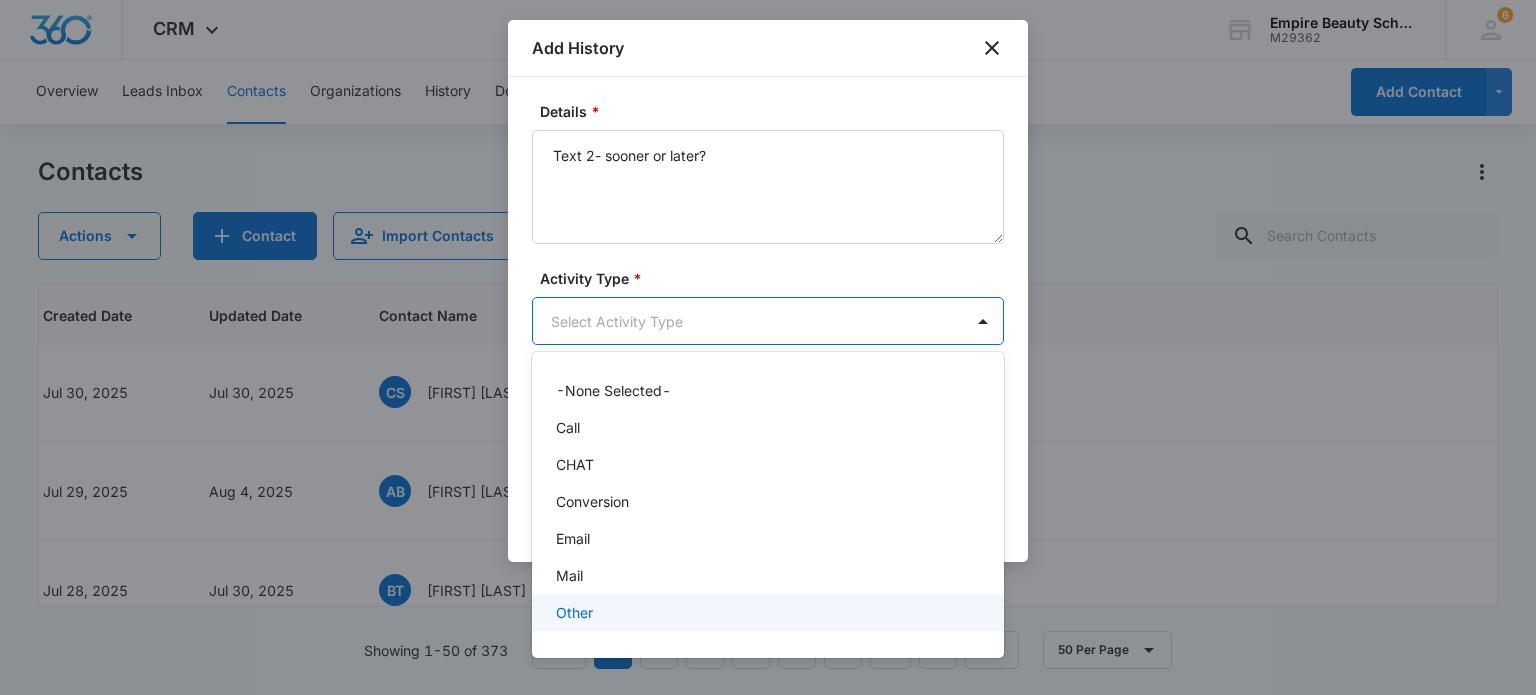 scroll, scrollTop: 104, scrollLeft: 0, axis: vertical 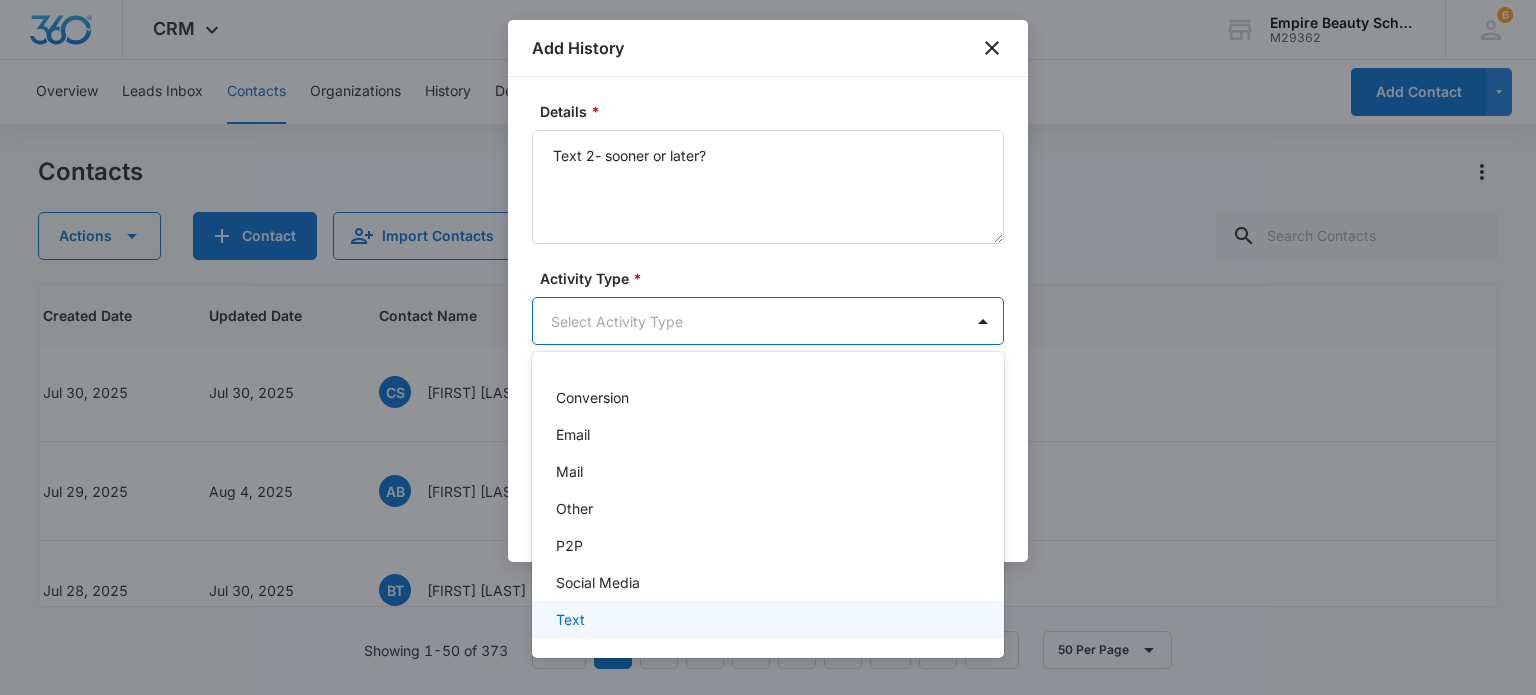 click on "Text" at bounding box center (766, 619) 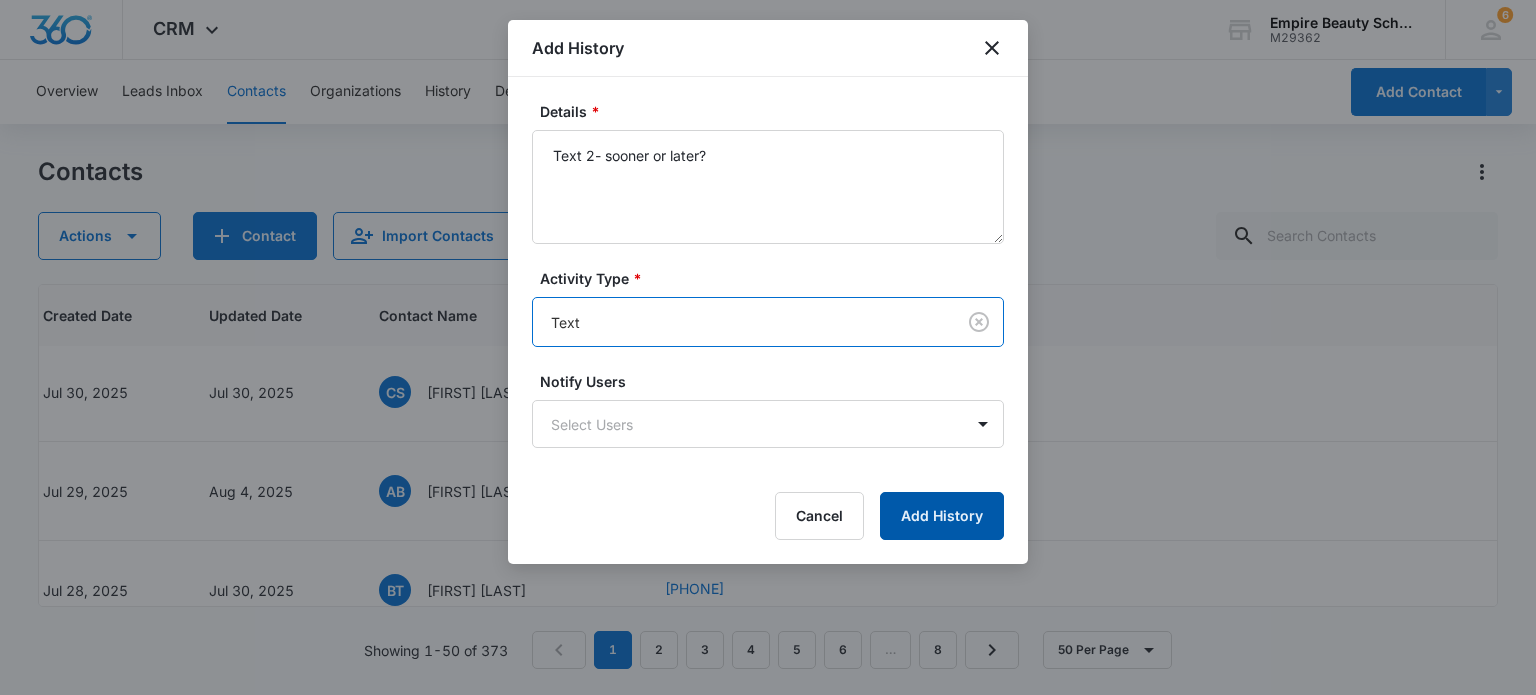 click on "Add History" at bounding box center [942, 516] 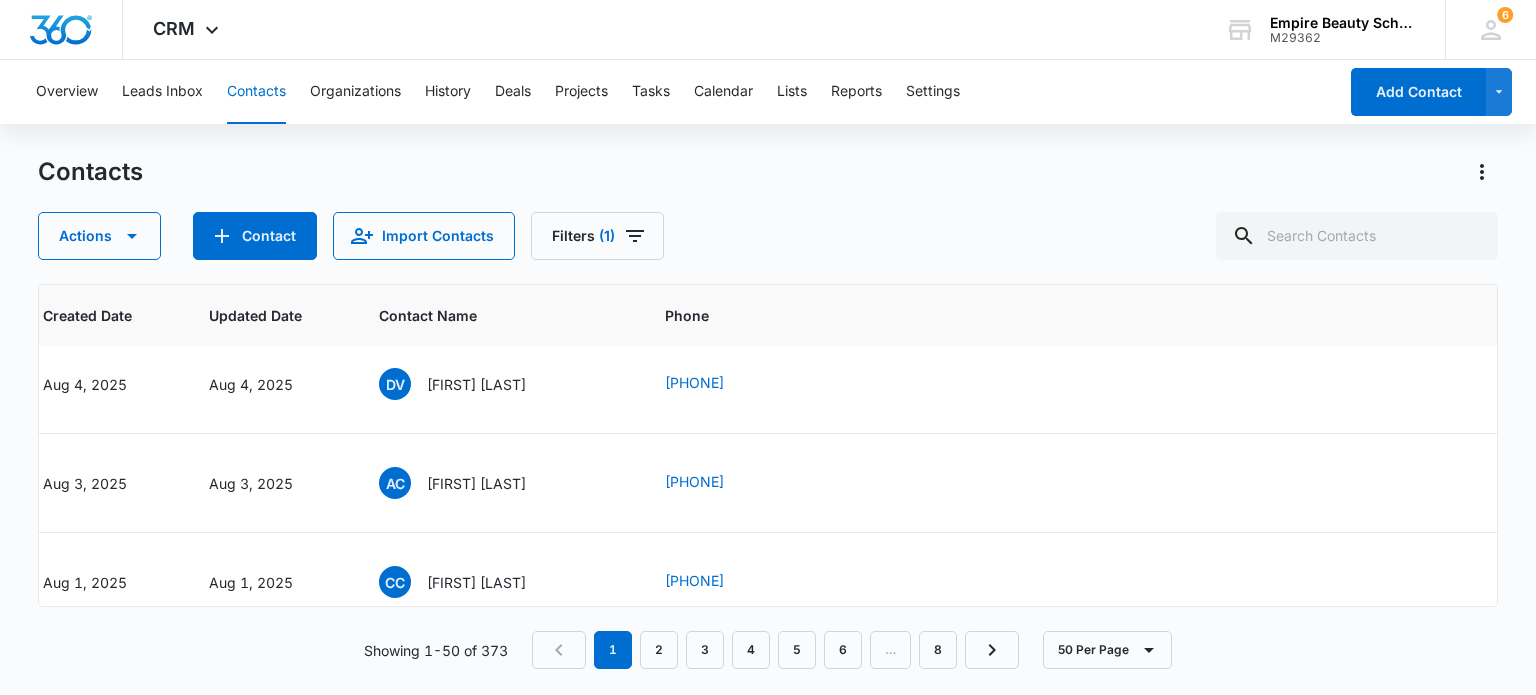 scroll, scrollTop: 0, scrollLeft: 190, axis: horizontal 